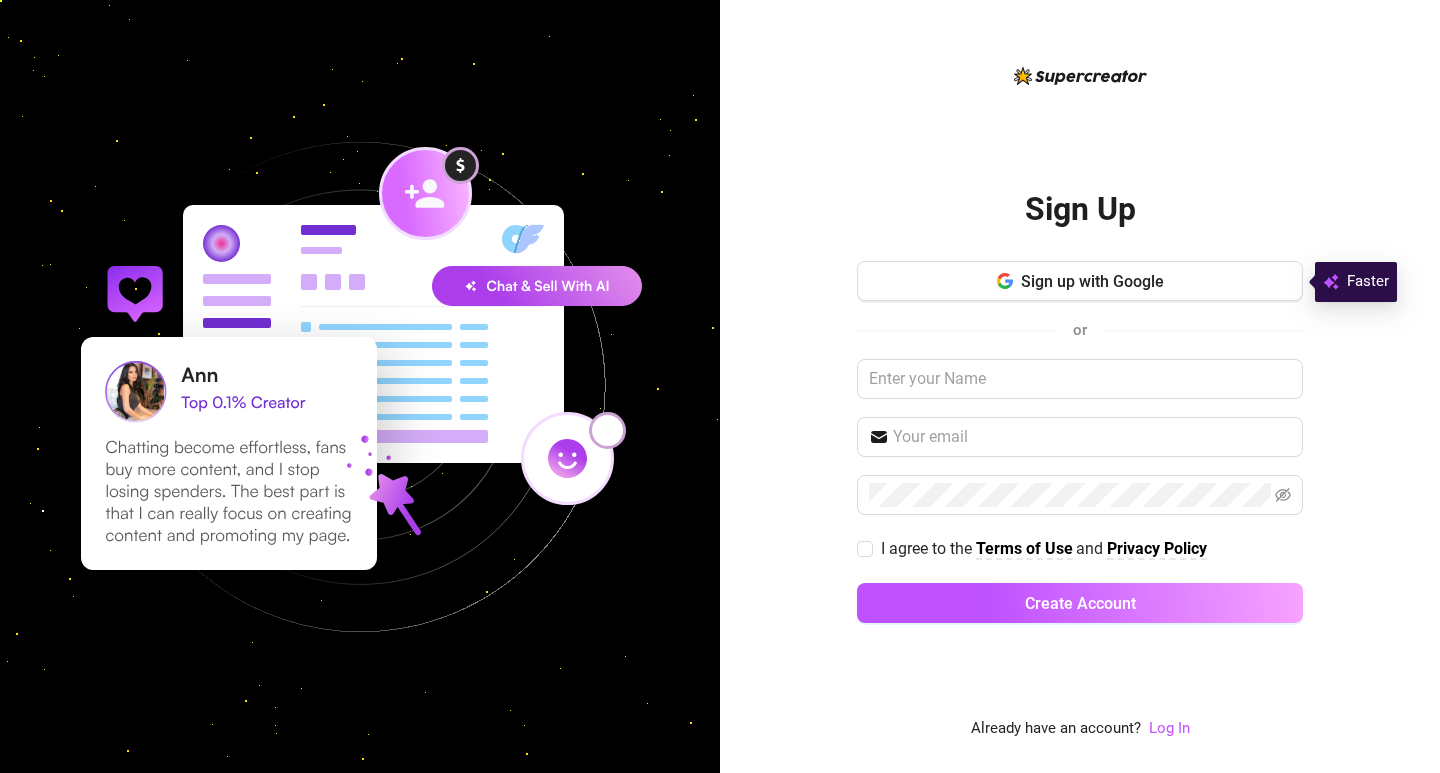 scroll, scrollTop: 0, scrollLeft: 0, axis: both 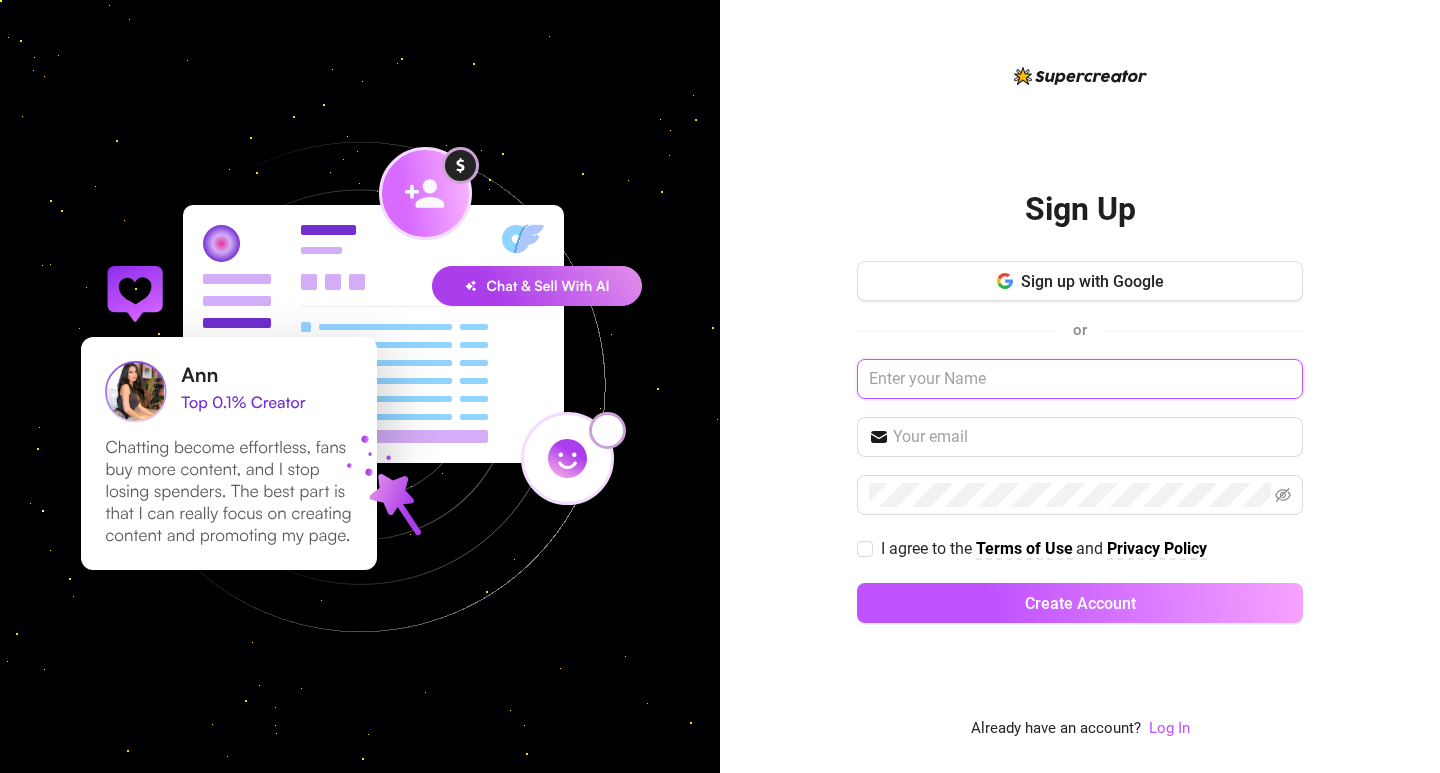 click at bounding box center (1080, 379) 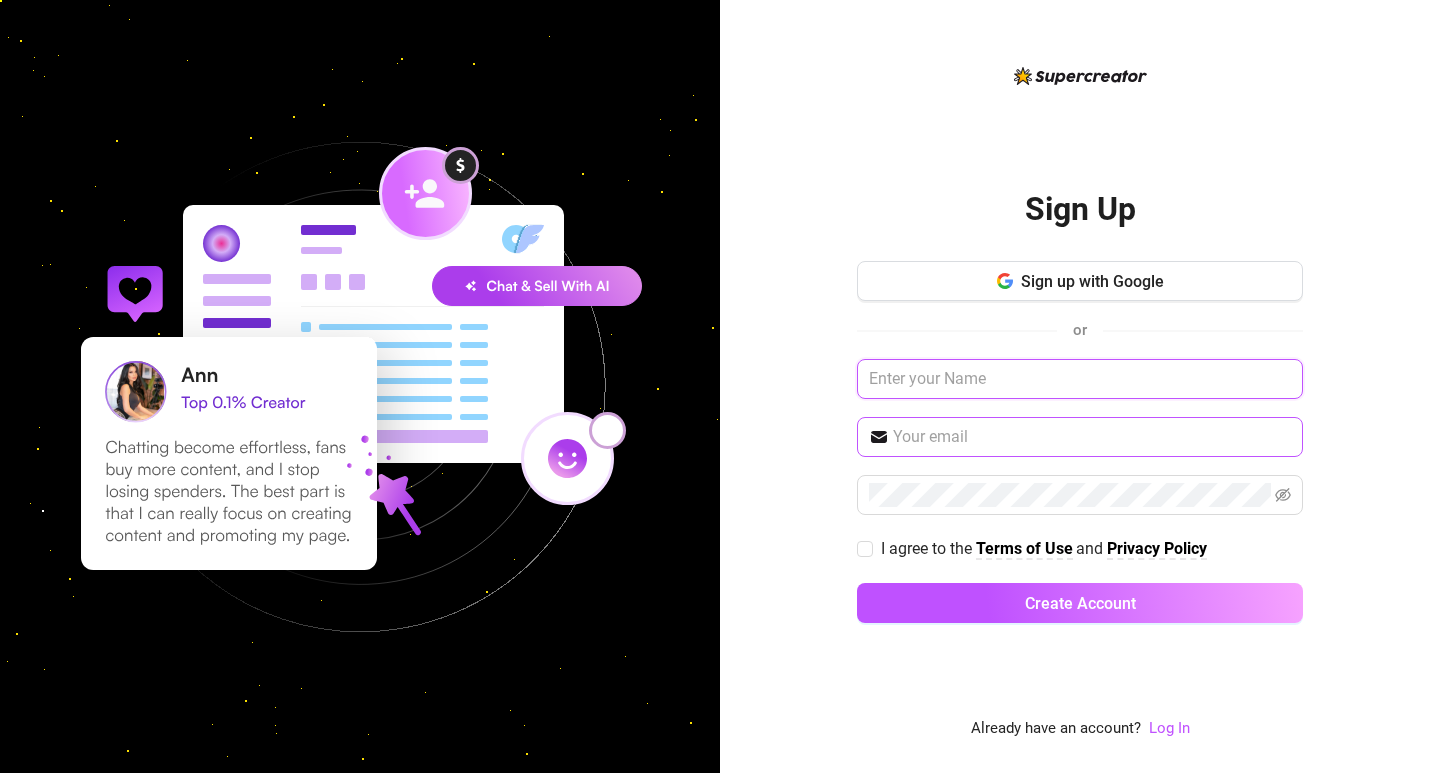 paste on "[FIRST] [LAST]" 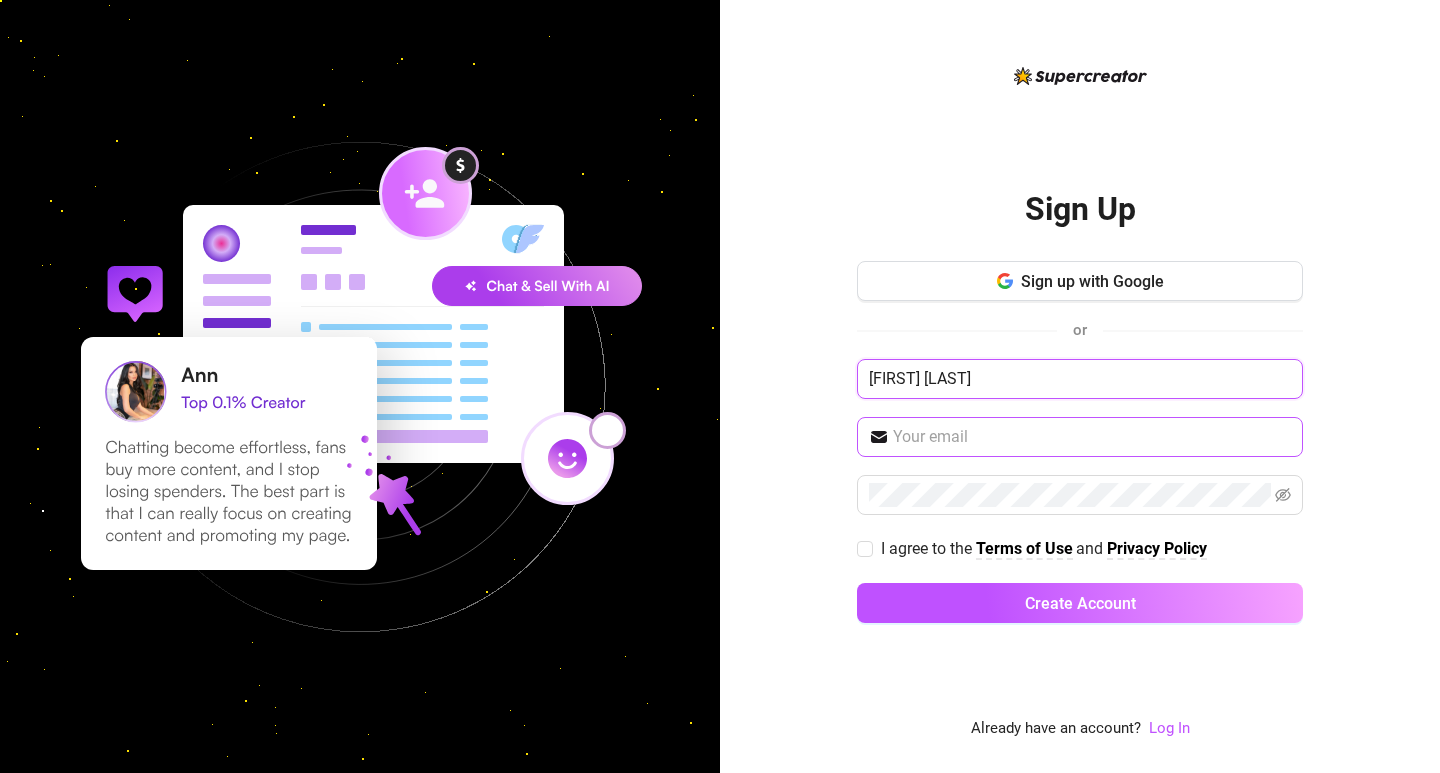 type on "[FIRST] [LAST]" 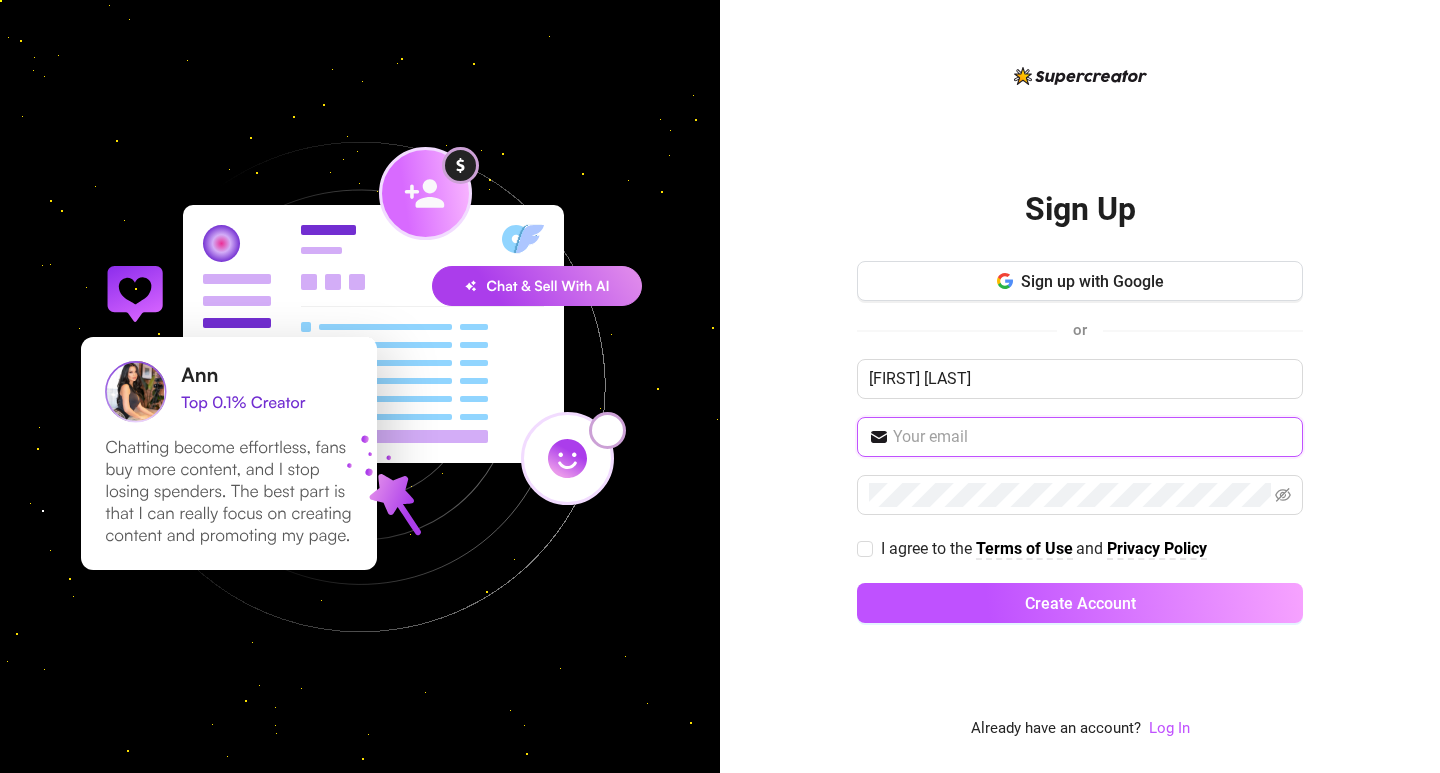 click at bounding box center [1092, 437] 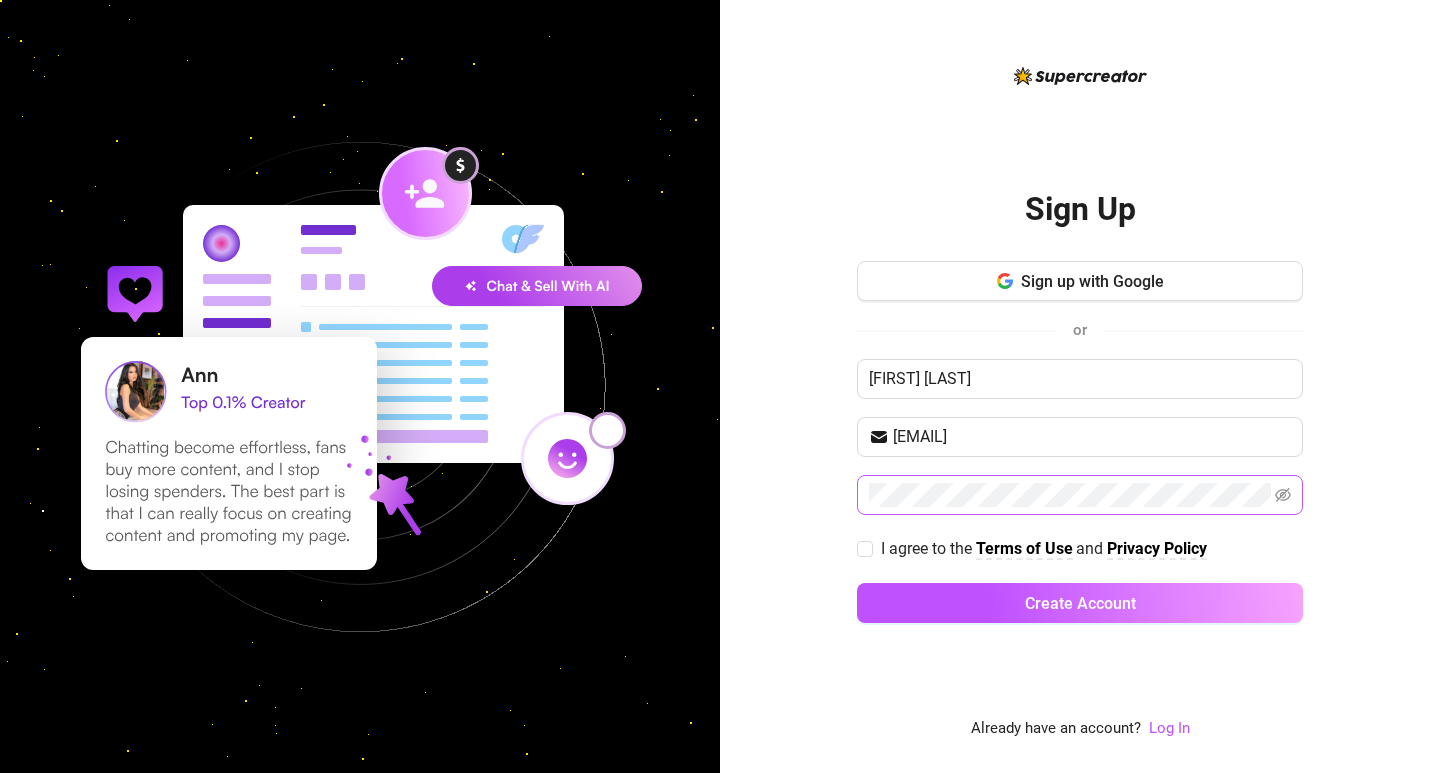 click at bounding box center [1080, 495] 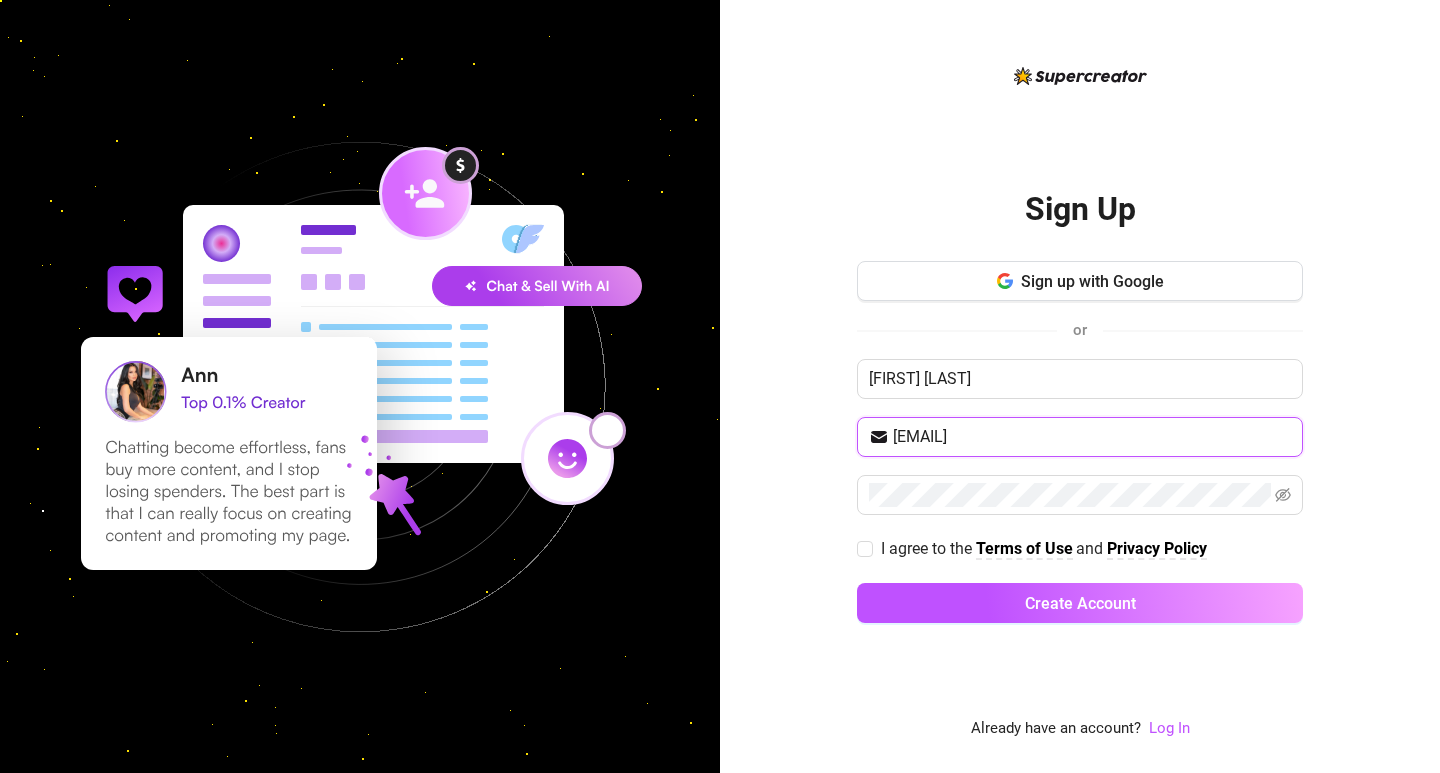 drag, startPoint x: 1014, startPoint y: 435, endPoint x: 879, endPoint y: 467, distance: 138.74077 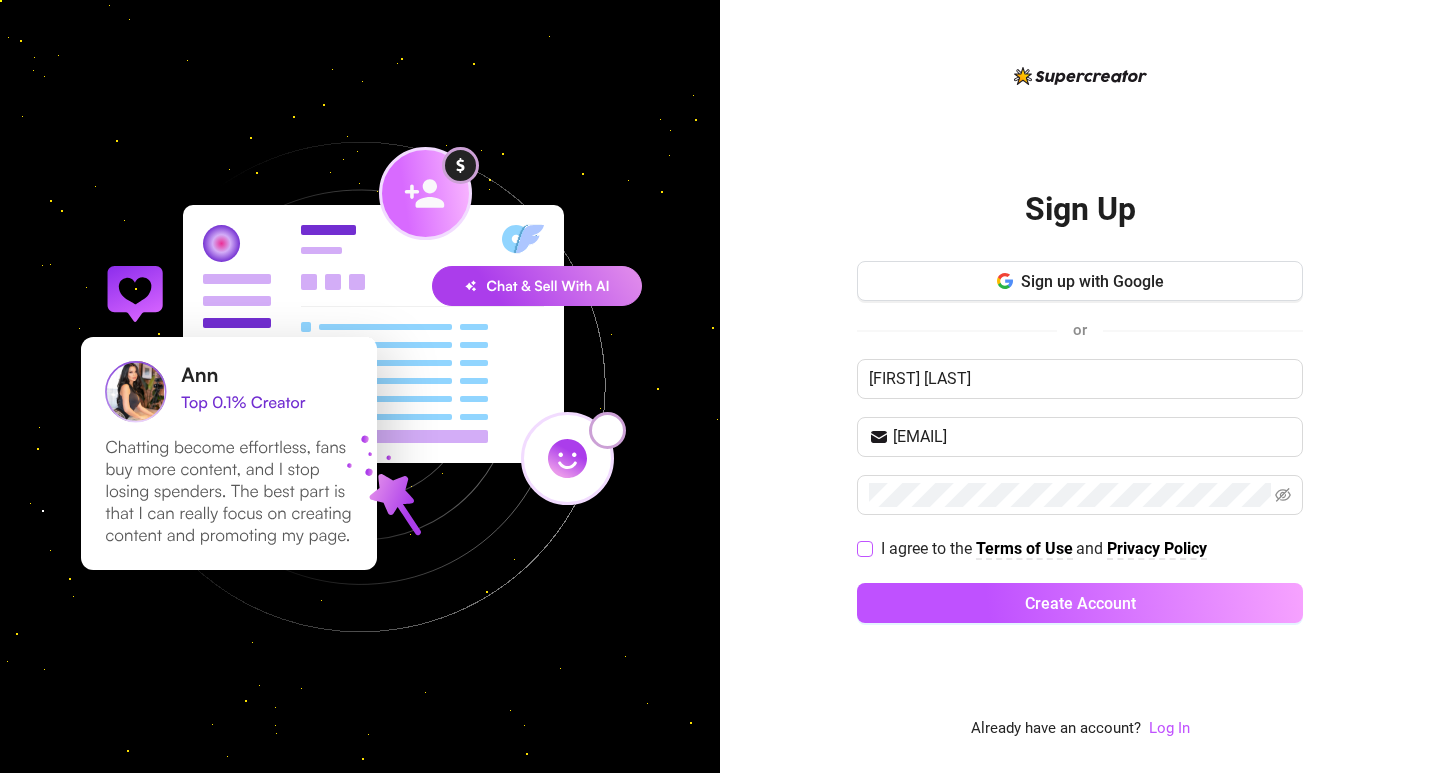 click on "I agree to the   Terms of Use   and   Privacy Policy" at bounding box center [864, 548] 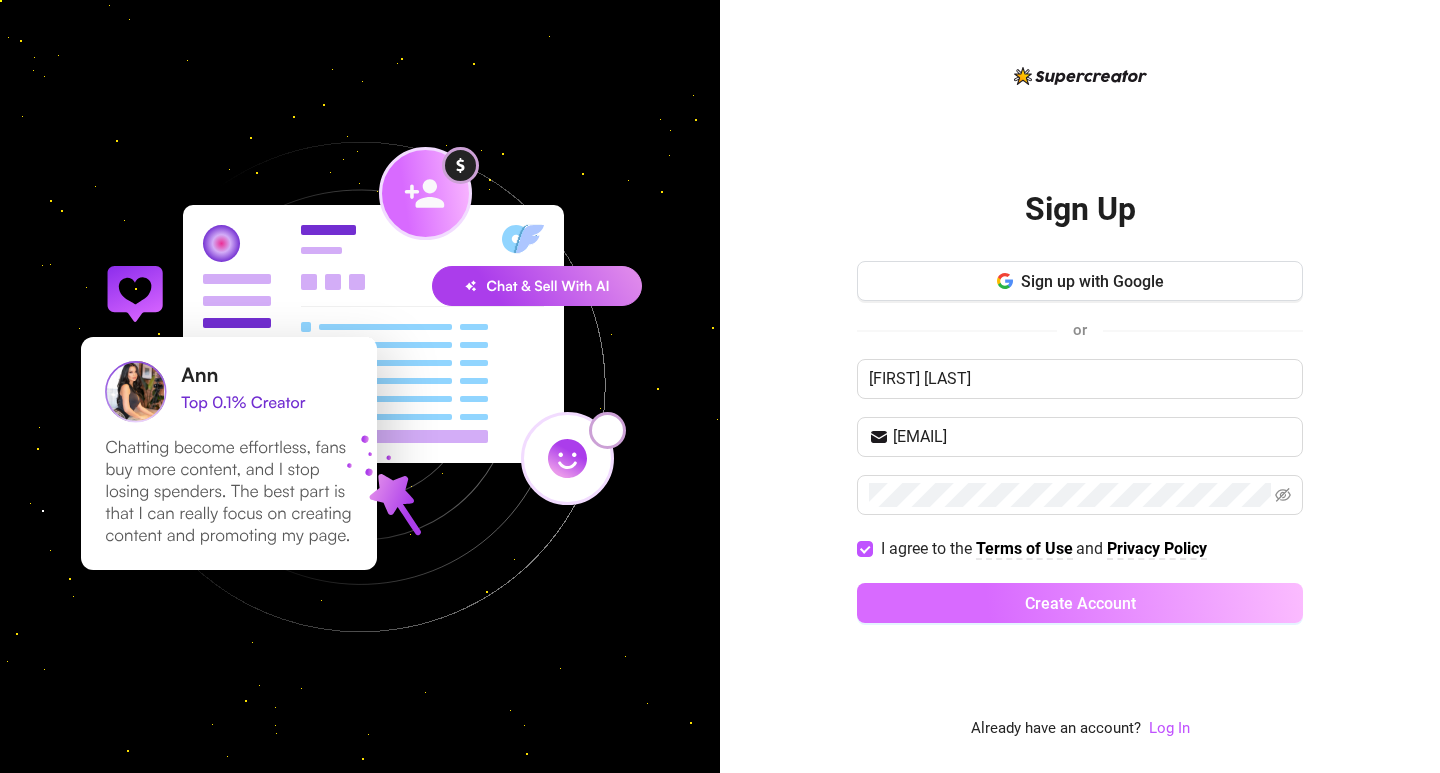 click on "Create Account" at bounding box center [1080, 603] 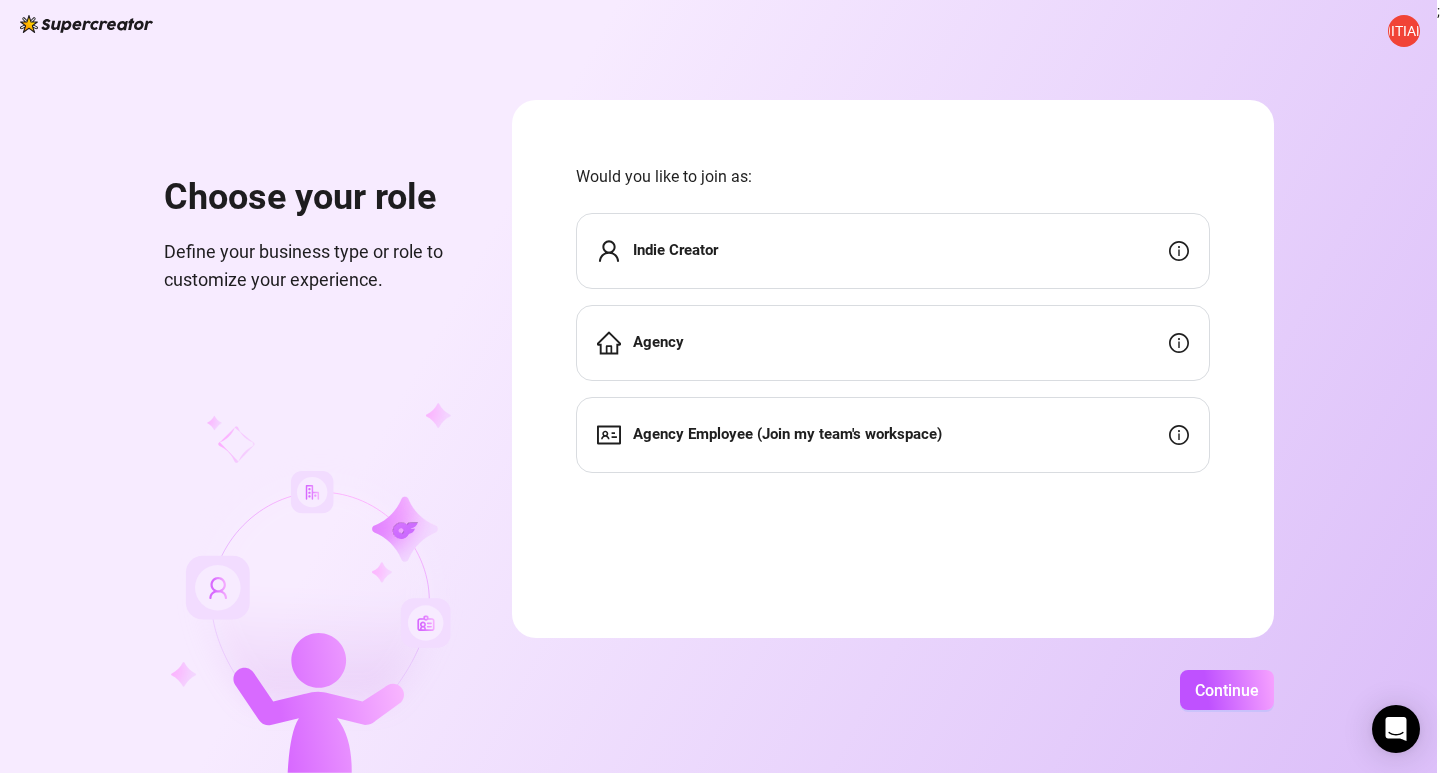 click on "Agency" at bounding box center [893, 343] 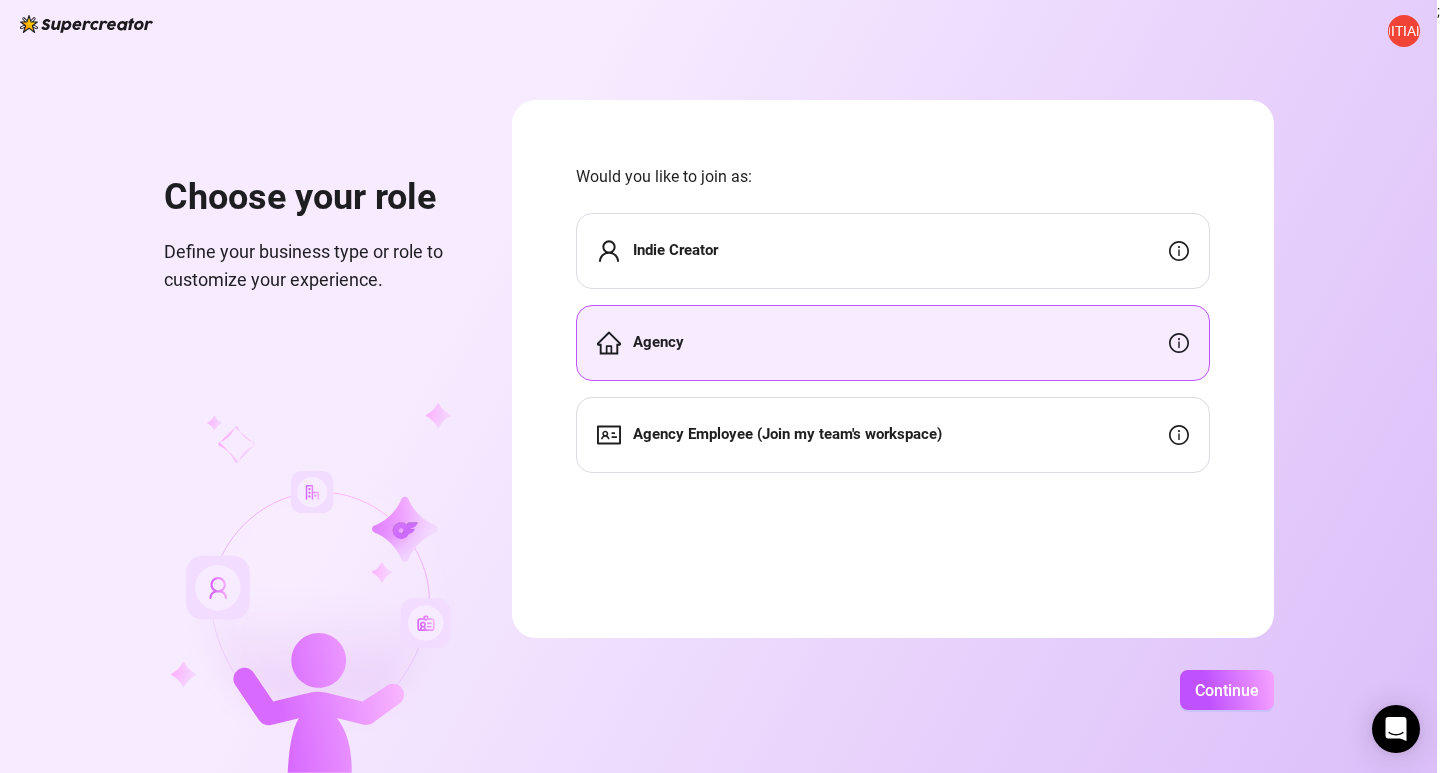 click on "Indie Creator" at bounding box center (893, 251) 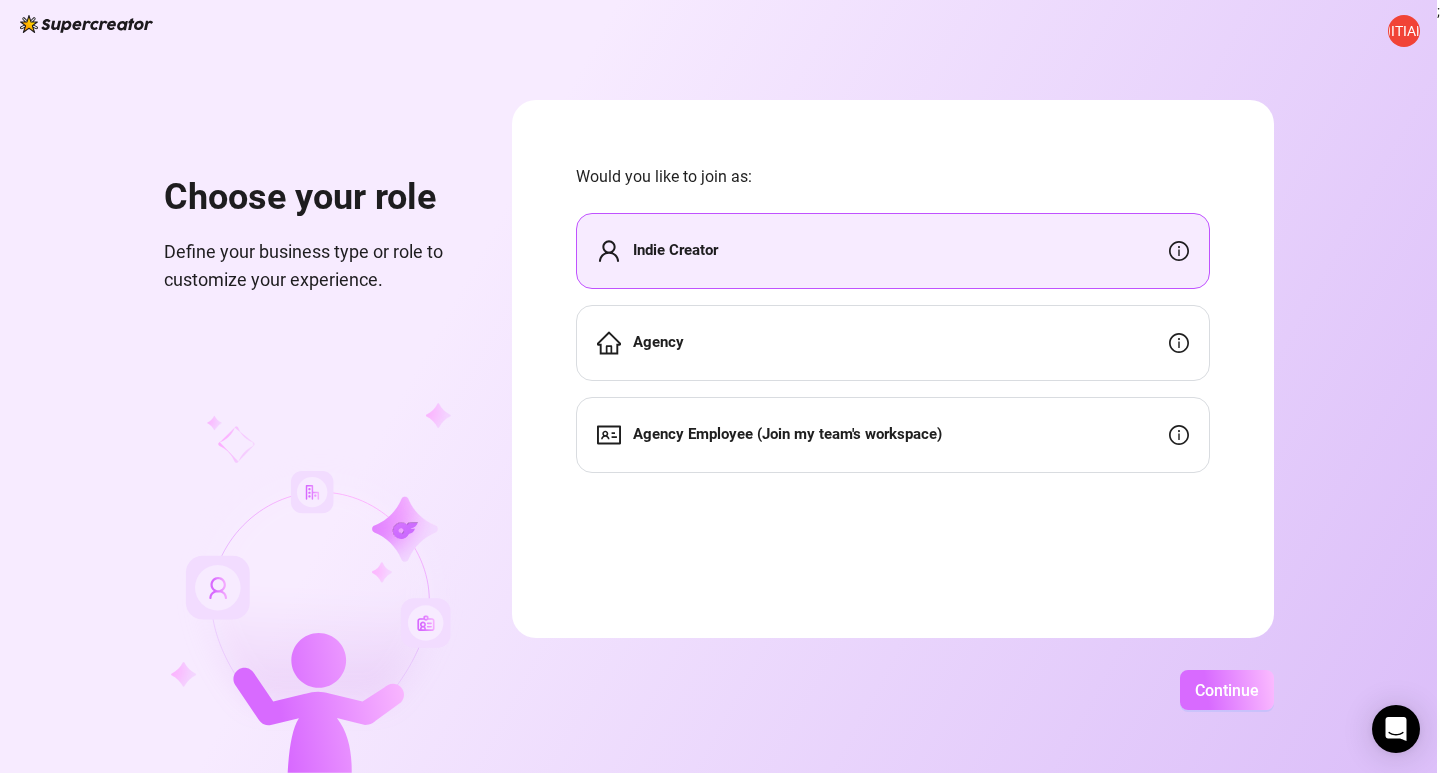 click on "Continue" at bounding box center (1227, 690) 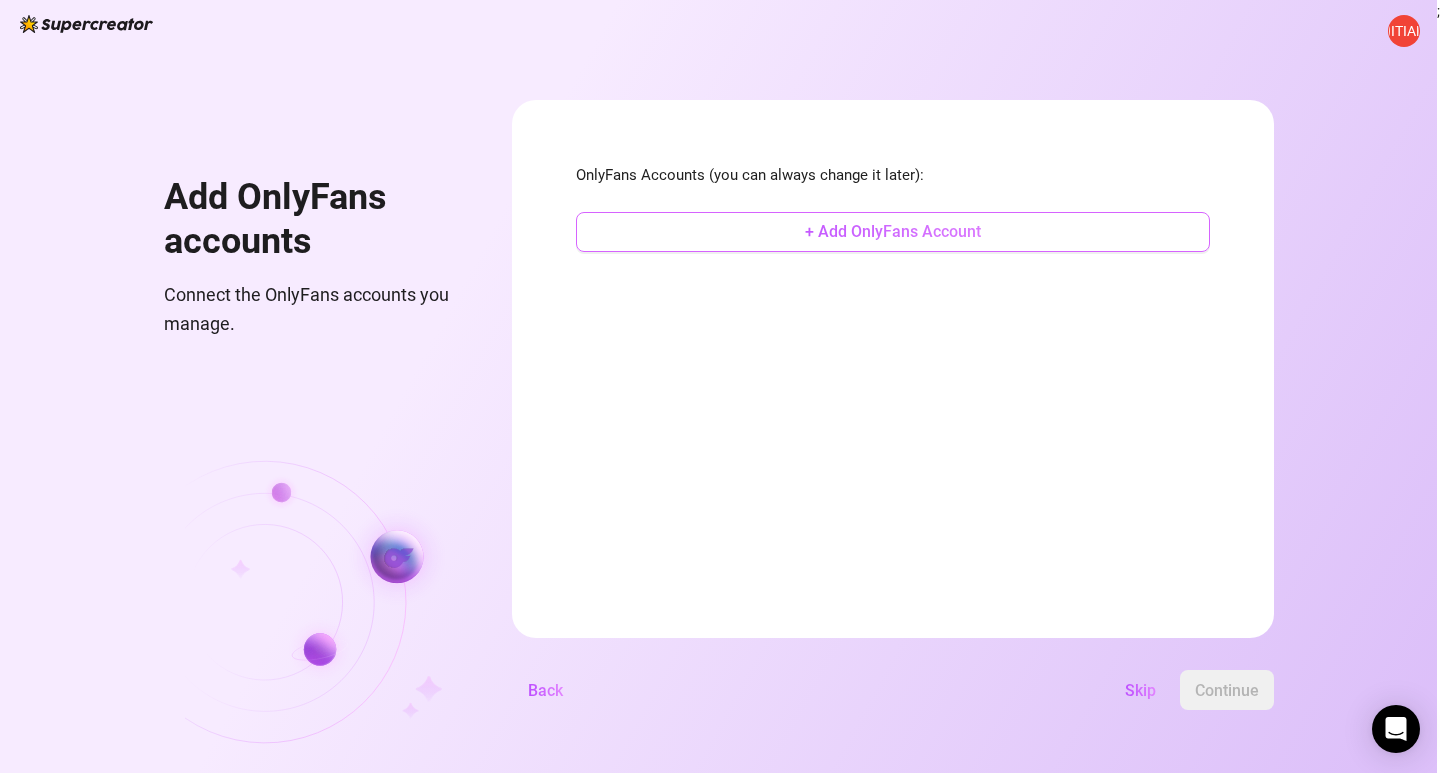 click on "+ Add OnlyFans Account" at bounding box center [893, 231] 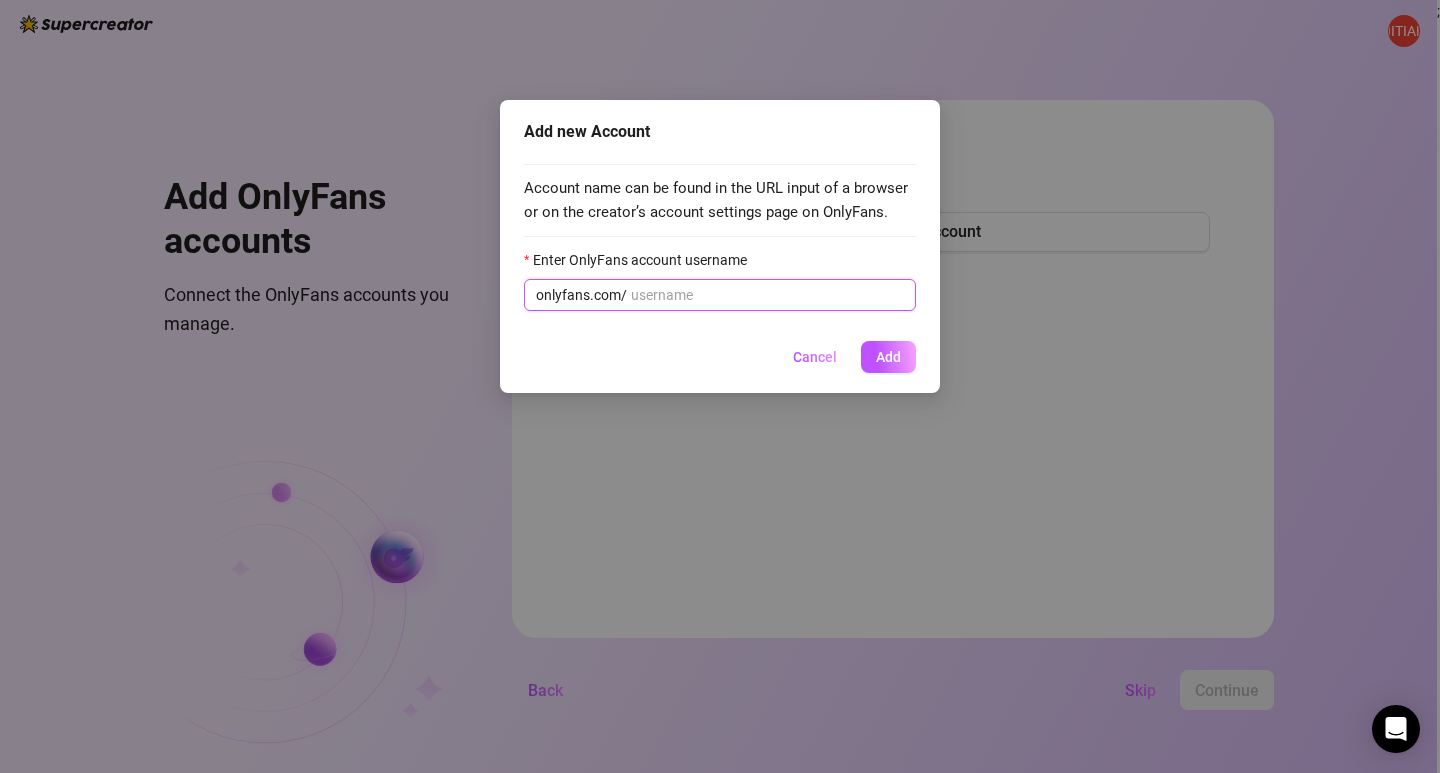 click on "Enter OnlyFans account username" at bounding box center [767, 295] 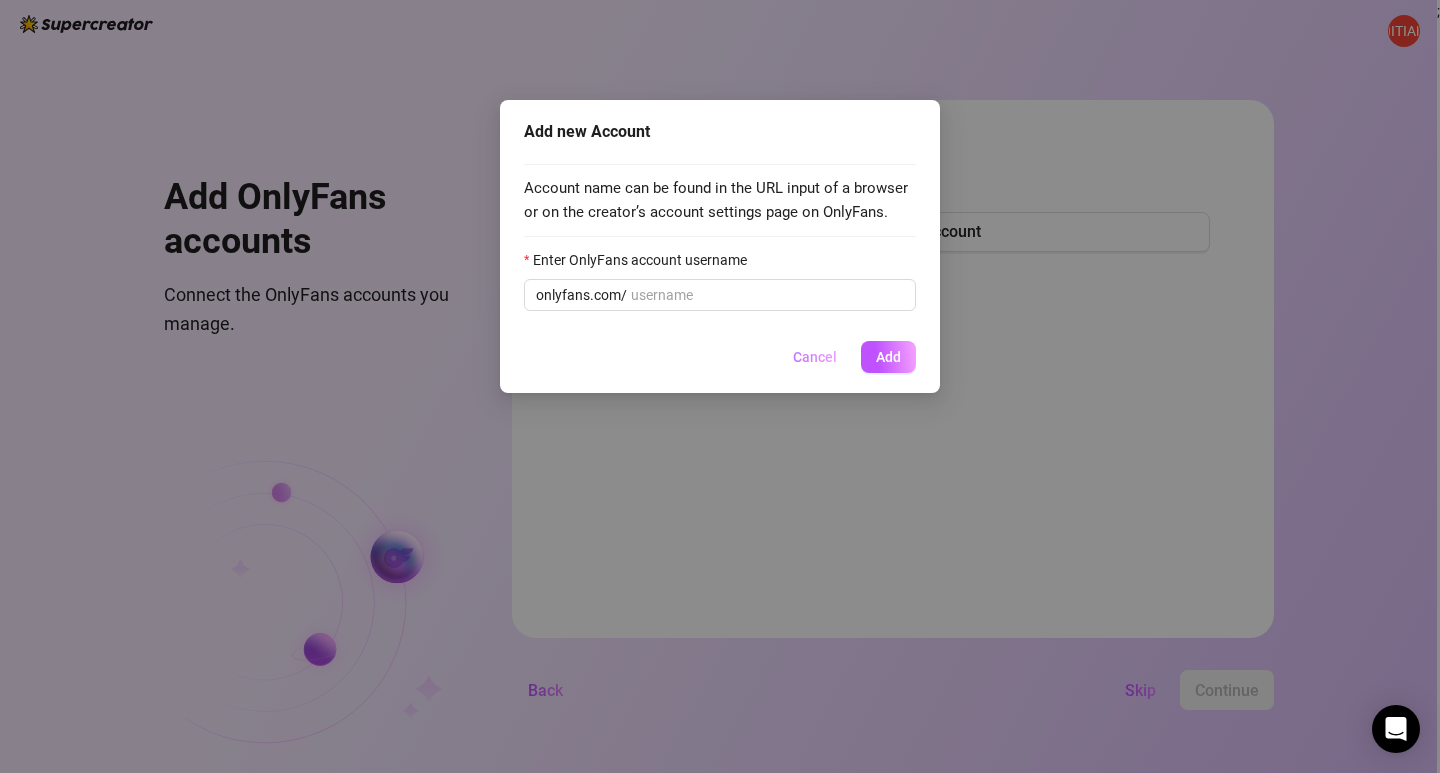 click on "Cancel" at bounding box center (815, 357) 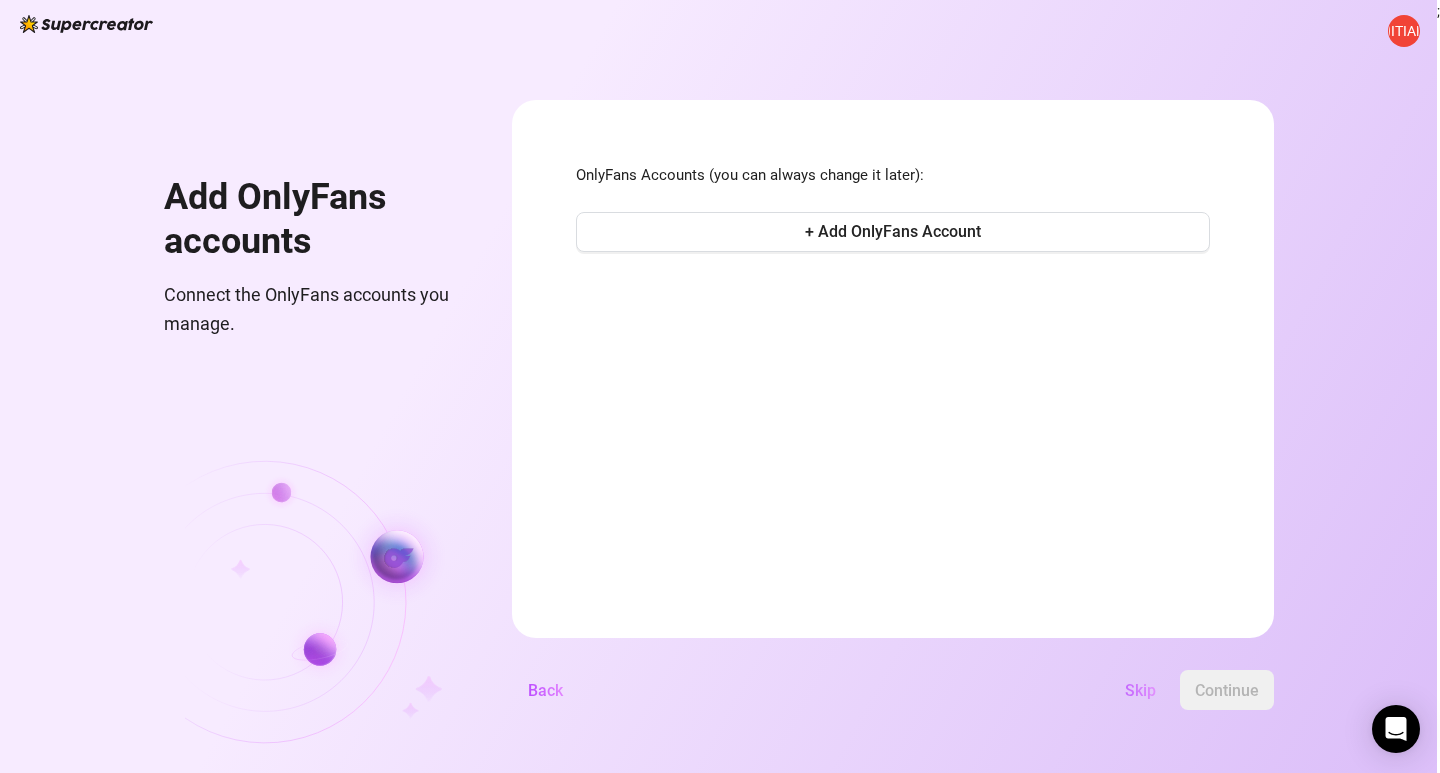 click on "Skip" at bounding box center [1140, 690] 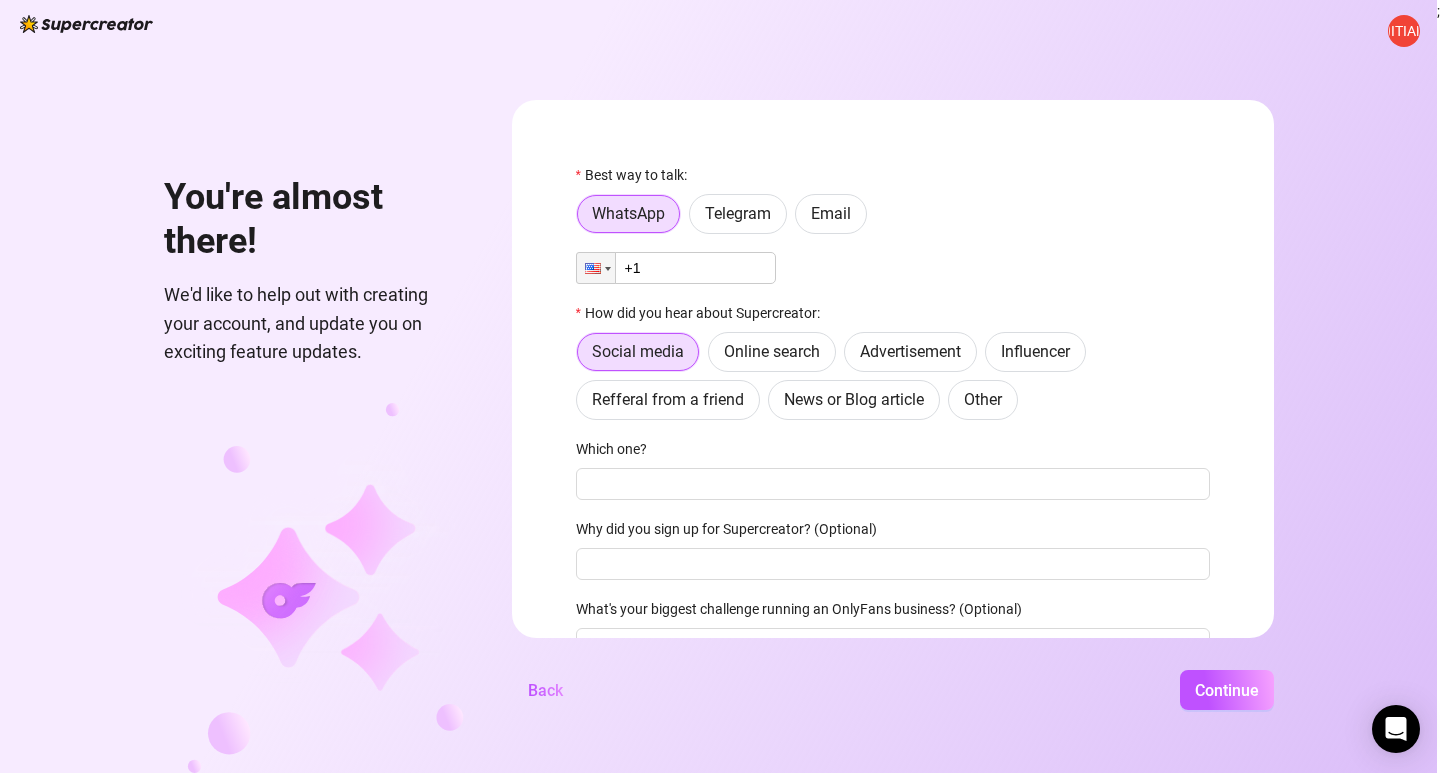 scroll, scrollTop: 106, scrollLeft: 0, axis: vertical 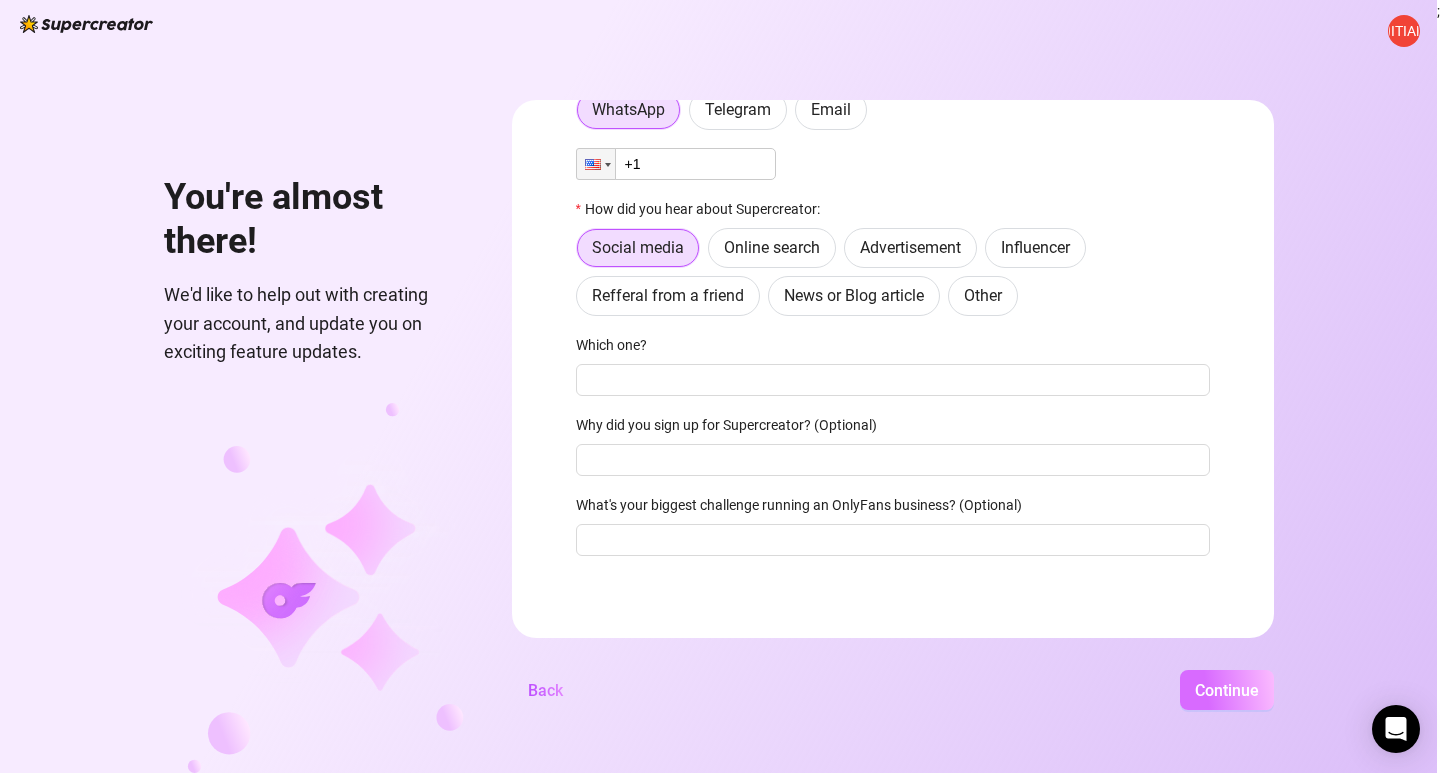 click on "Continue" at bounding box center [1227, 690] 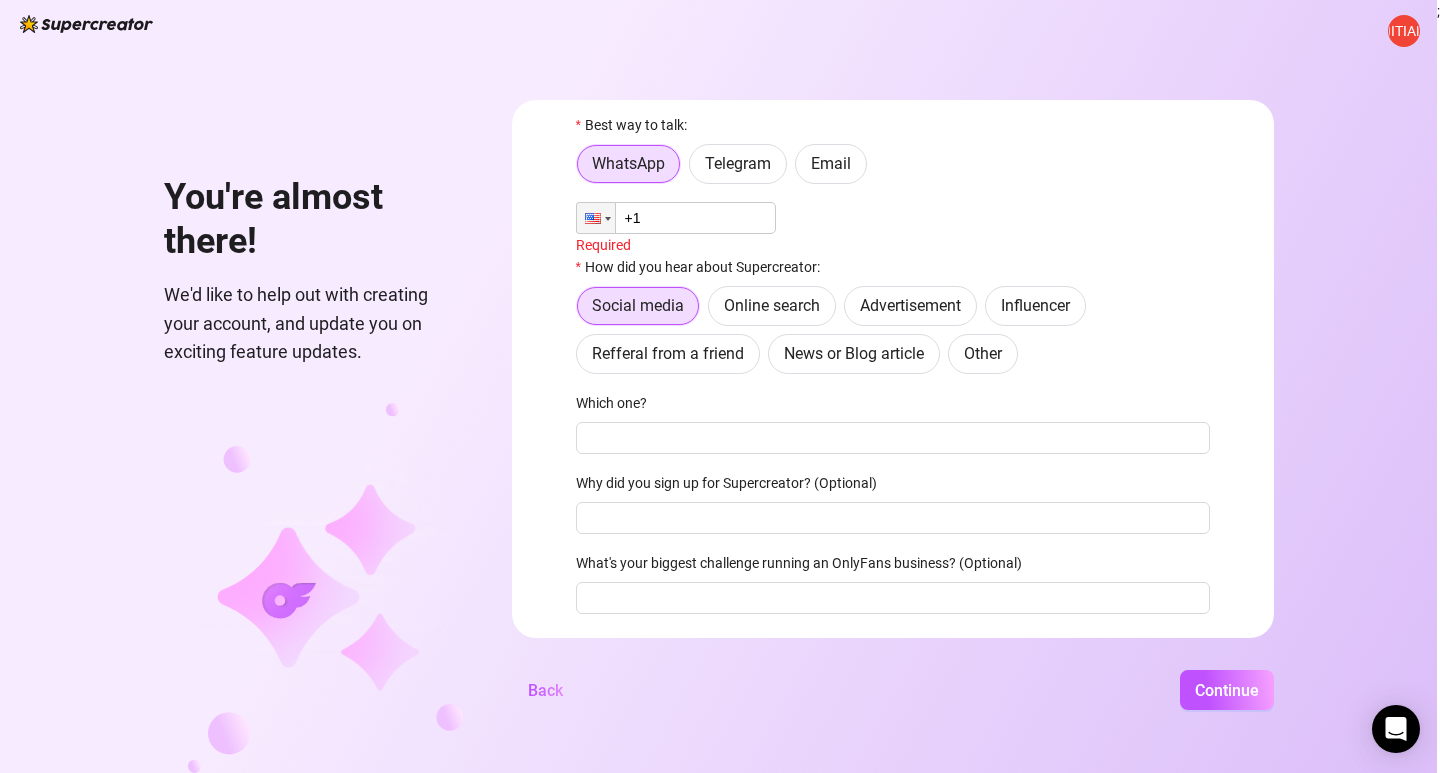 scroll, scrollTop: 0, scrollLeft: 0, axis: both 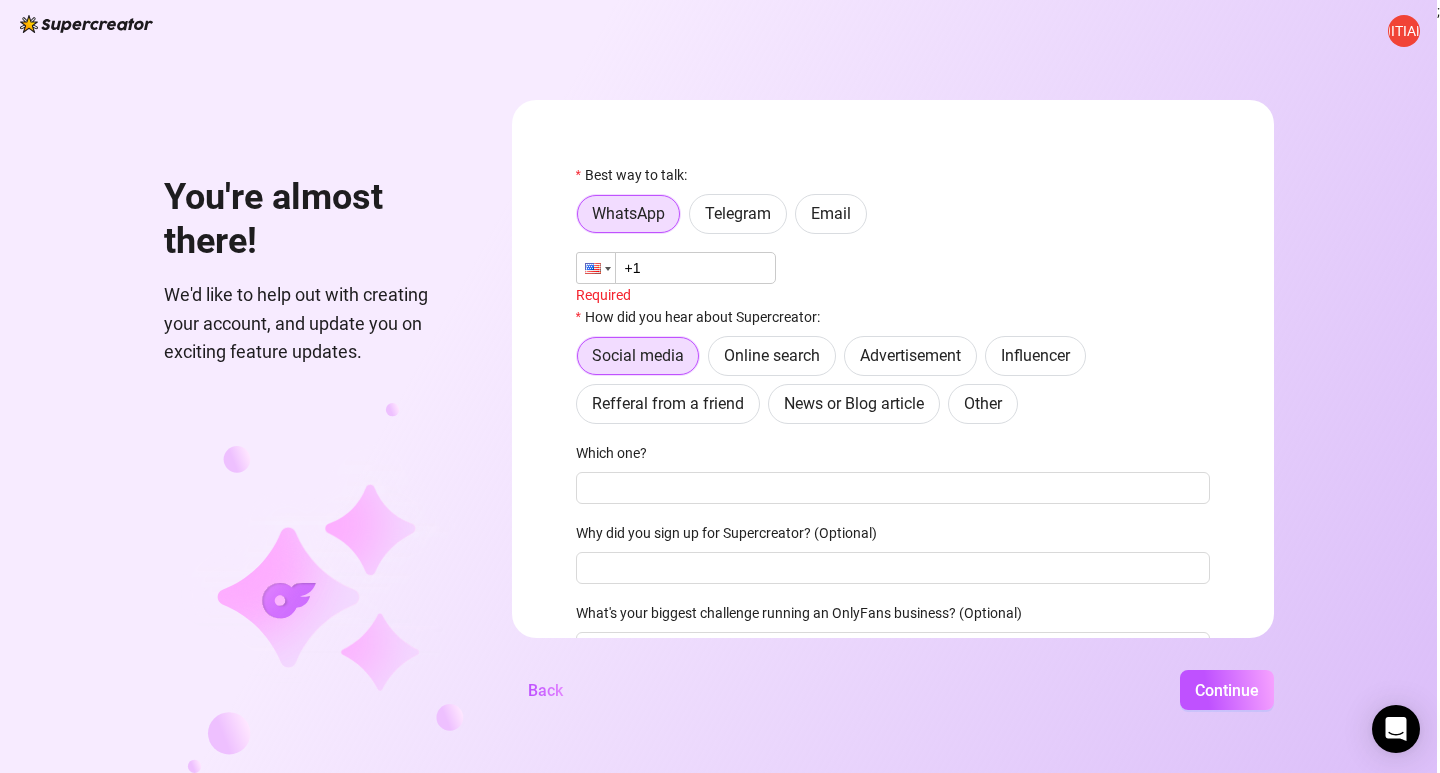 click at bounding box center [608, 269] 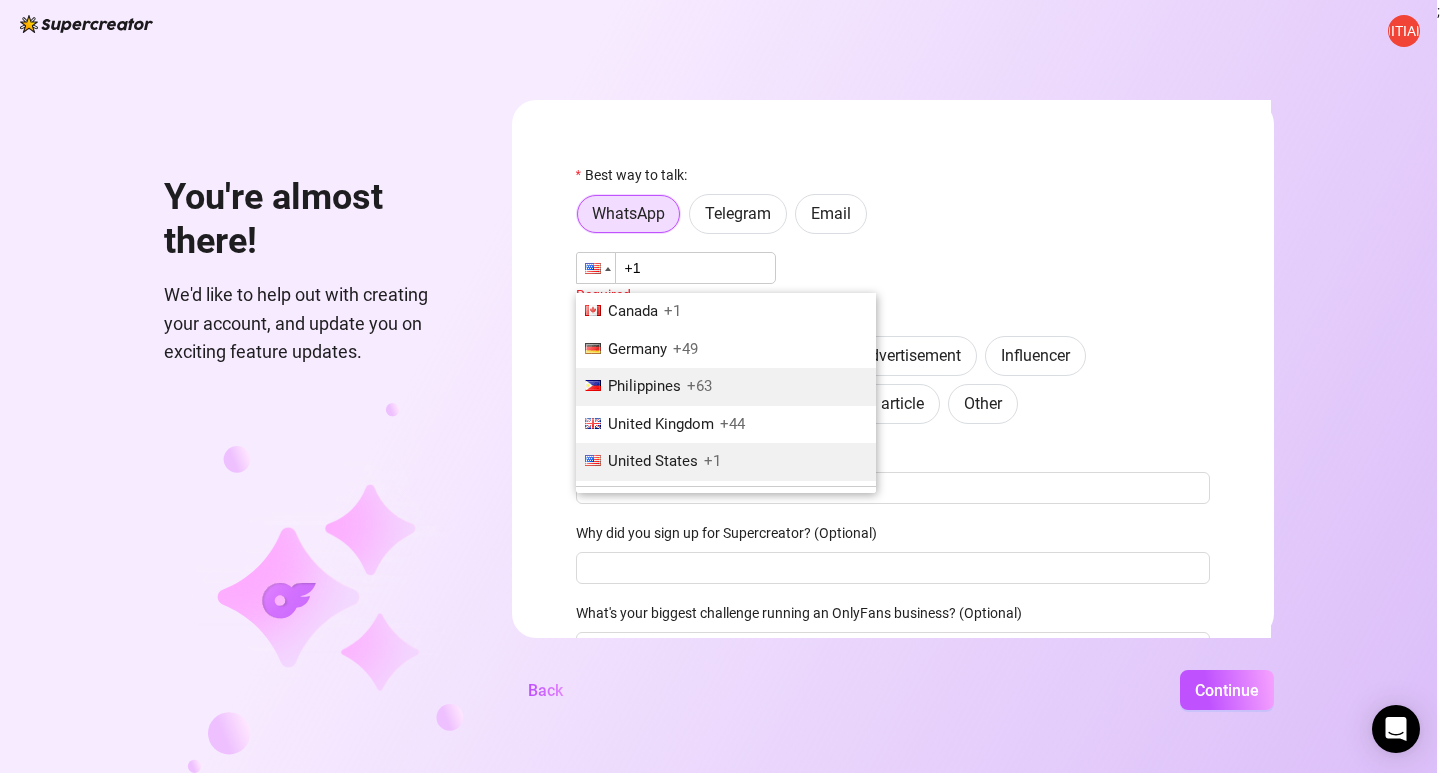 scroll, scrollTop: 569, scrollLeft: 0, axis: vertical 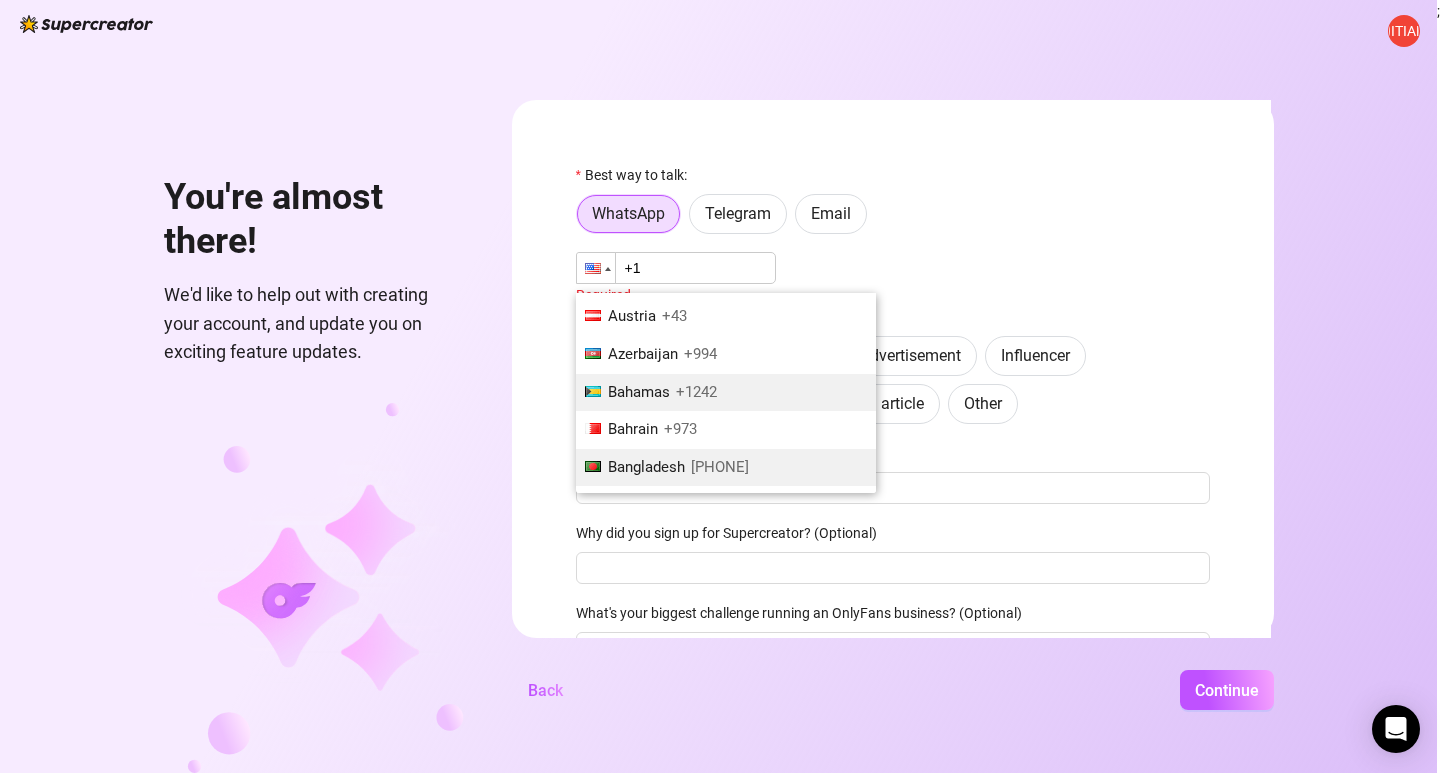 click on "[PHONE]" at bounding box center (720, 467) 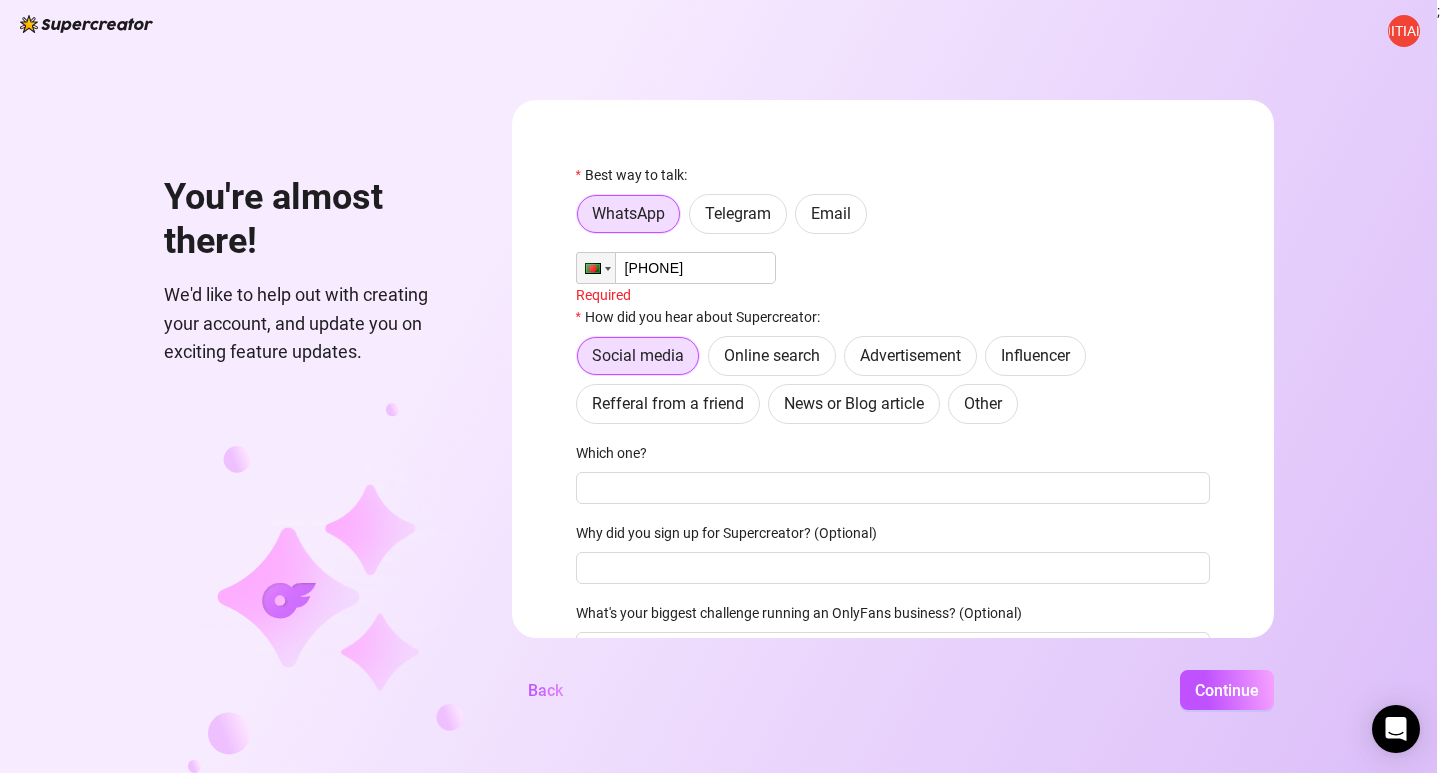 click on "[PHONE]" at bounding box center (676, 268) 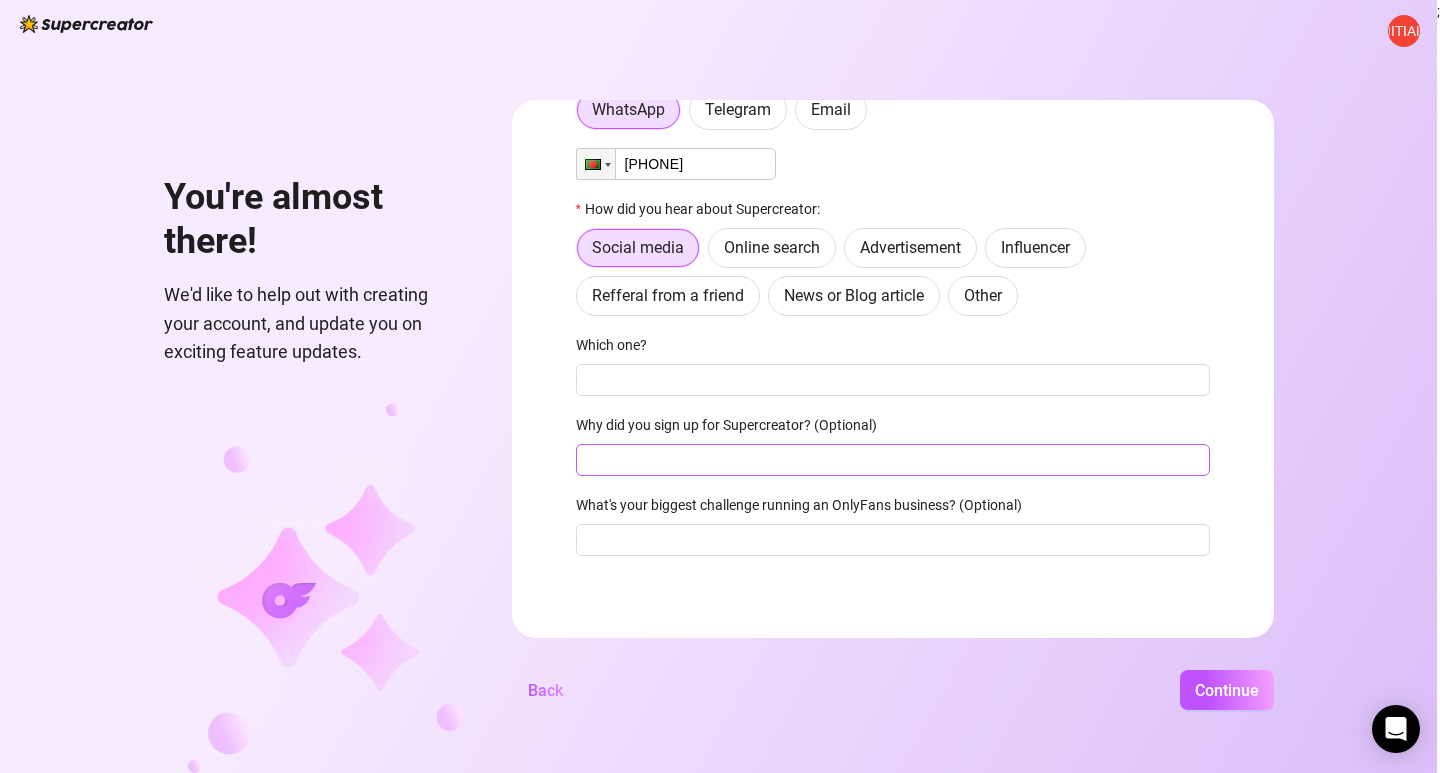 scroll, scrollTop: 106, scrollLeft: 0, axis: vertical 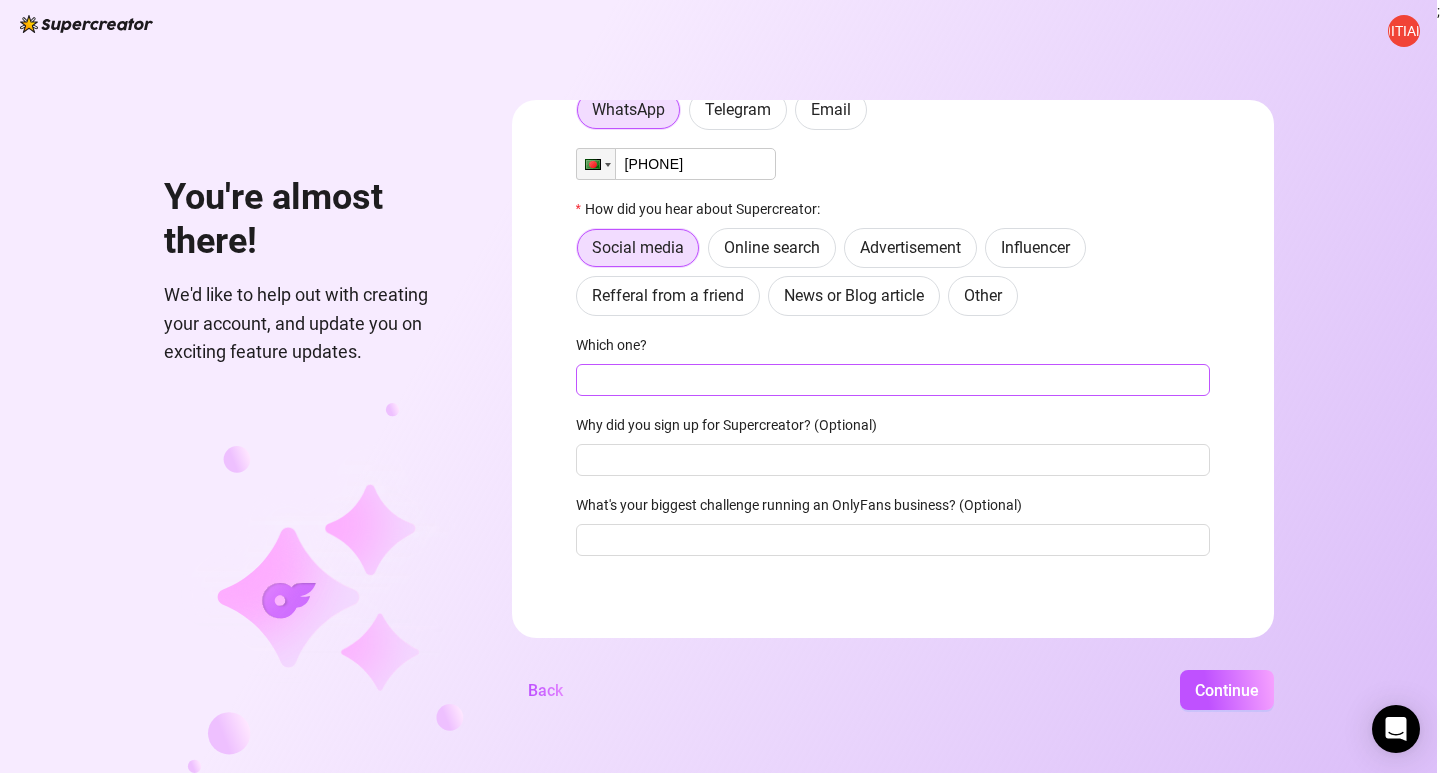 type on "[PHONE]" 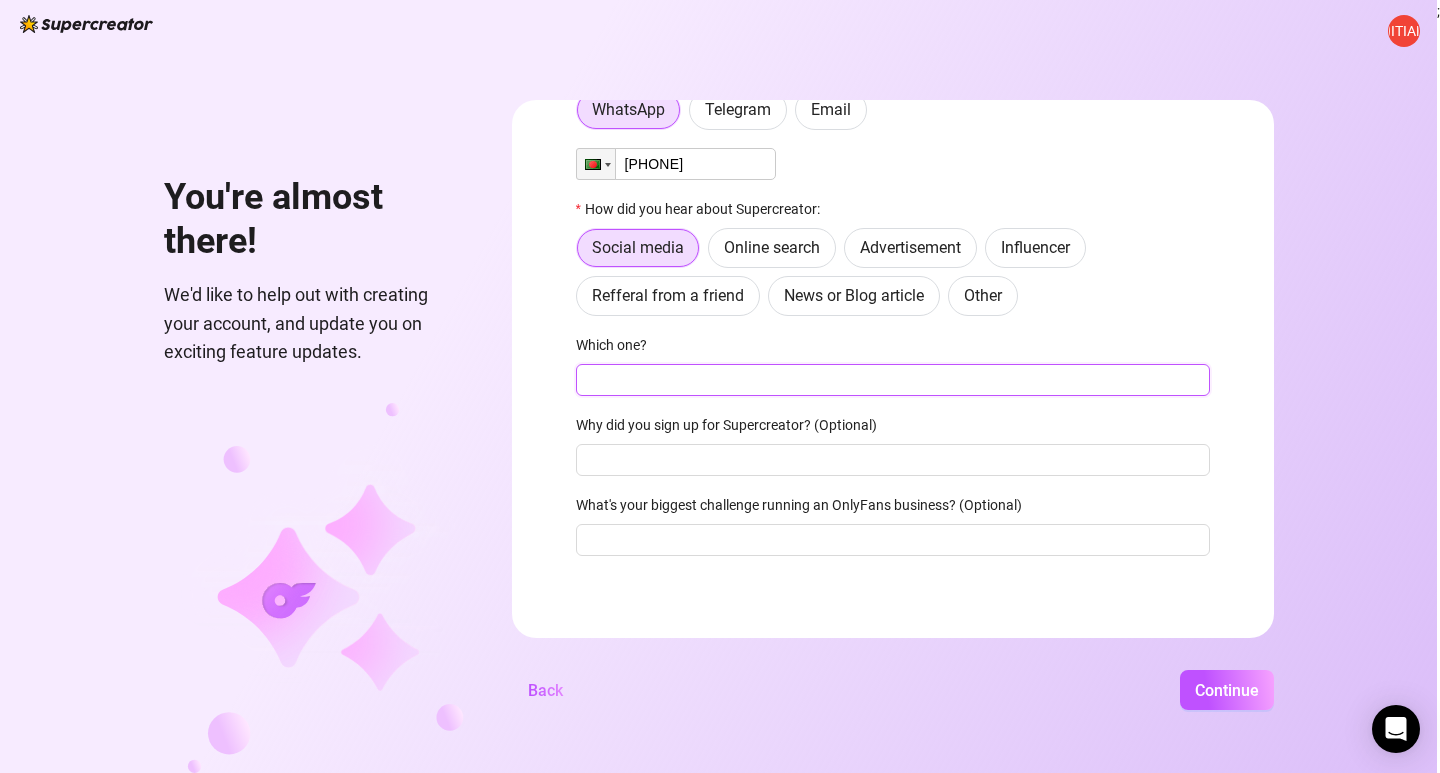 click on "Which one?" at bounding box center (893, 380) 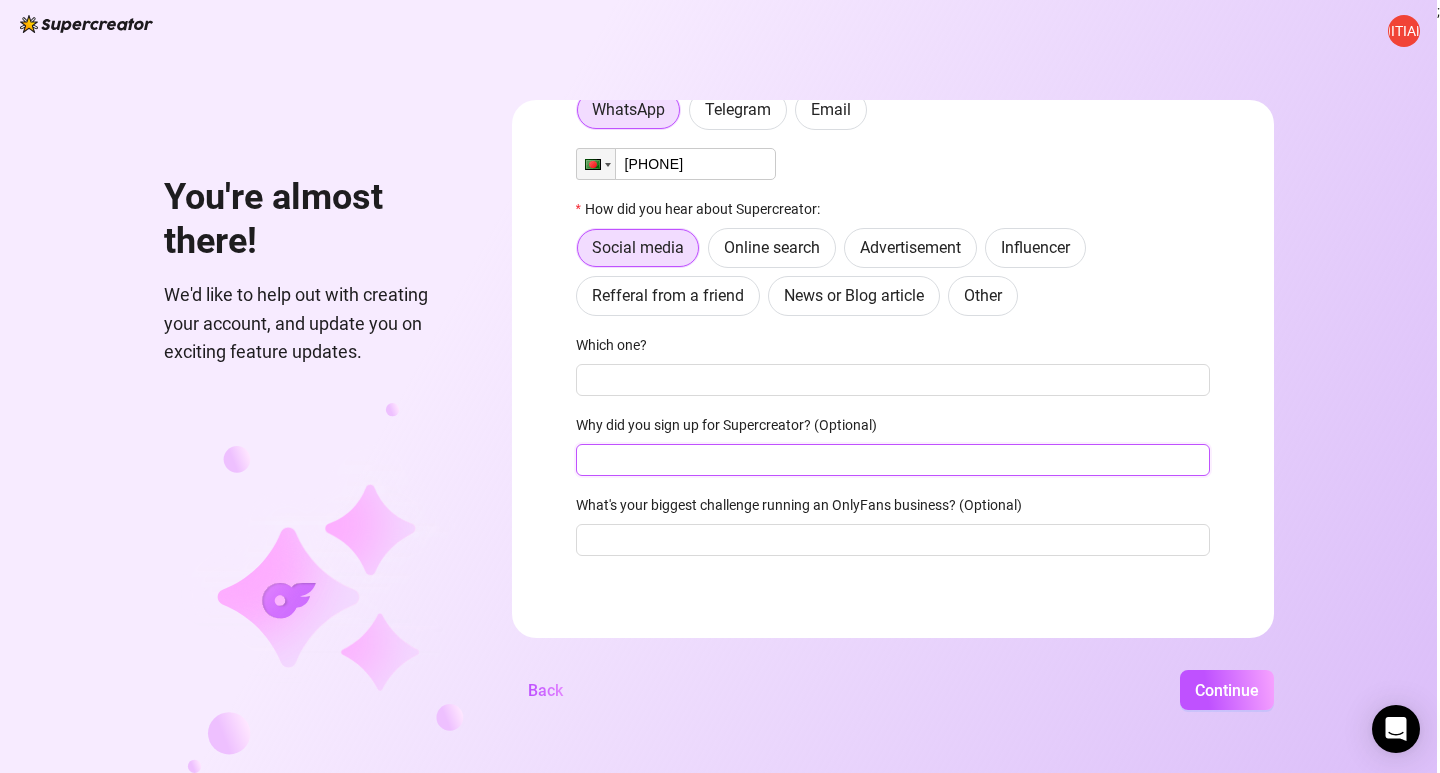 click on "Why did you sign up for Supercreator? (Optional)" at bounding box center [893, 460] 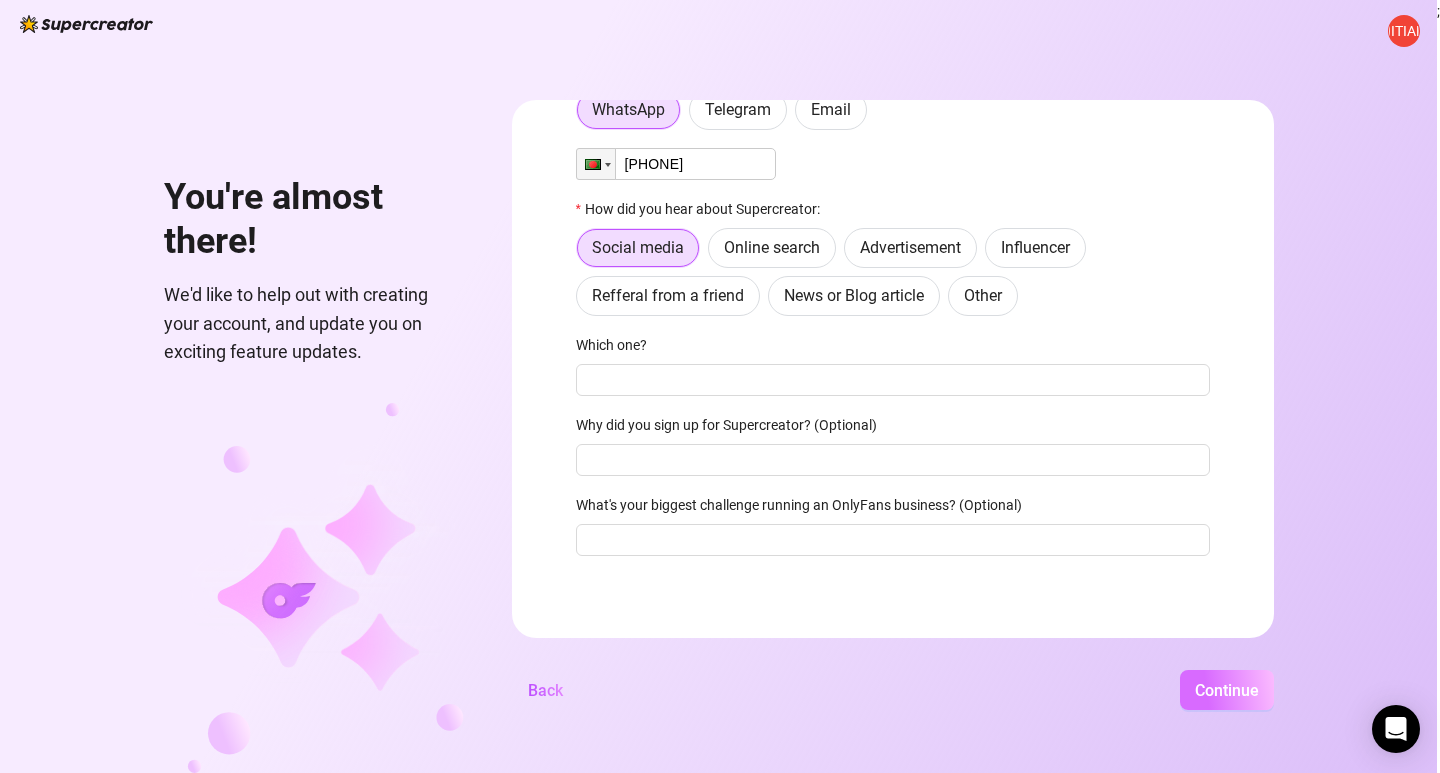 click on "Continue" at bounding box center [1227, 690] 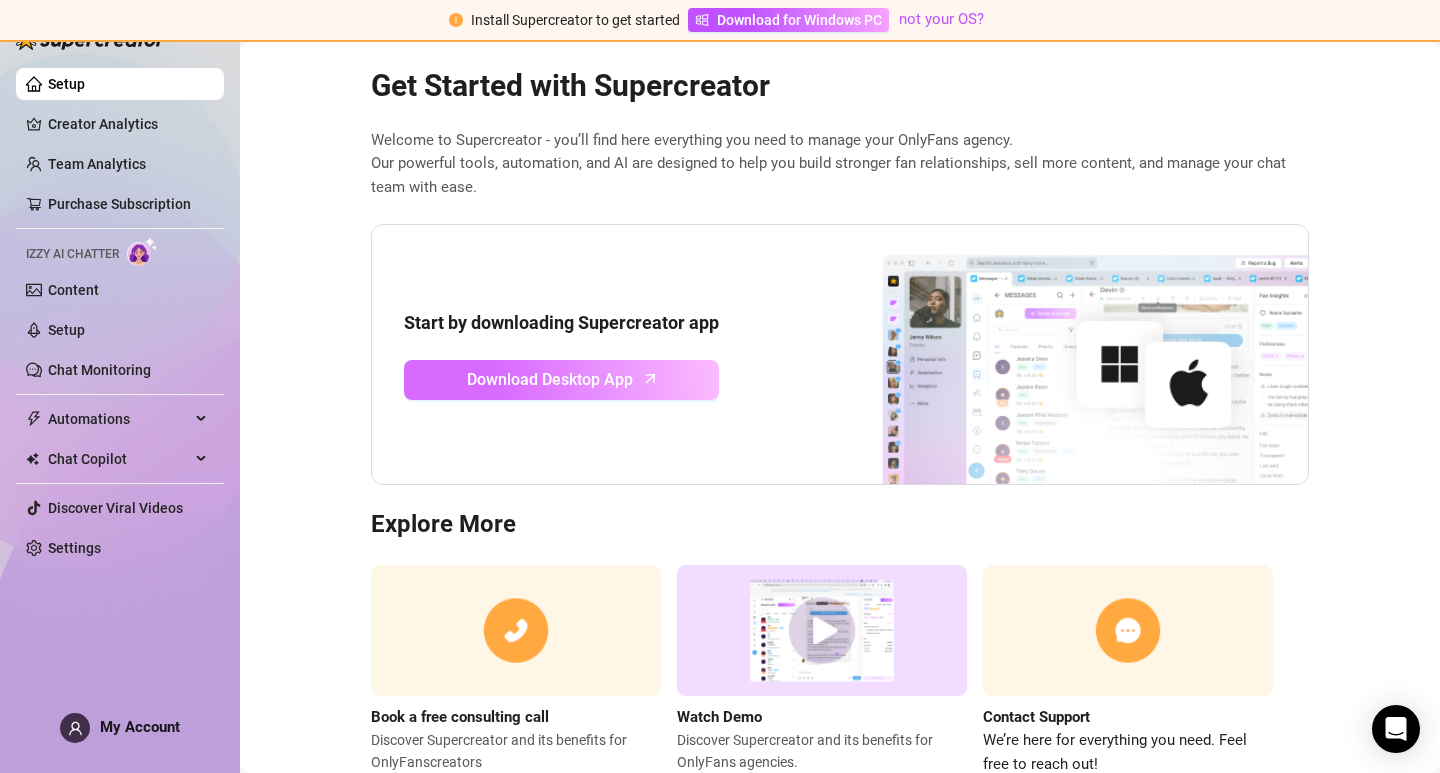 scroll, scrollTop: 0, scrollLeft: 0, axis: both 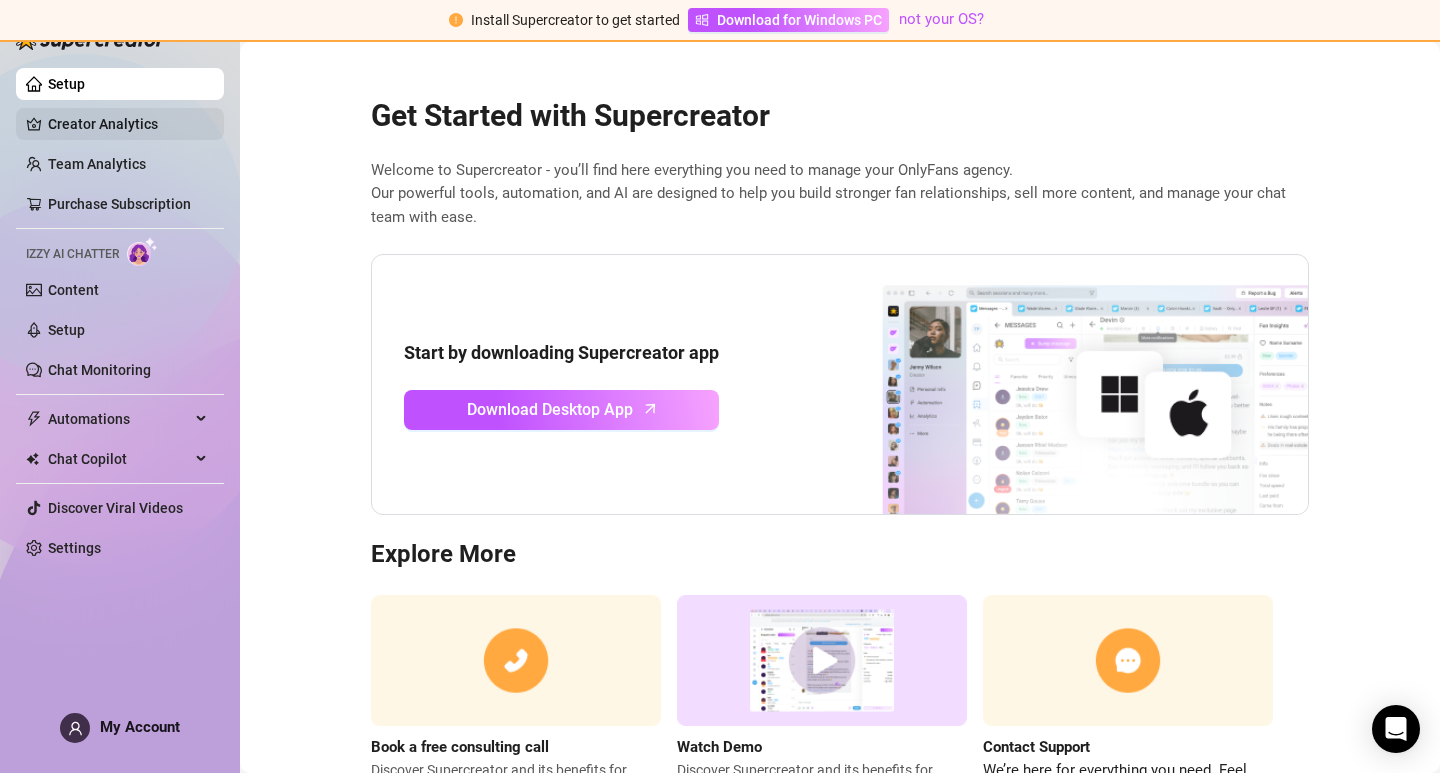click on "Creator Analytics" at bounding box center [128, 124] 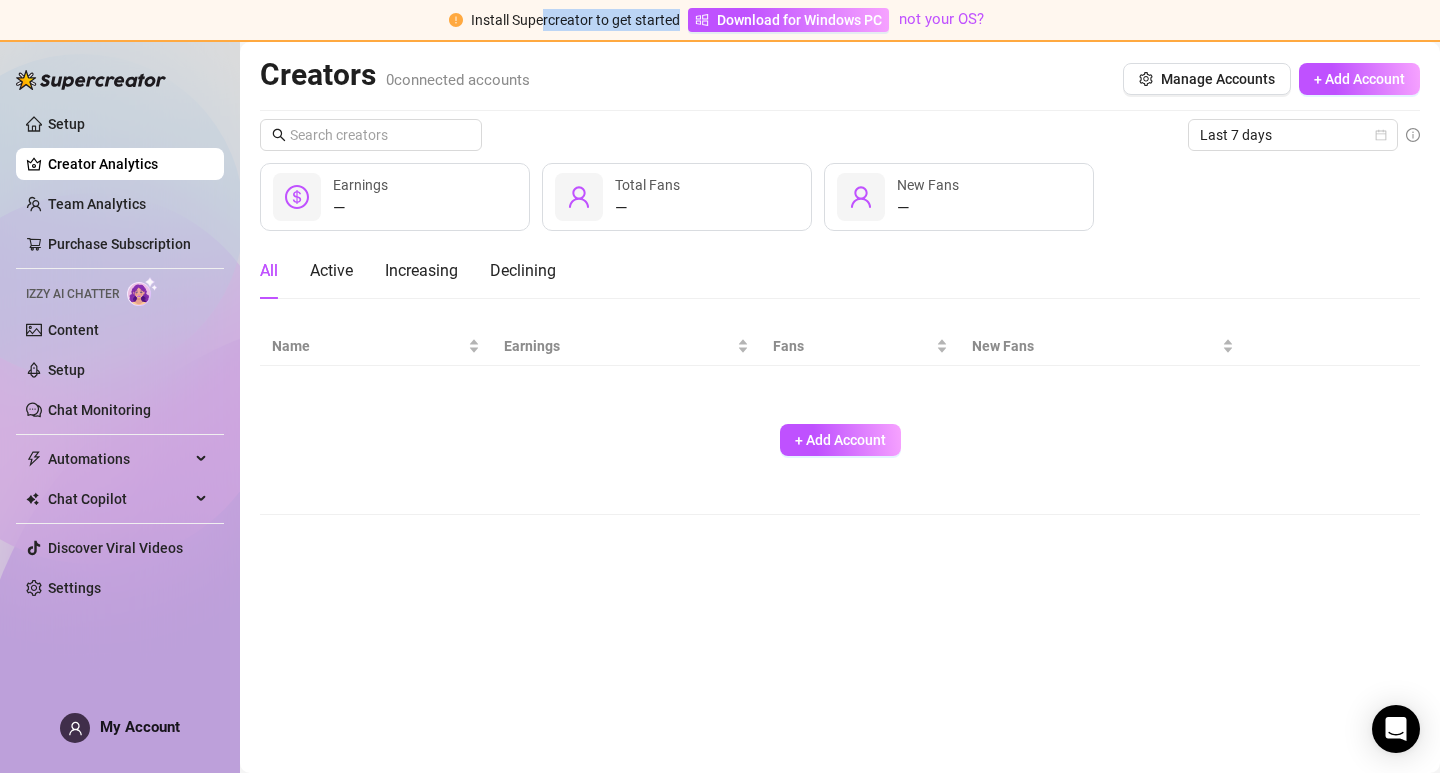 drag, startPoint x: 541, startPoint y: 14, endPoint x: 681, endPoint y: 23, distance: 140.28899 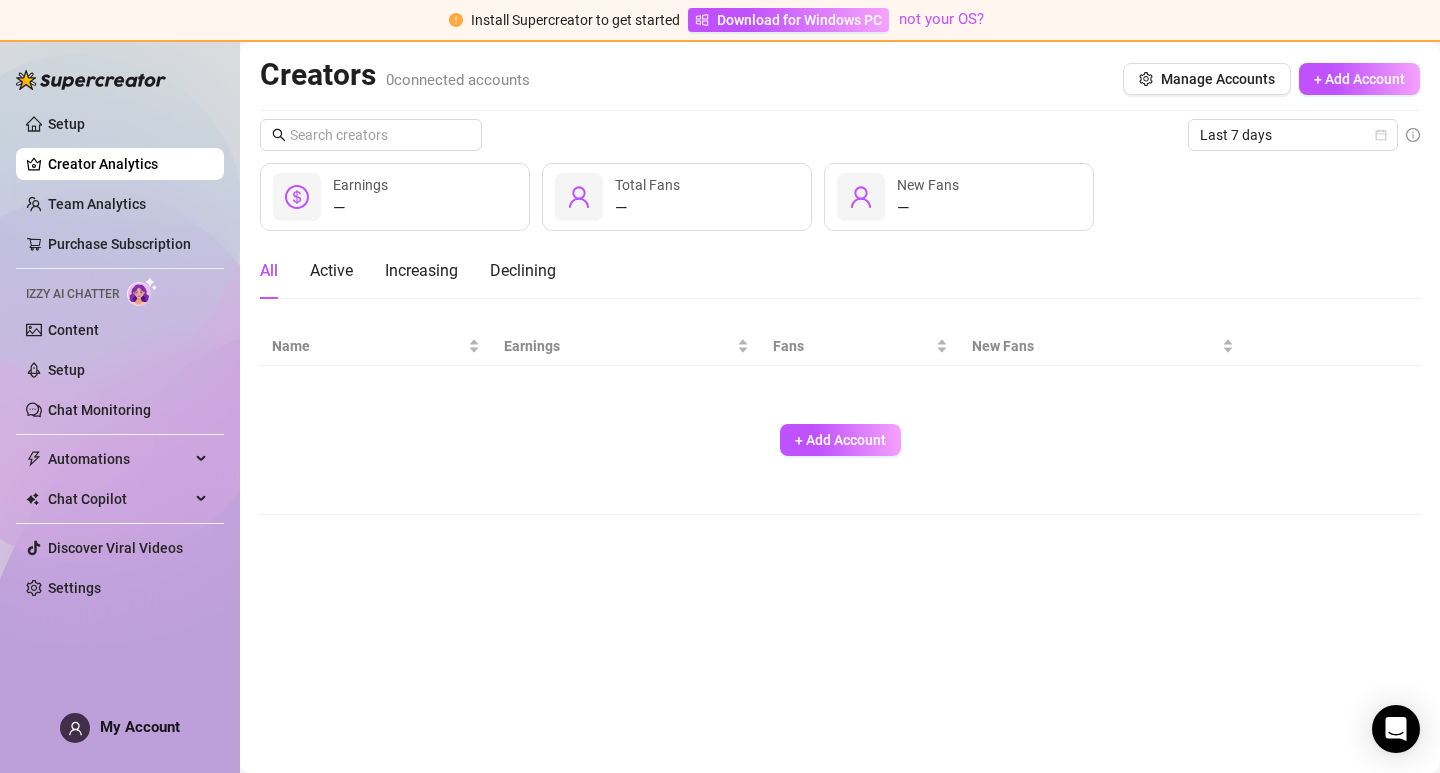 click on "Install Supercreator to get started Download for Windows PC not your OS?" at bounding box center [720, 21] 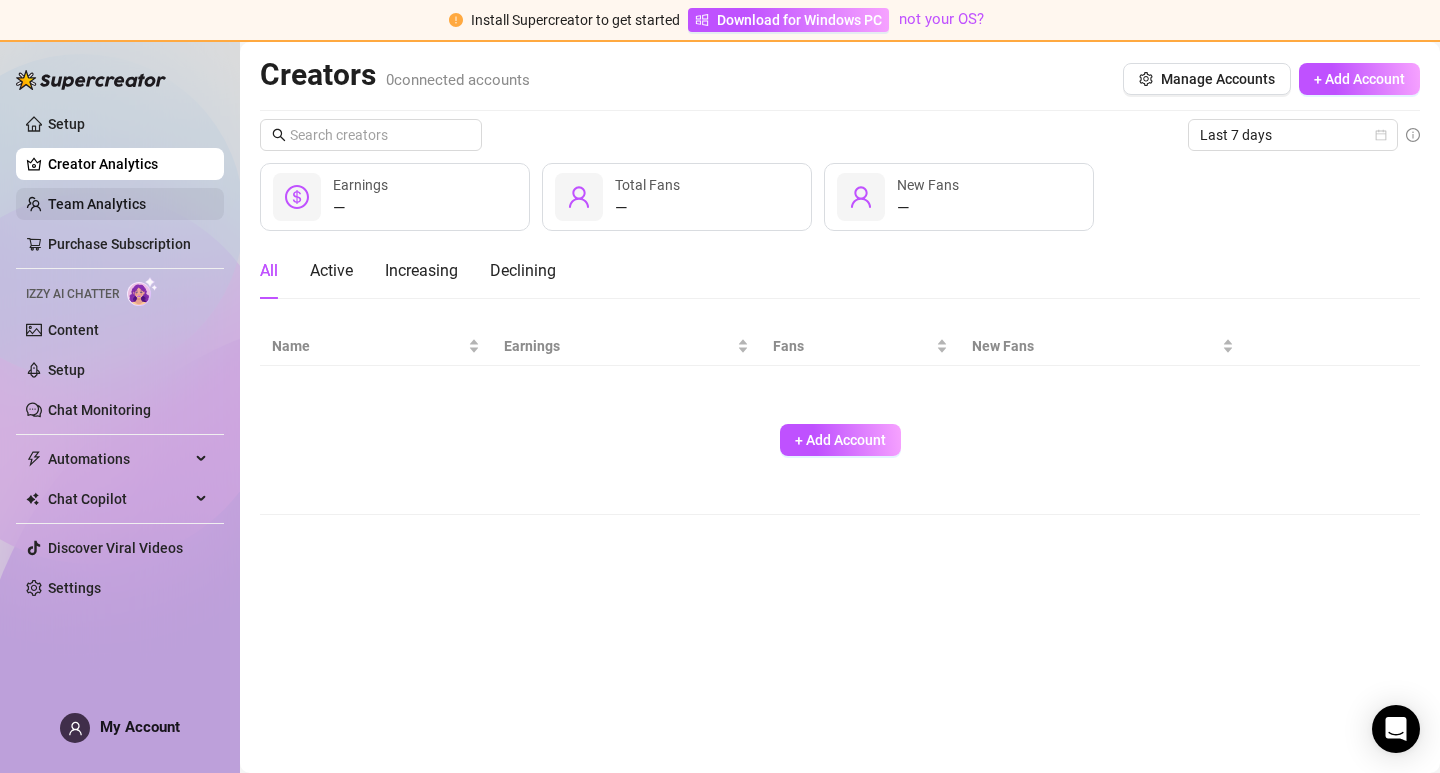 click on "Team Analytics" at bounding box center (97, 204) 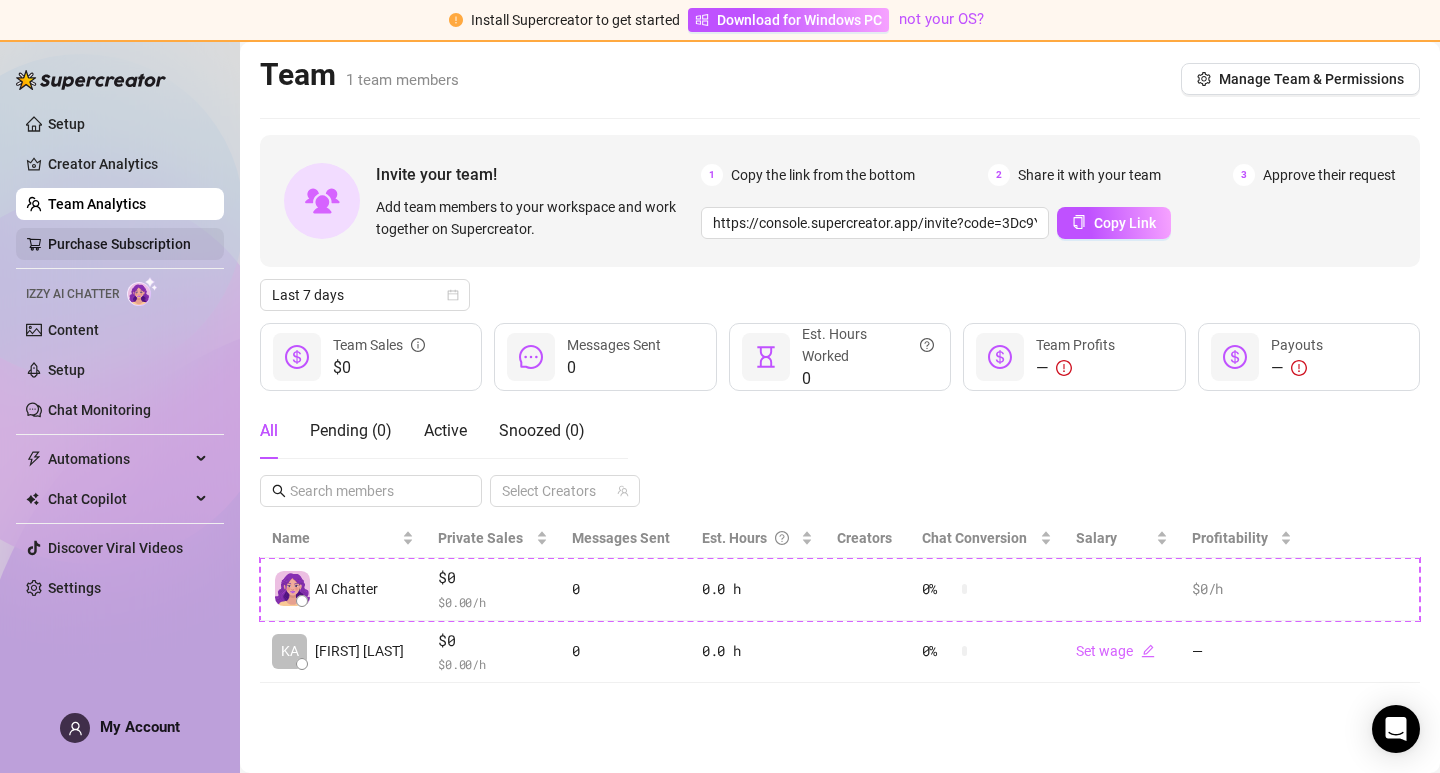 click on "Purchase Subscription" at bounding box center (119, 244) 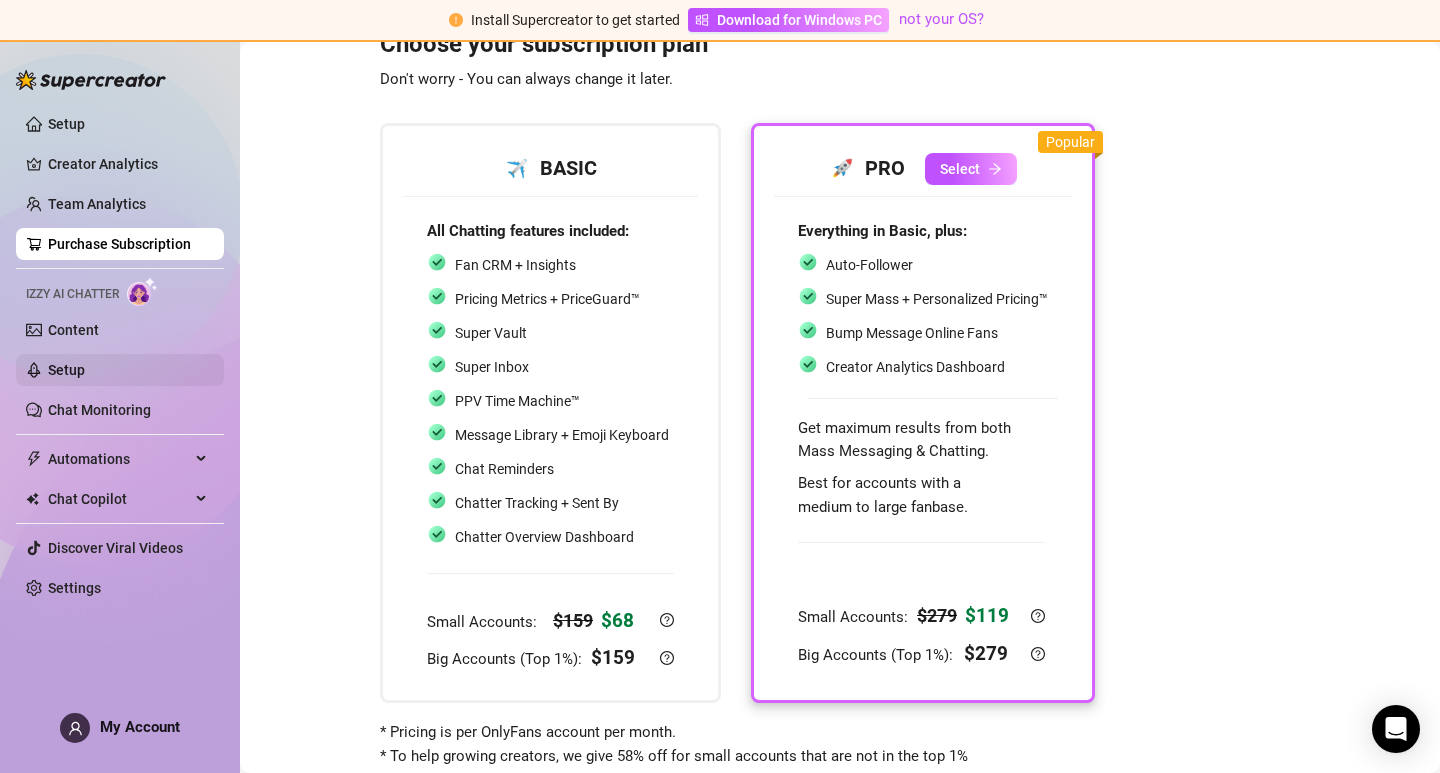scroll, scrollTop: 0, scrollLeft: 0, axis: both 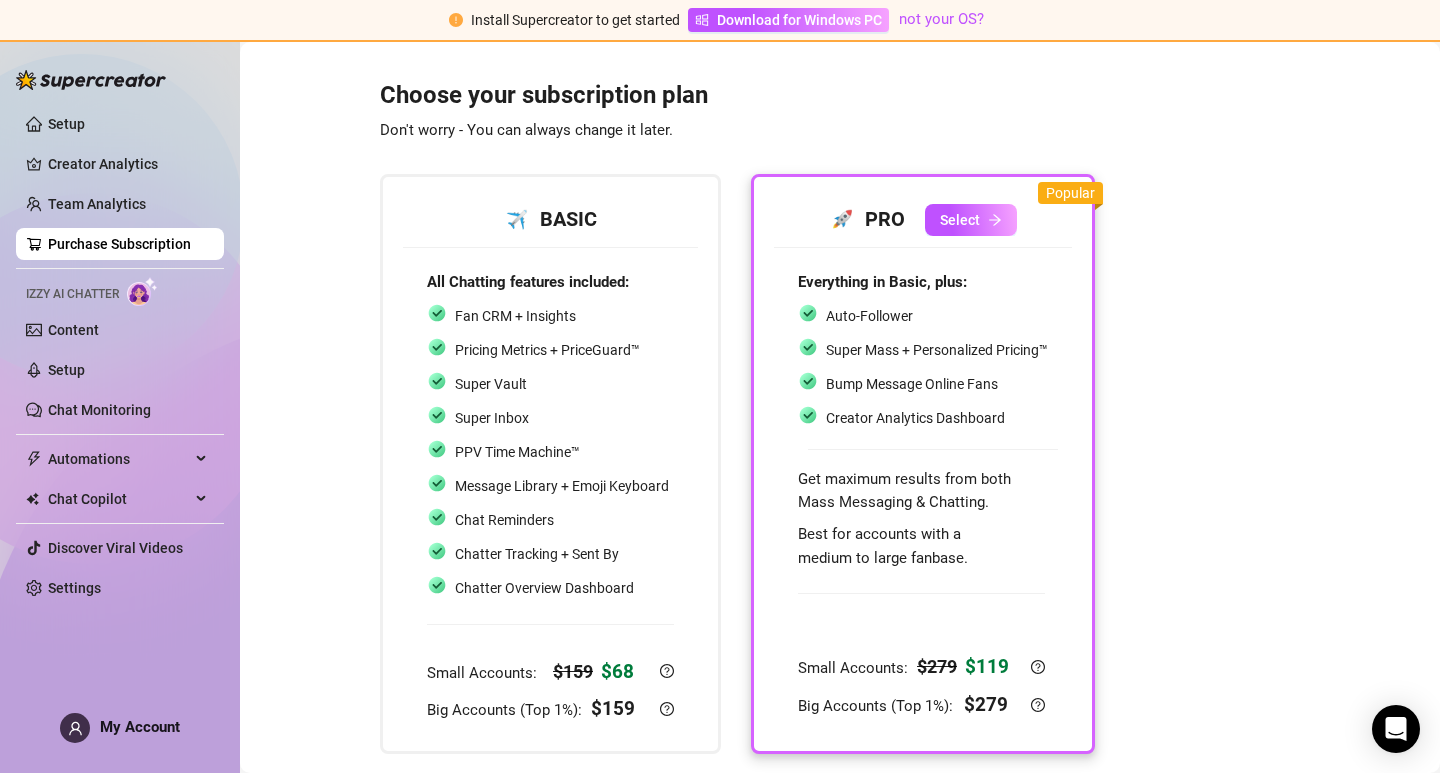 click on "Izzy AI Chatter" at bounding box center [120, 291] 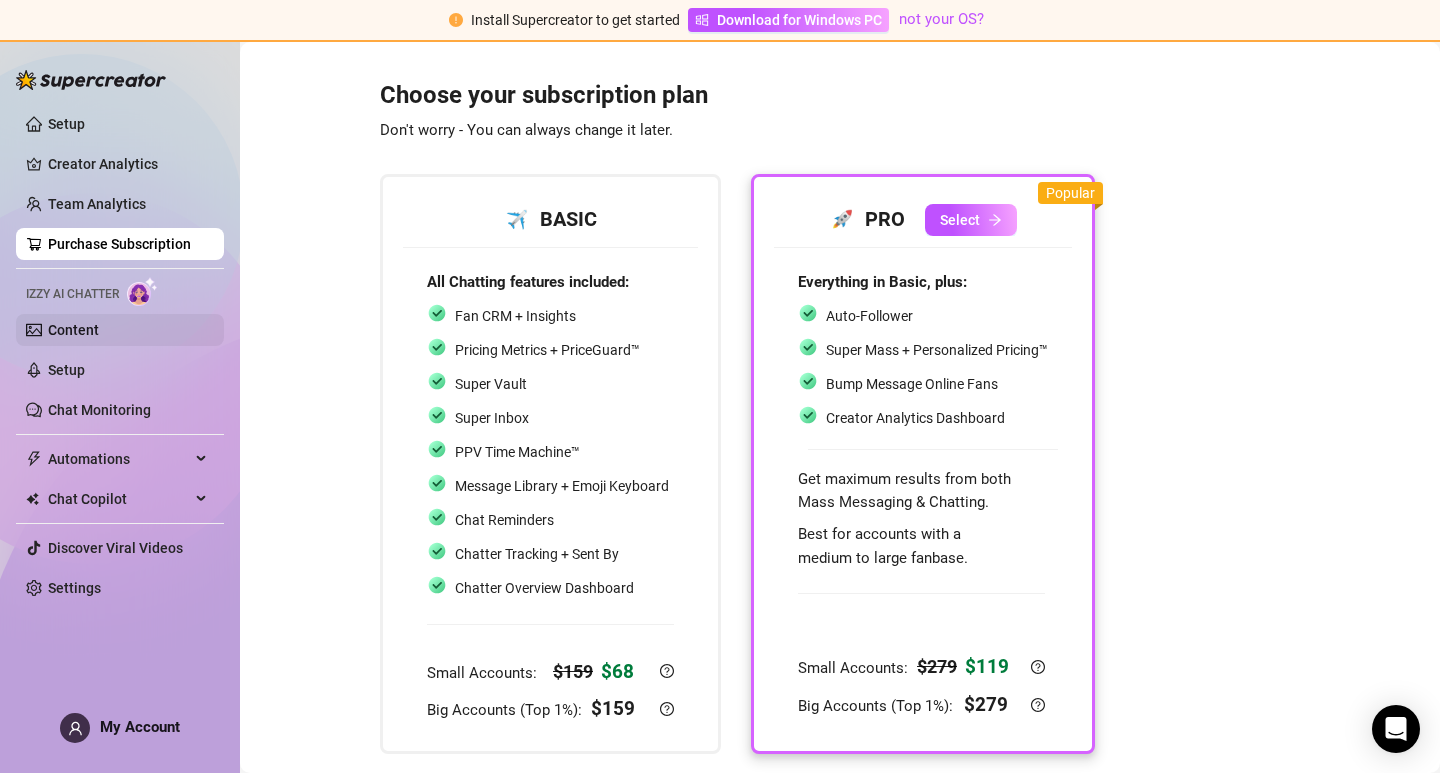 click on "Content" at bounding box center (73, 330) 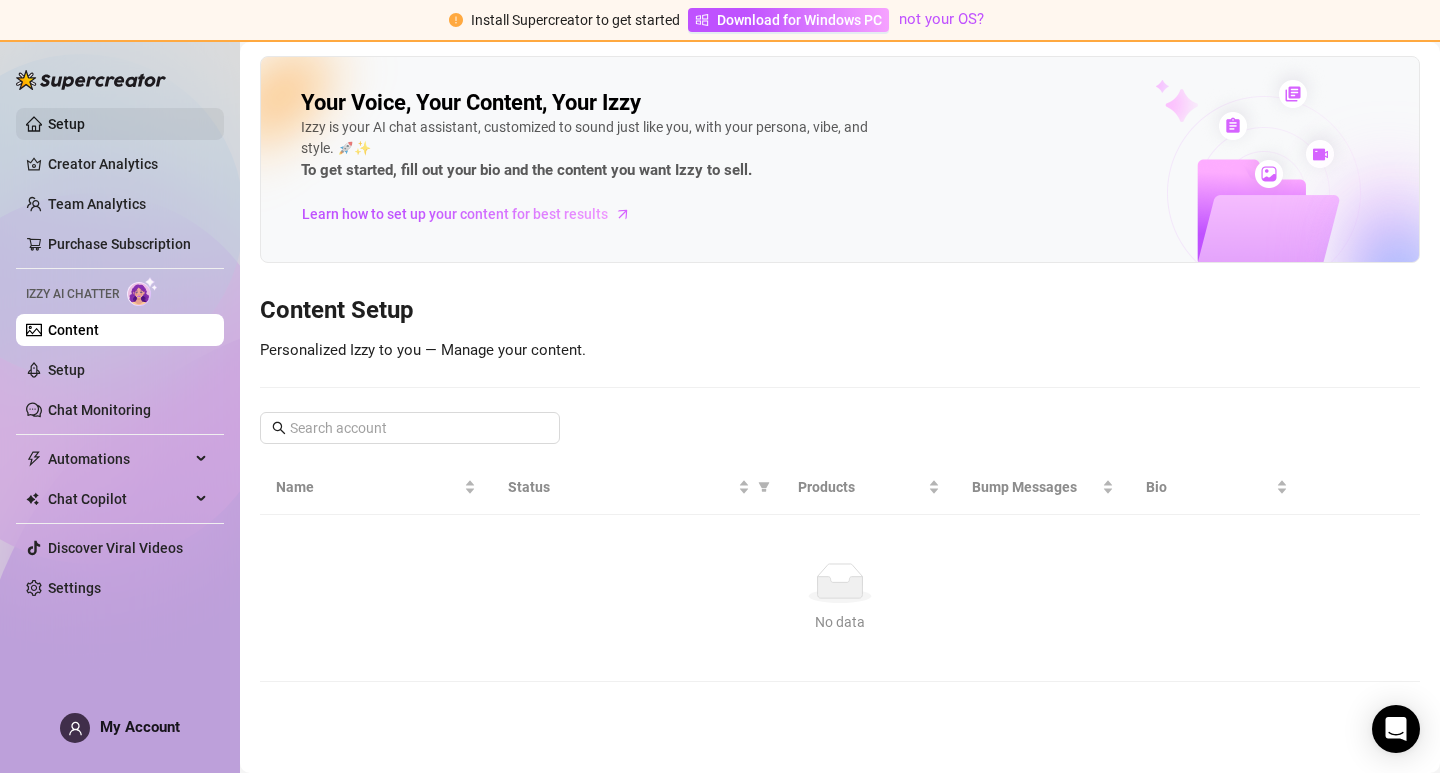click on "Setup" at bounding box center (66, 124) 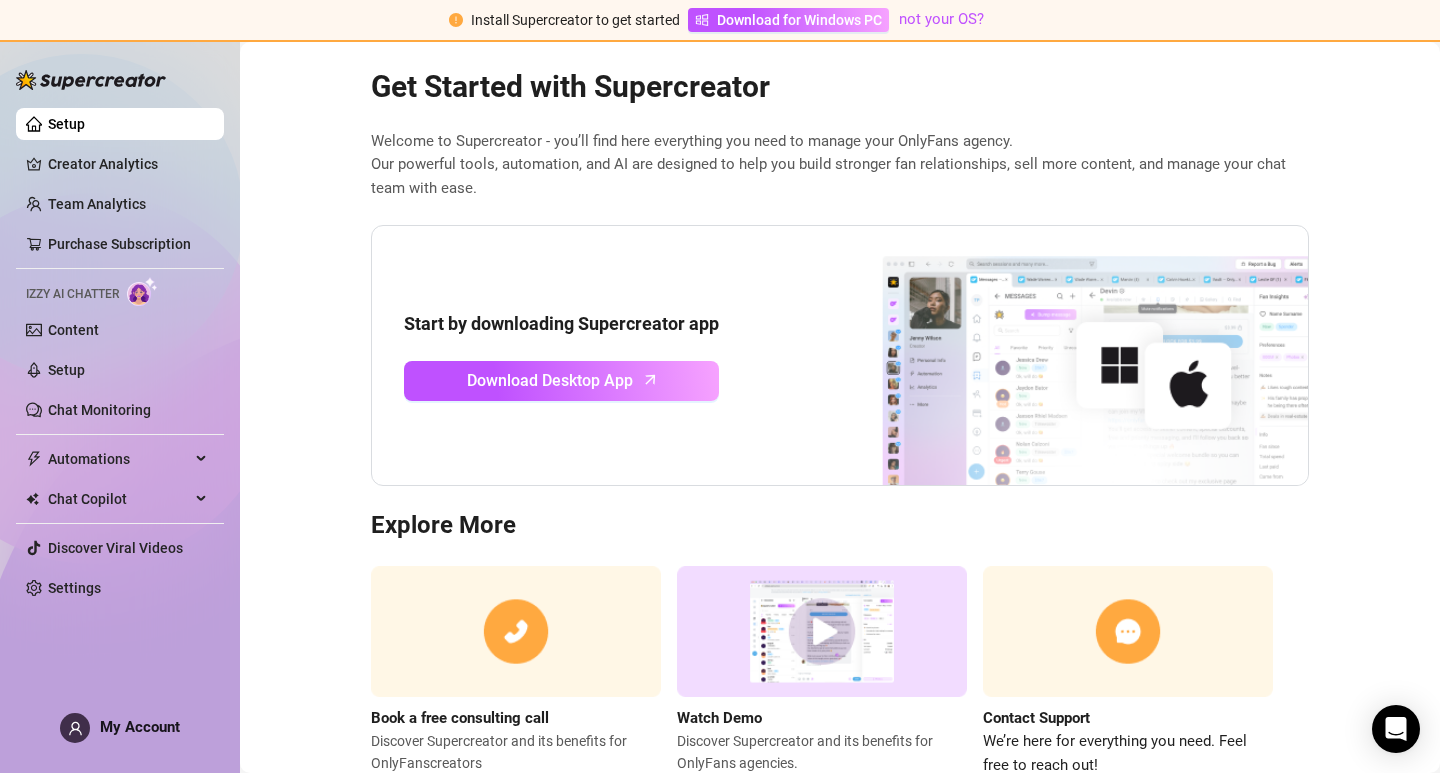 scroll, scrollTop: 0, scrollLeft: 0, axis: both 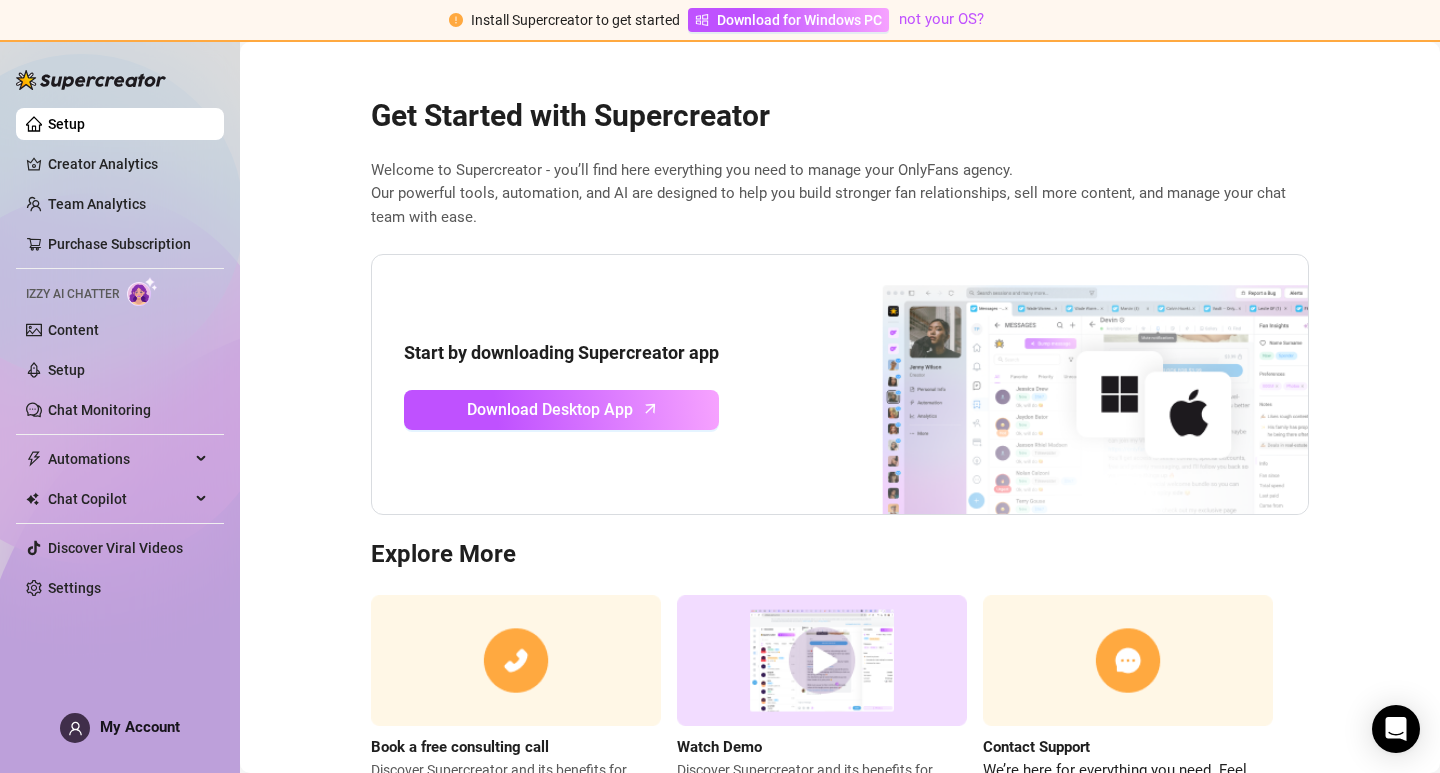 click at bounding box center (1058, 385) 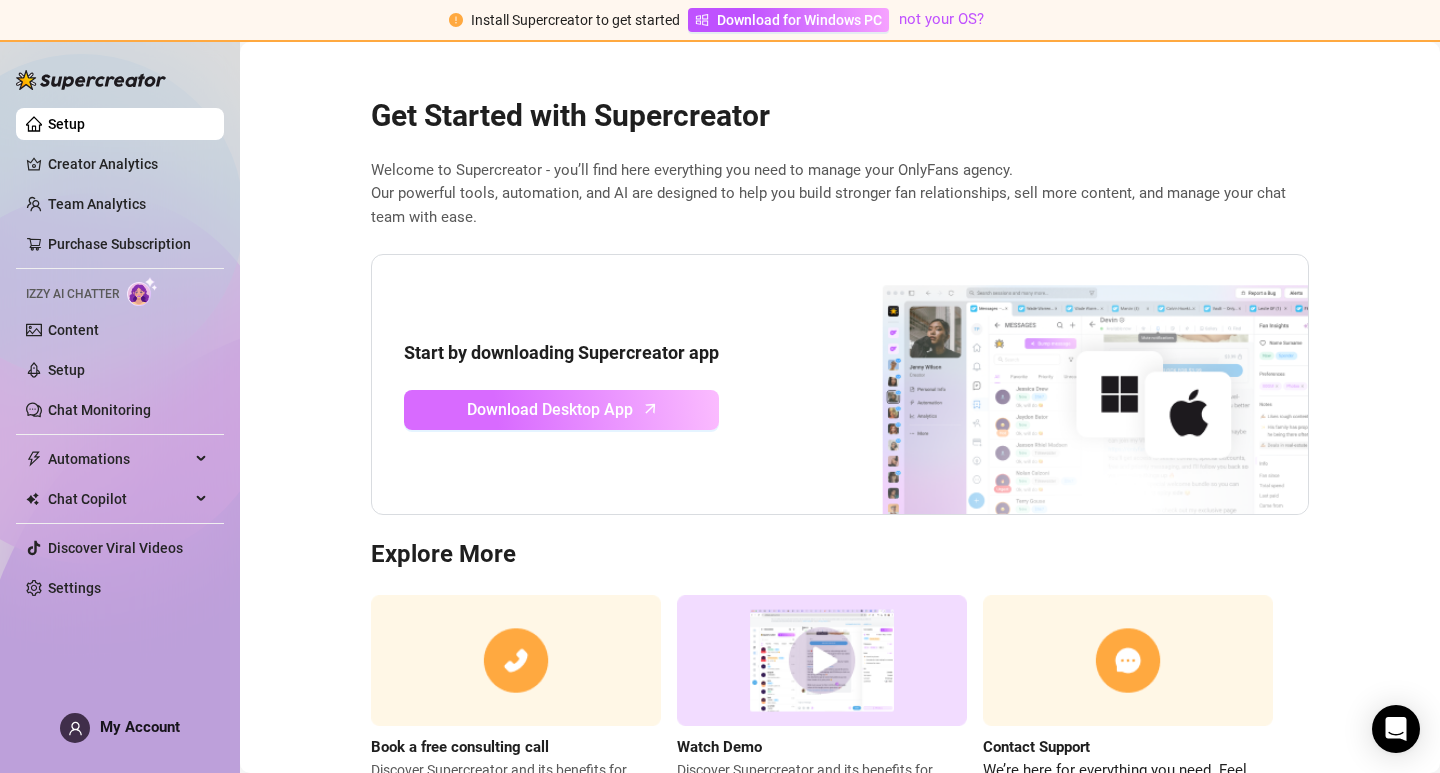click on "Download Desktop App" at bounding box center (550, 409) 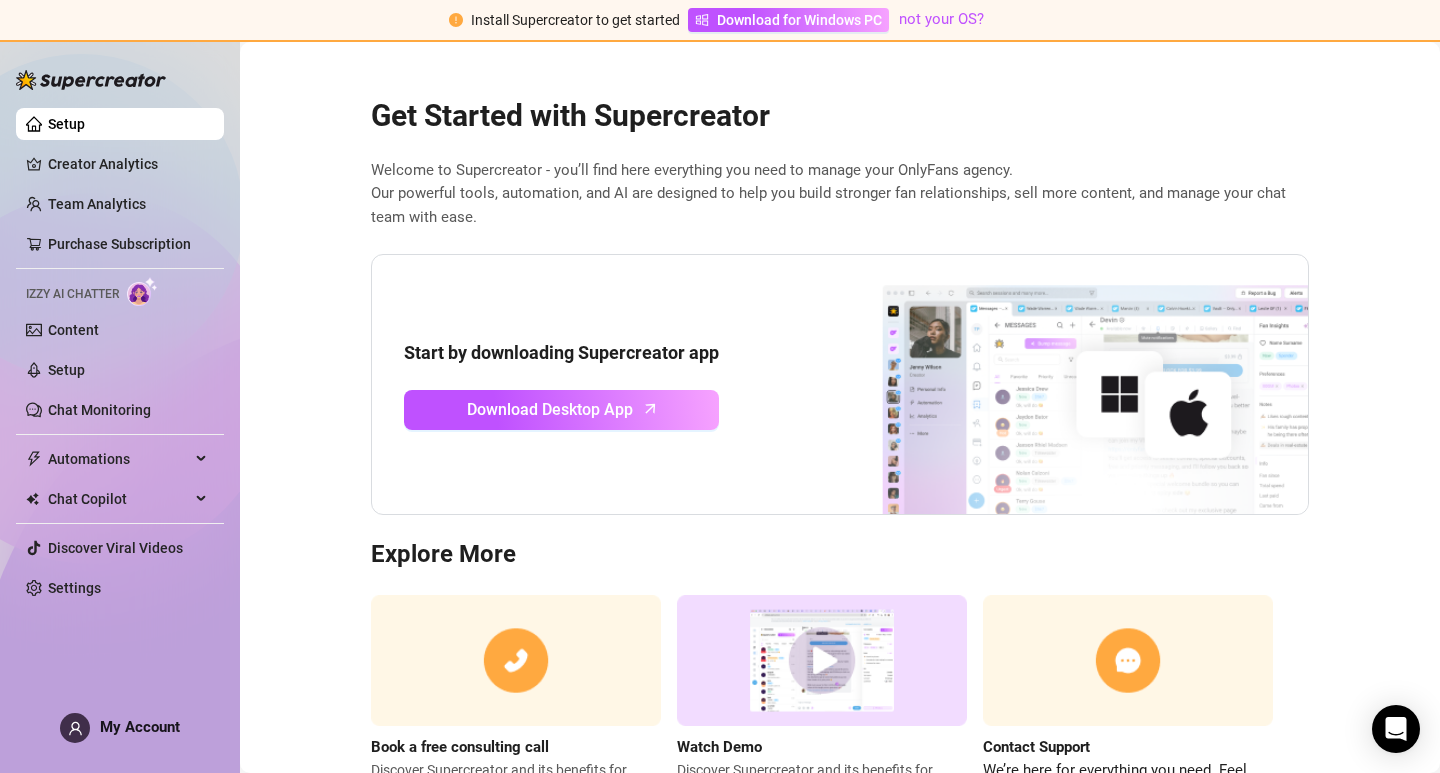 scroll, scrollTop: 94, scrollLeft: 0, axis: vertical 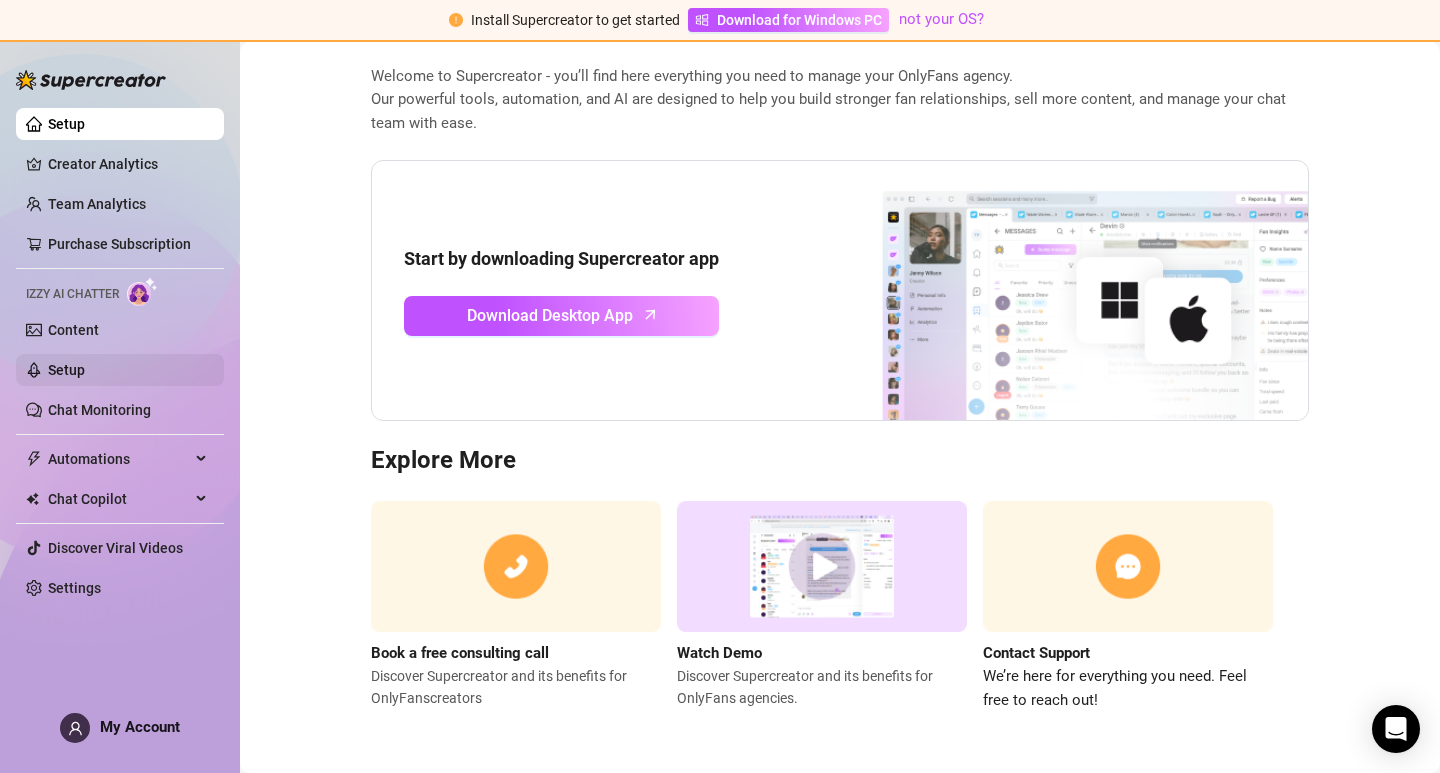 click on "Setup" at bounding box center (66, 370) 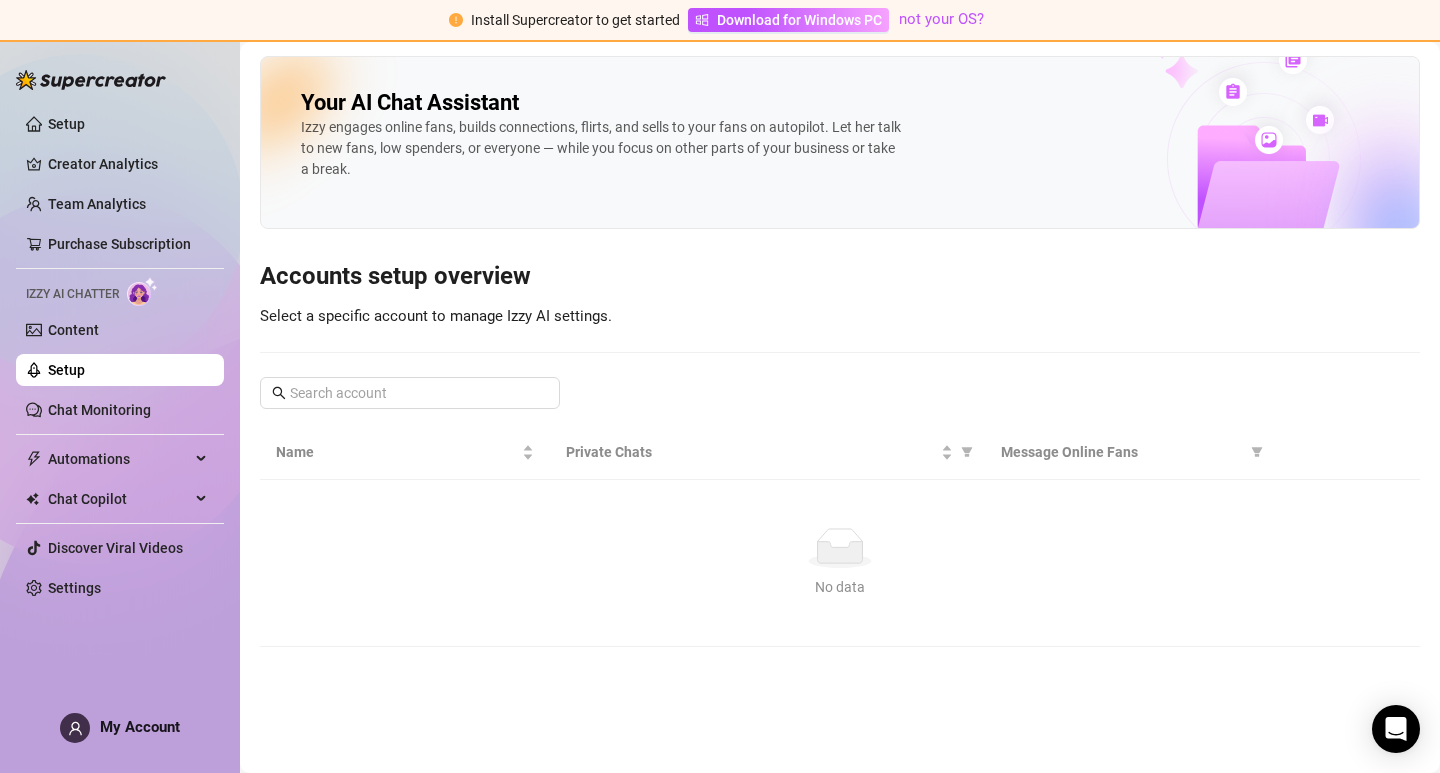 scroll, scrollTop: 0, scrollLeft: 0, axis: both 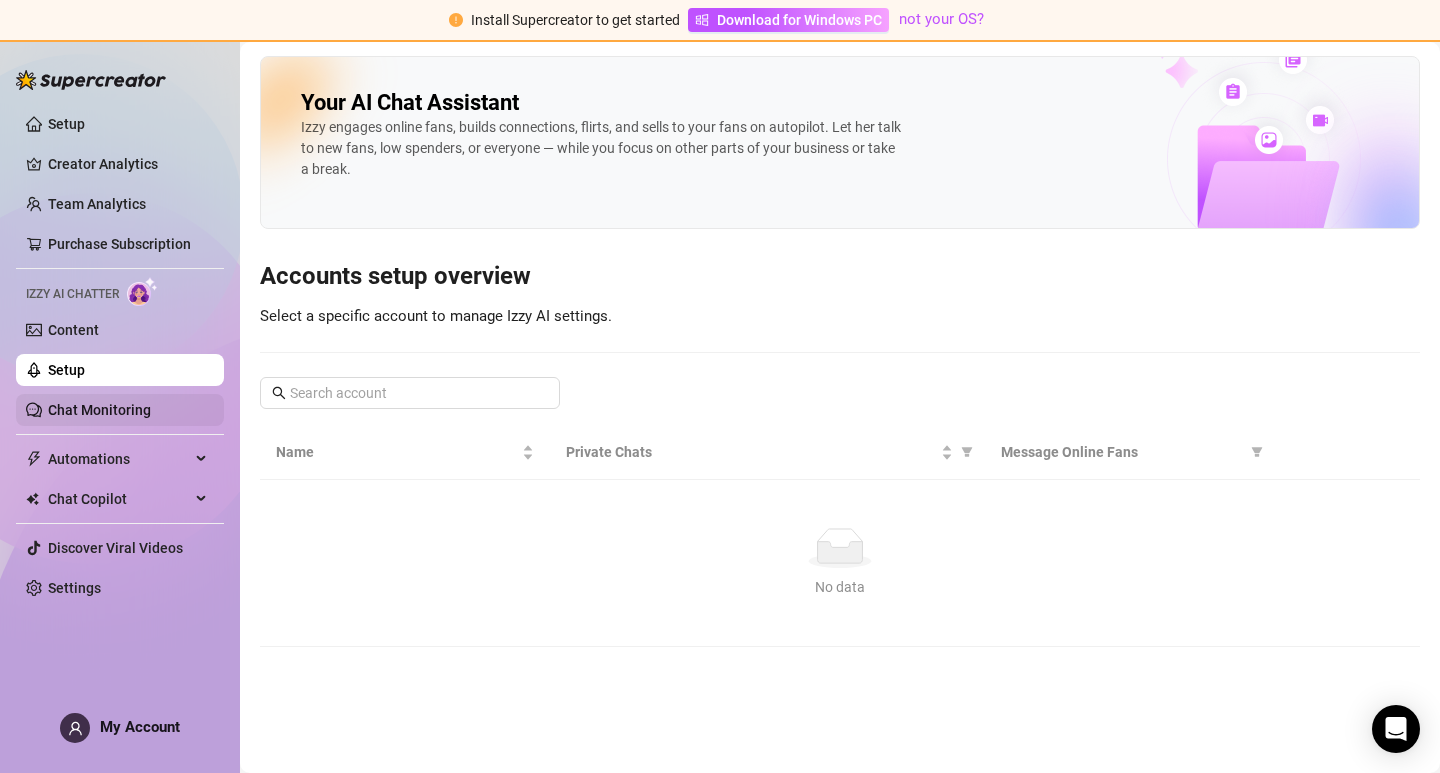 click on "Chat Monitoring" at bounding box center [99, 410] 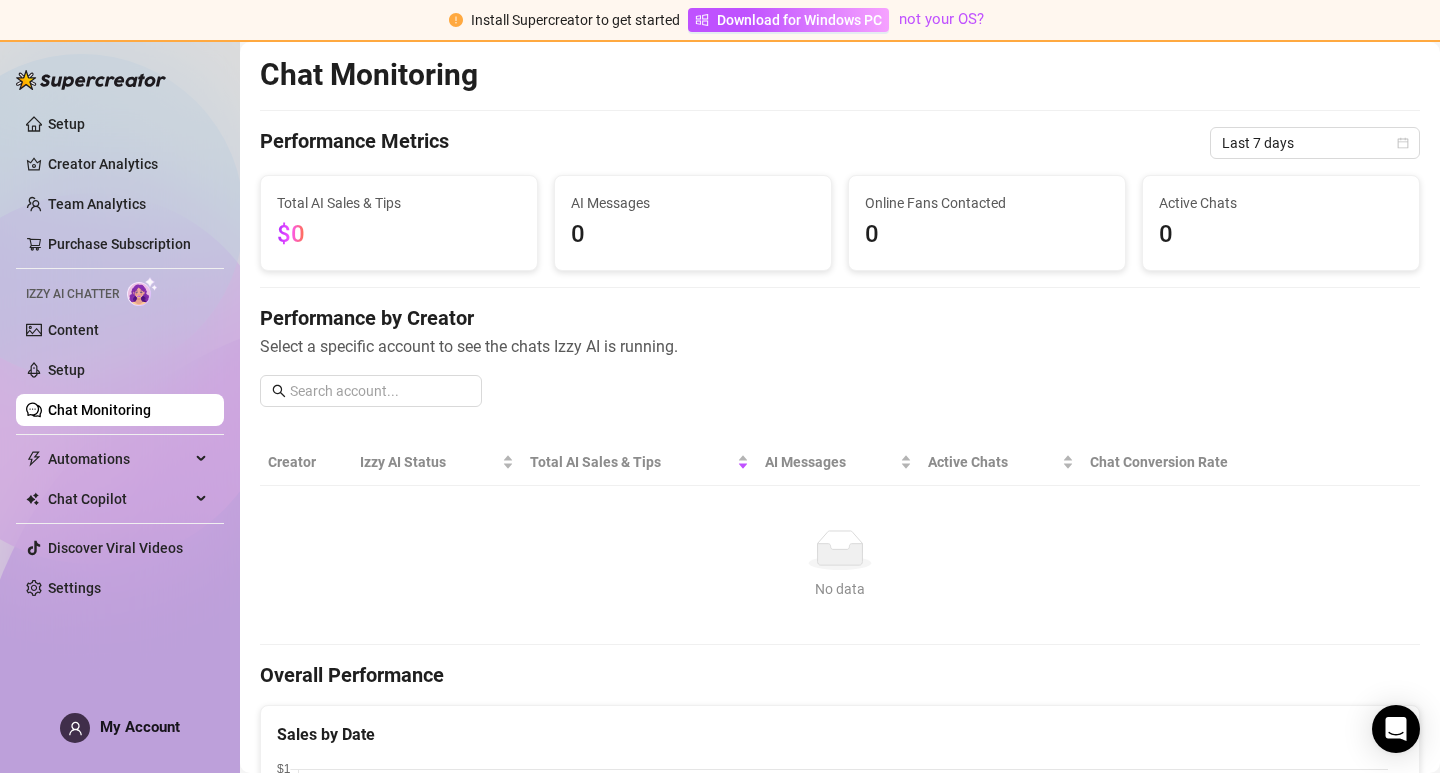click on "Total AI Sales & Tips" at bounding box center (399, 203) 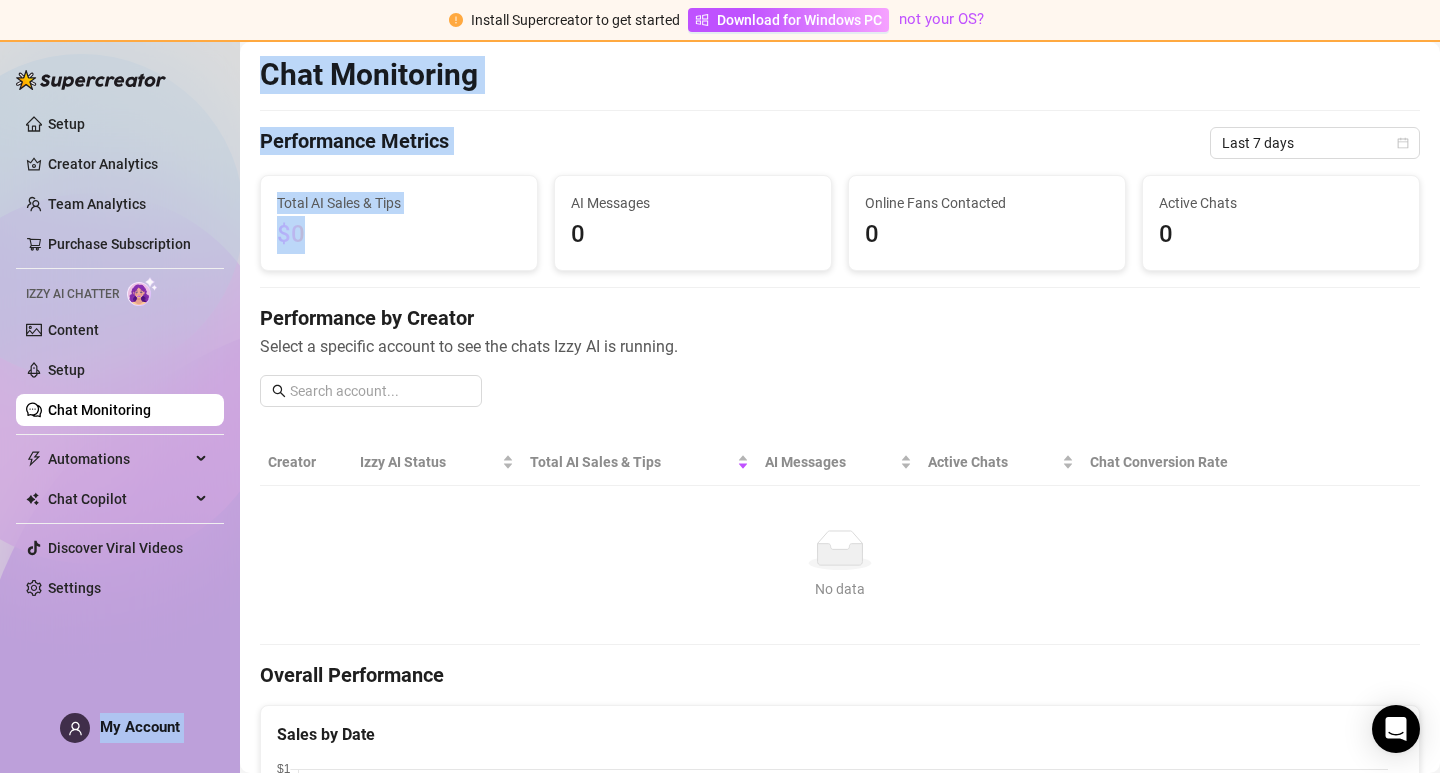 drag, startPoint x: 326, startPoint y: 237, endPoint x: 228, endPoint y: 234, distance: 98.045906 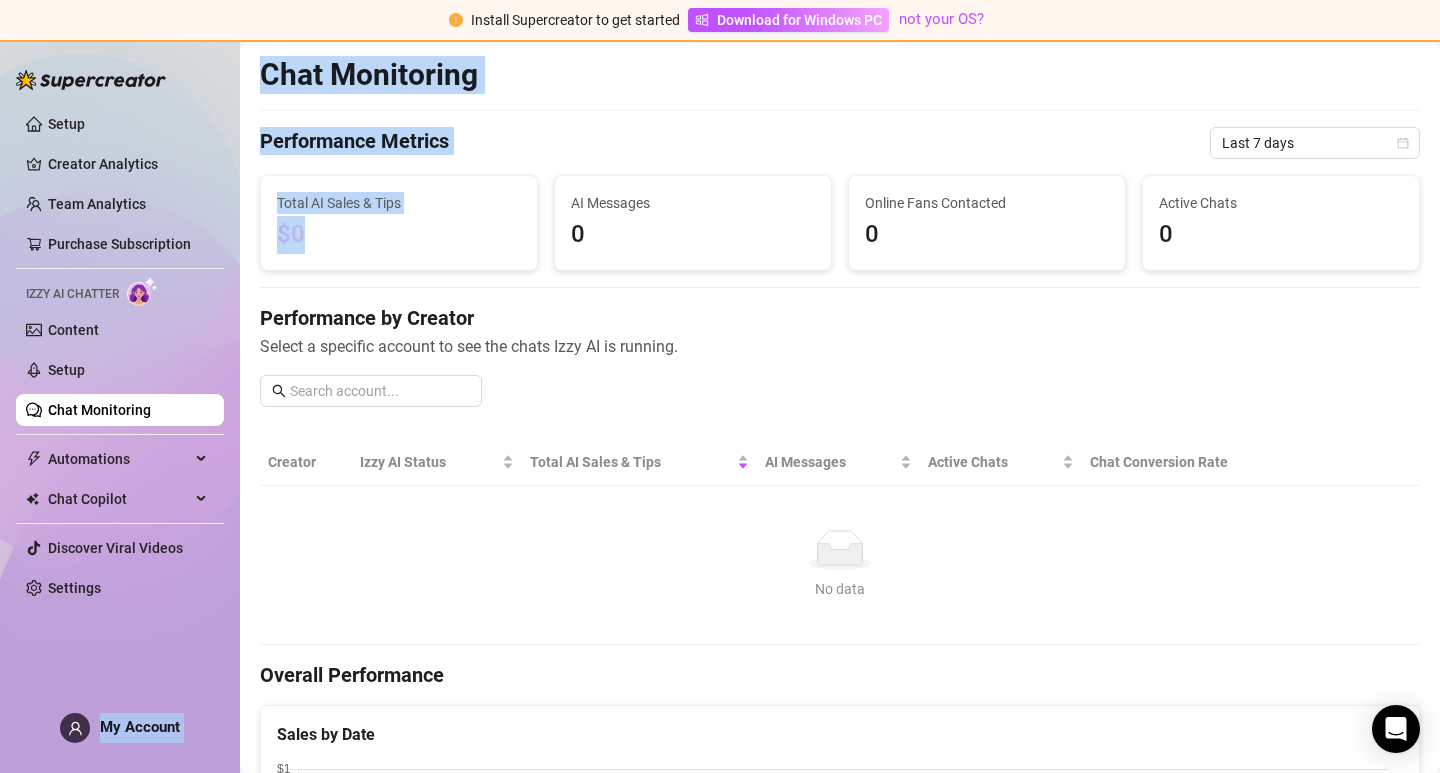 click on "$0" at bounding box center (399, 235) 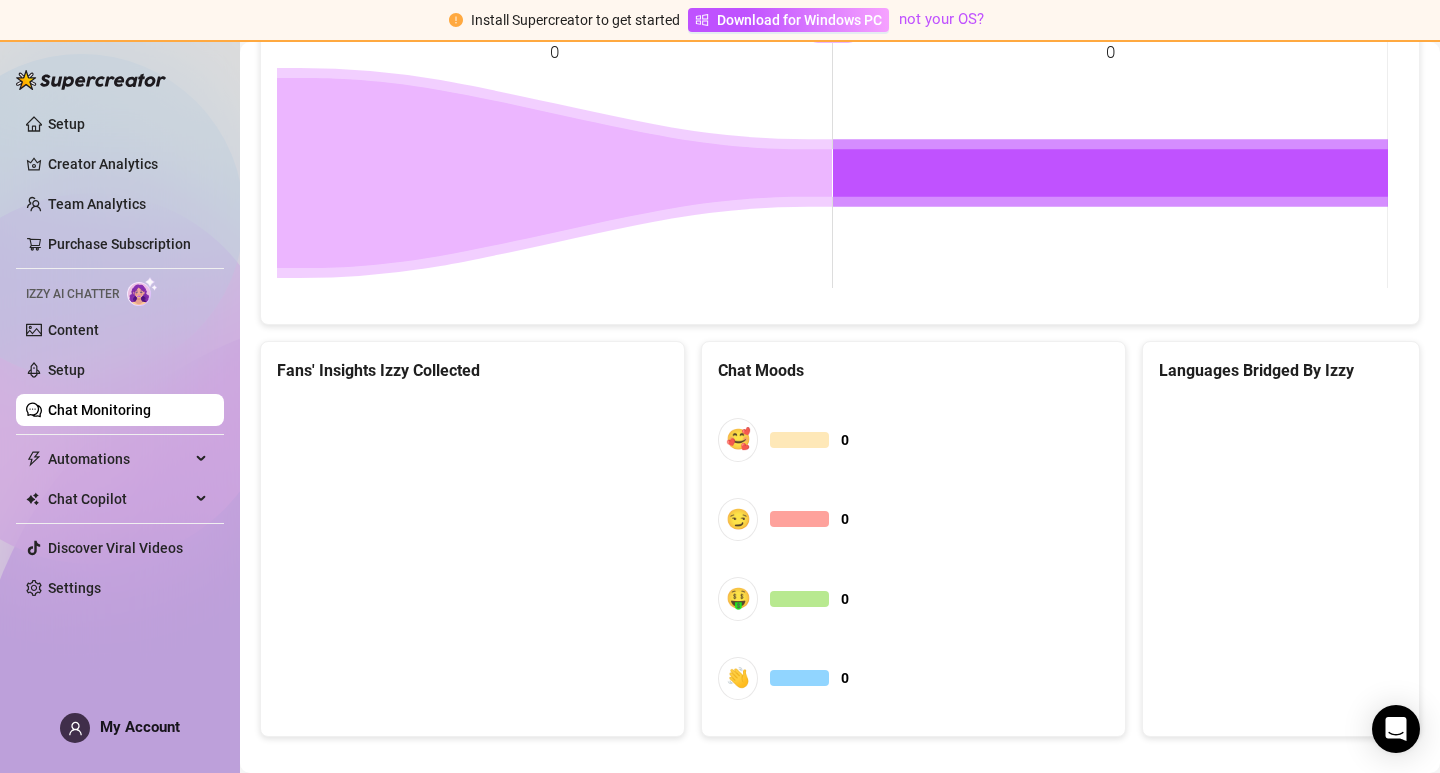 scroll, scrollTop: 1068, scrollLeft: 0, axis: vertical 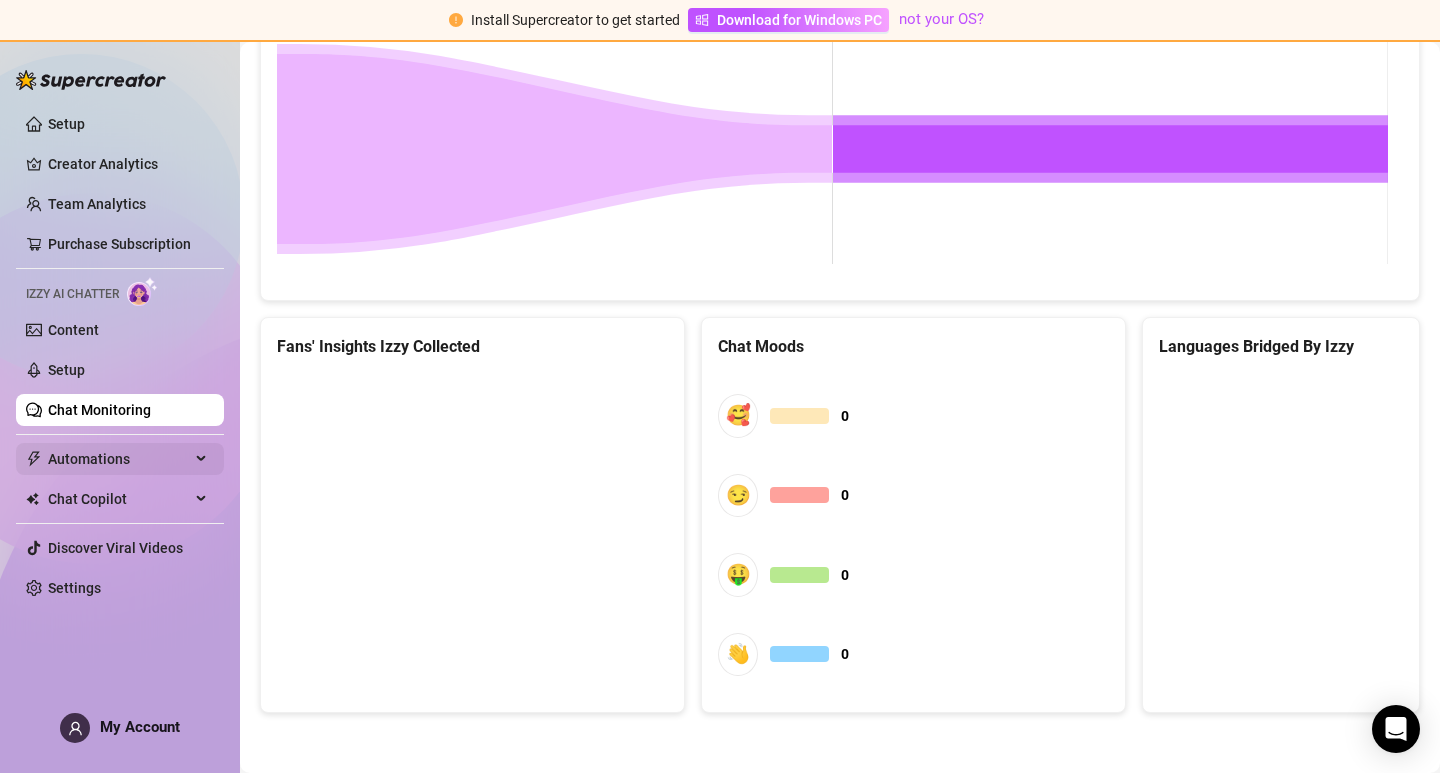 click on "Automations" at bounding box center (119, 459) 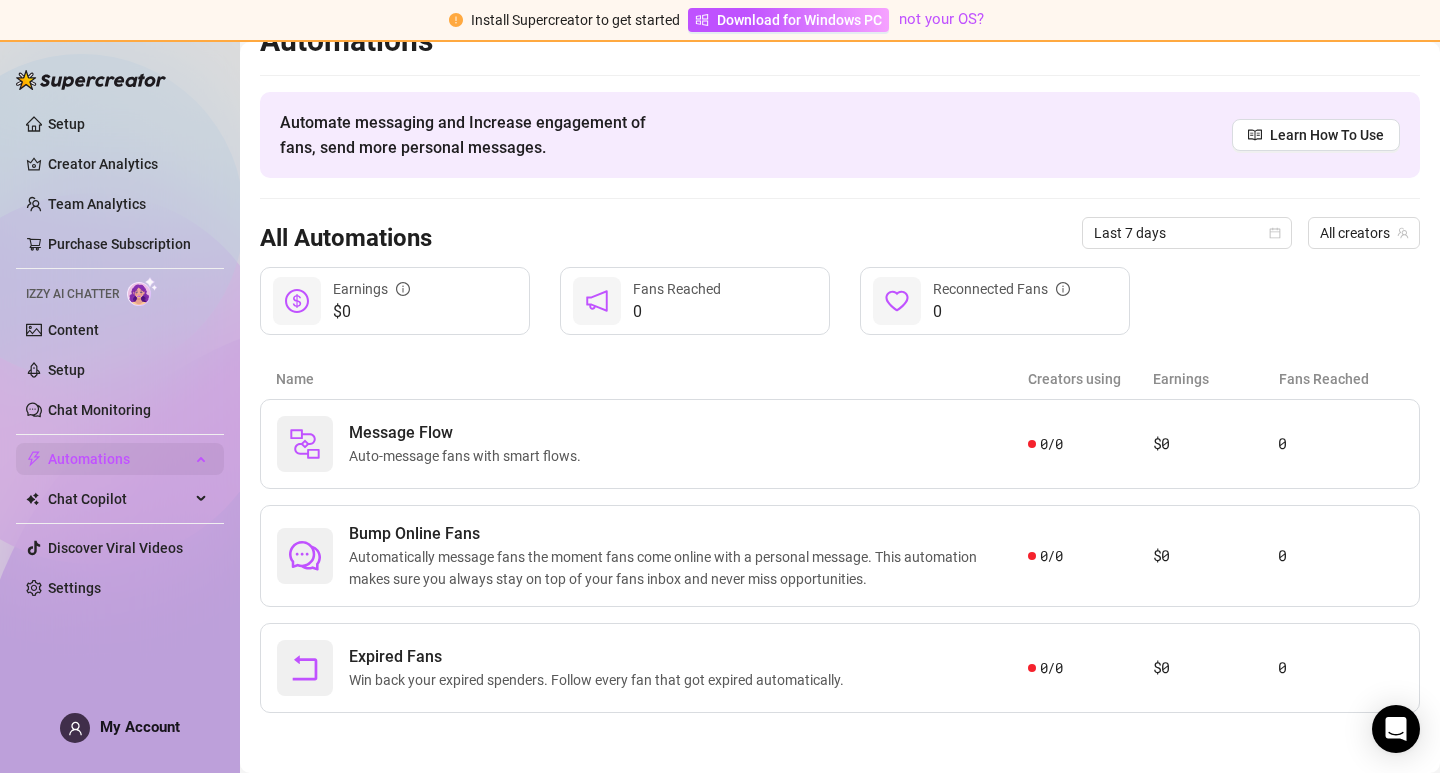 scroll, scrollTop: 34, scrollLeft: 0, axis: vertical 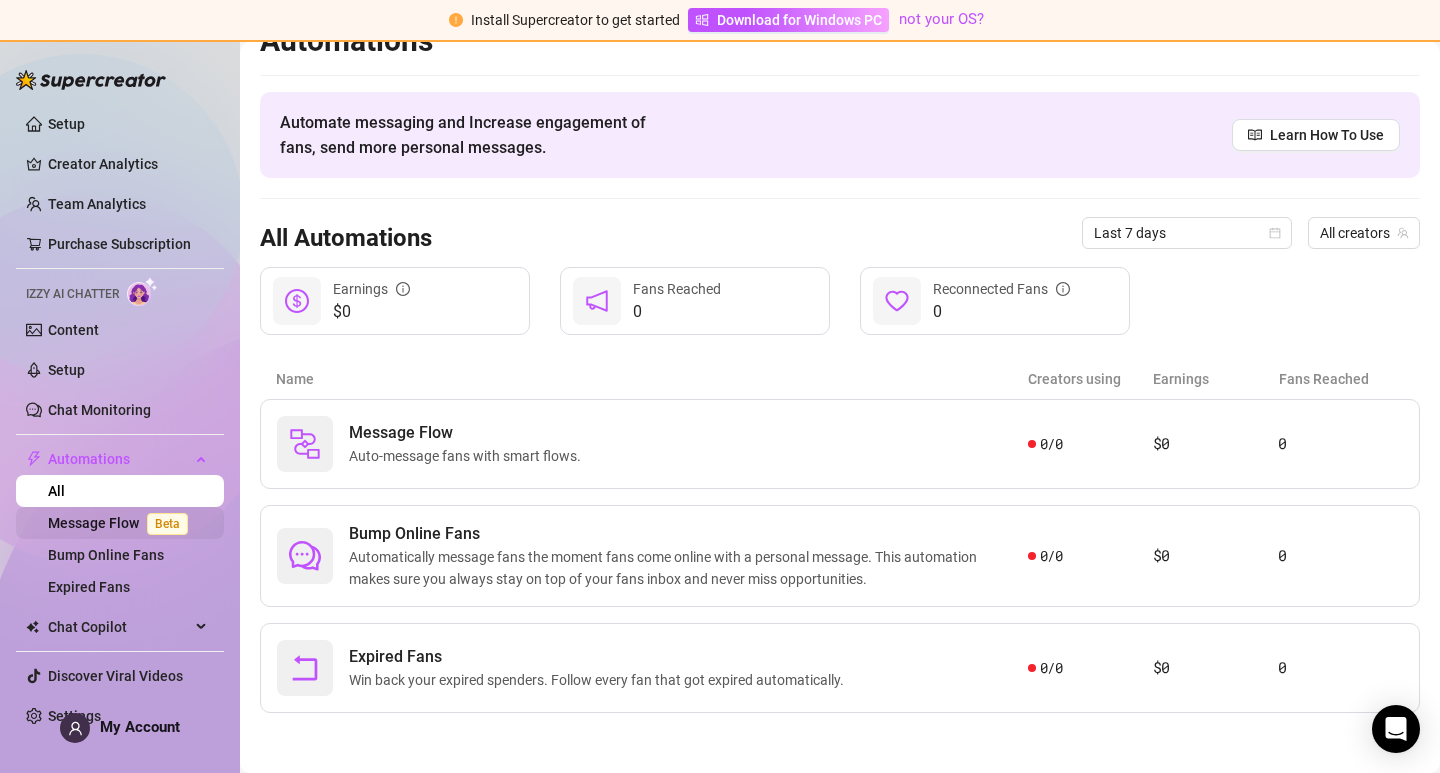 click on "Message Flow Beta" at bounding box center [122, 523] 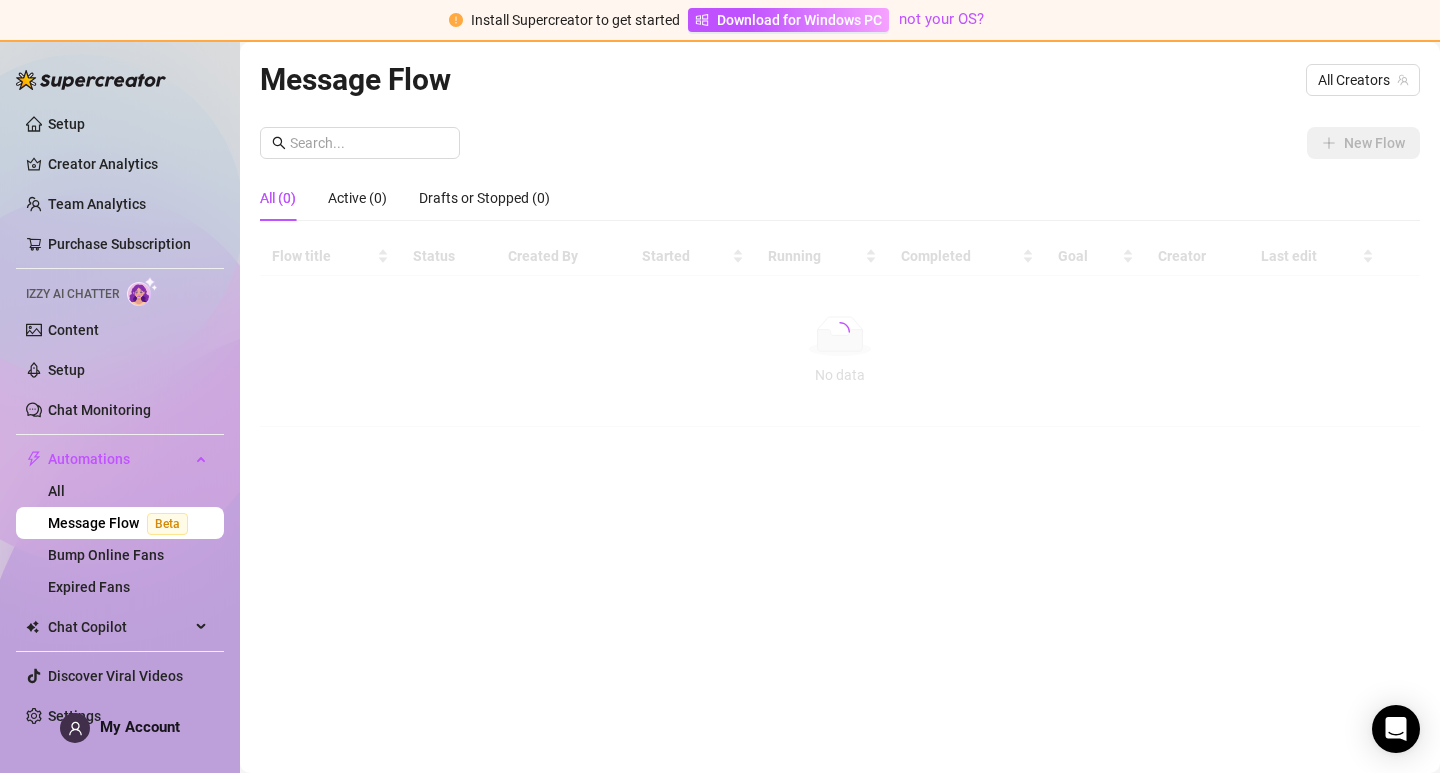 scroll, scrollTop: 0, scrollLeft: 0, axis: both 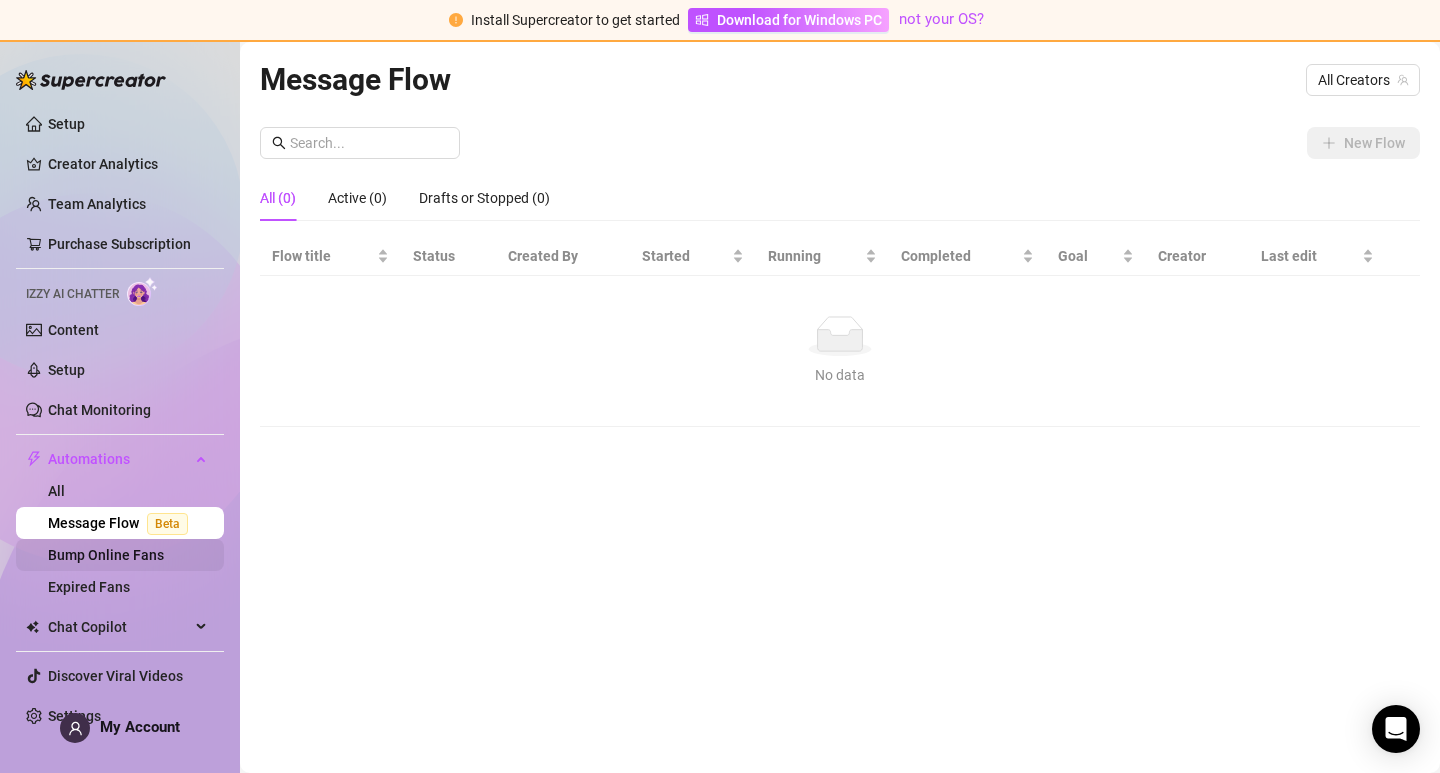 click on "Bump Online Fans" at bounding box center (106, 555) 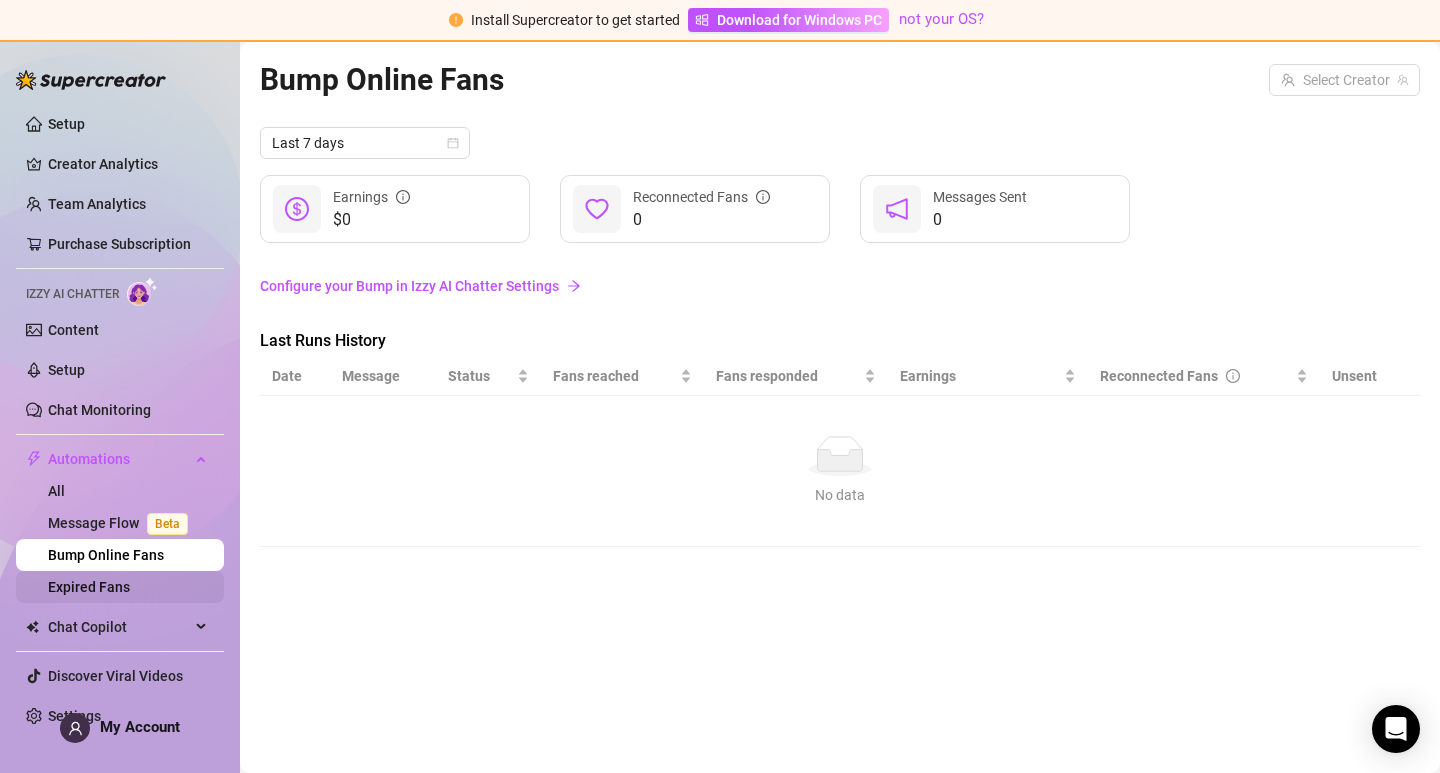 click on "Expired Fans" at bounding box center (89, 587) 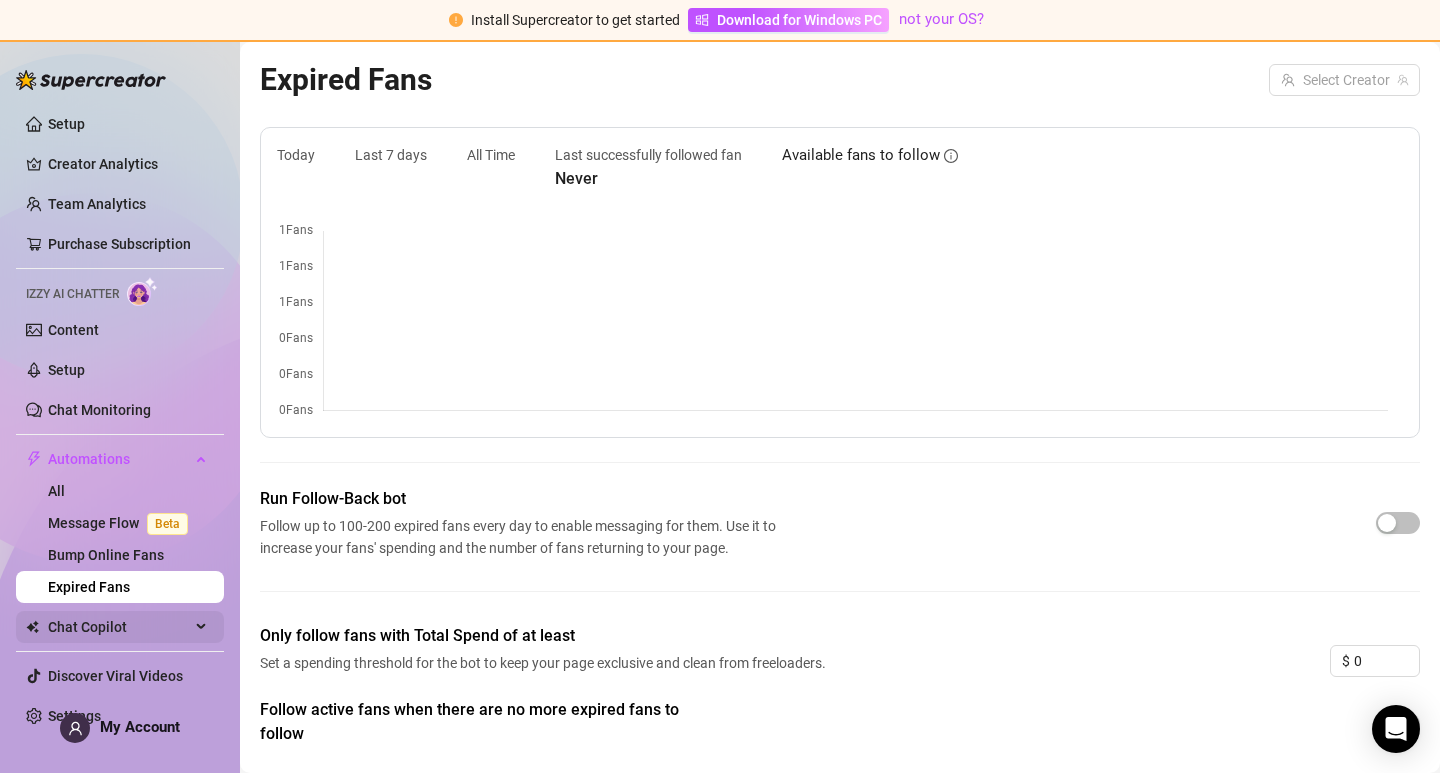 click on "Chat Copilot" at bounding box center [119, 627] 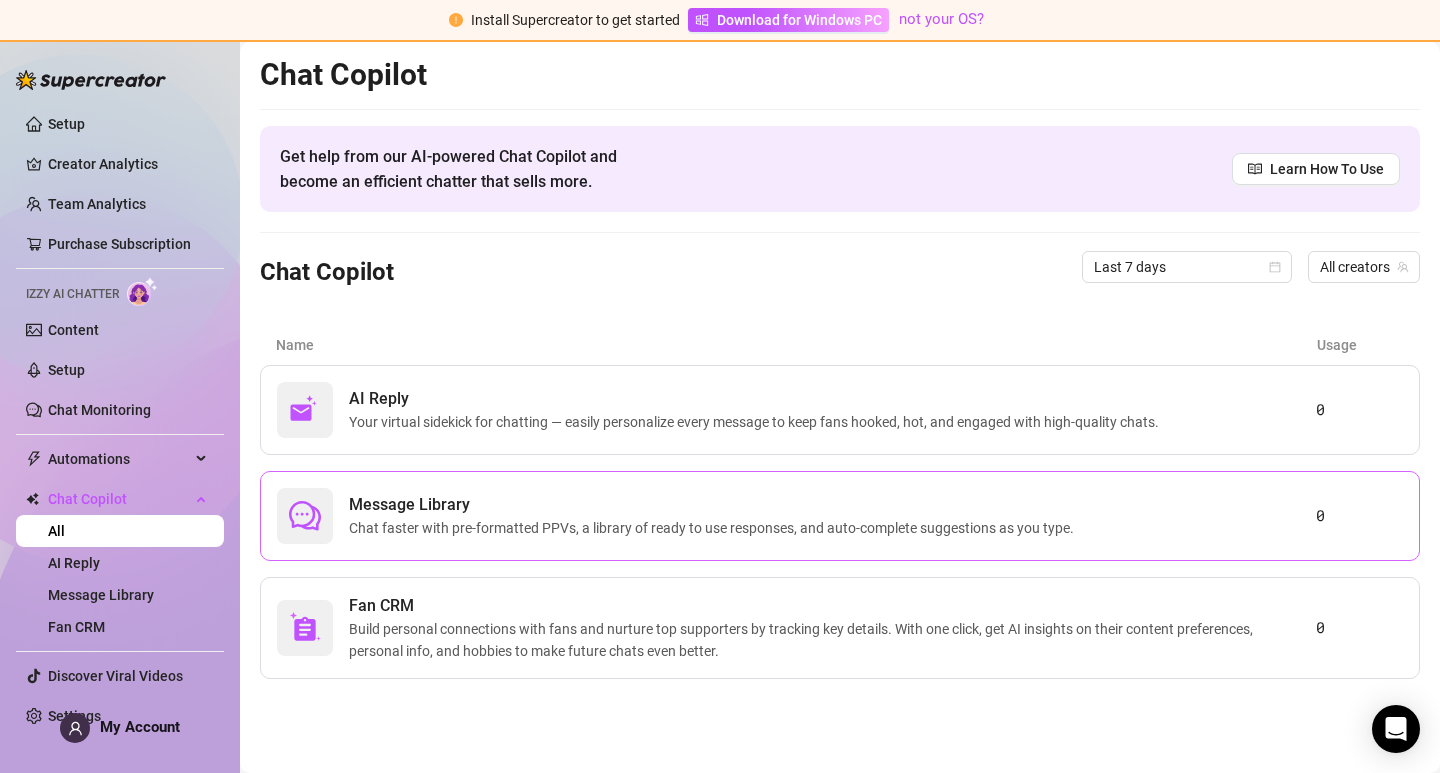 click on "Message Library" at bounding box center [715, 505] 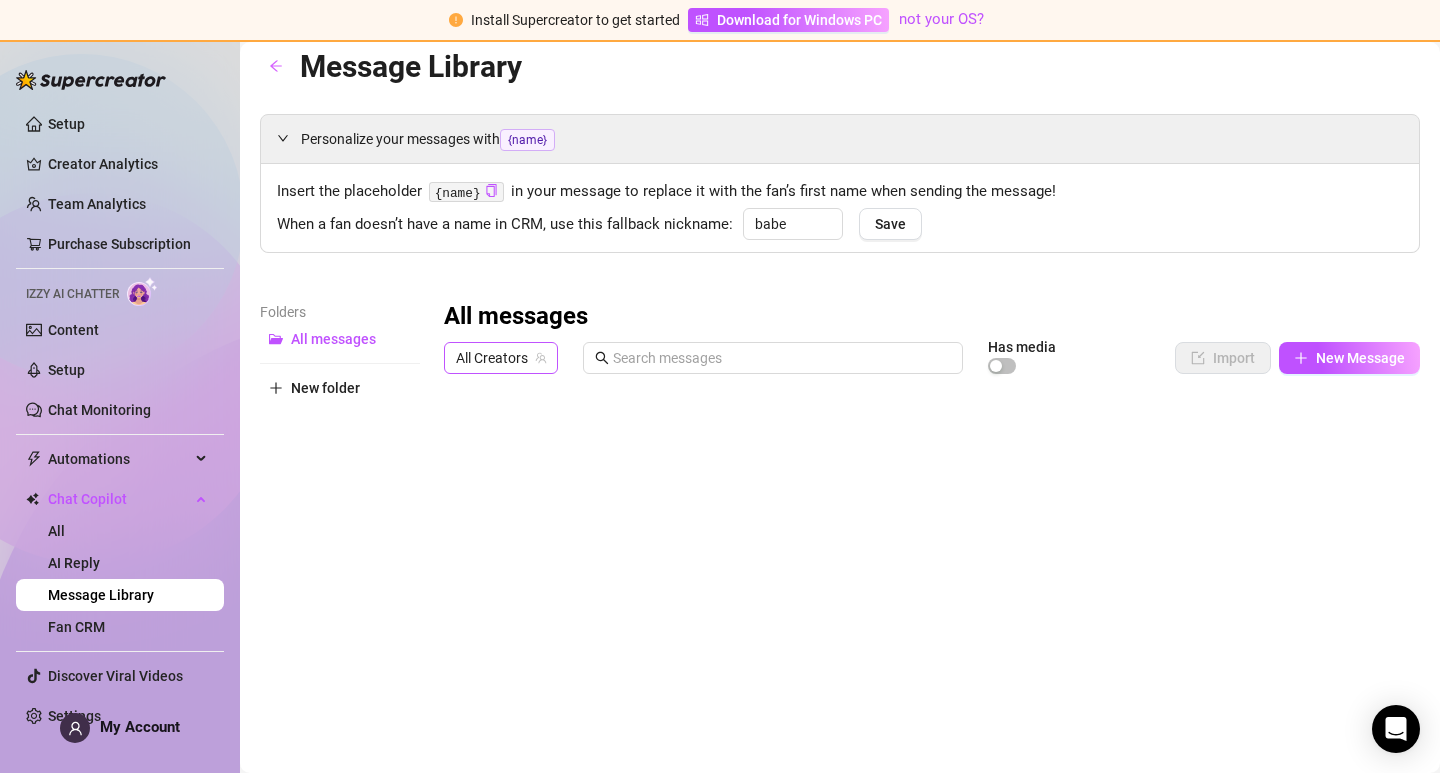 scroll, scrollTop: 0, scrollLeft: 0, axis: both 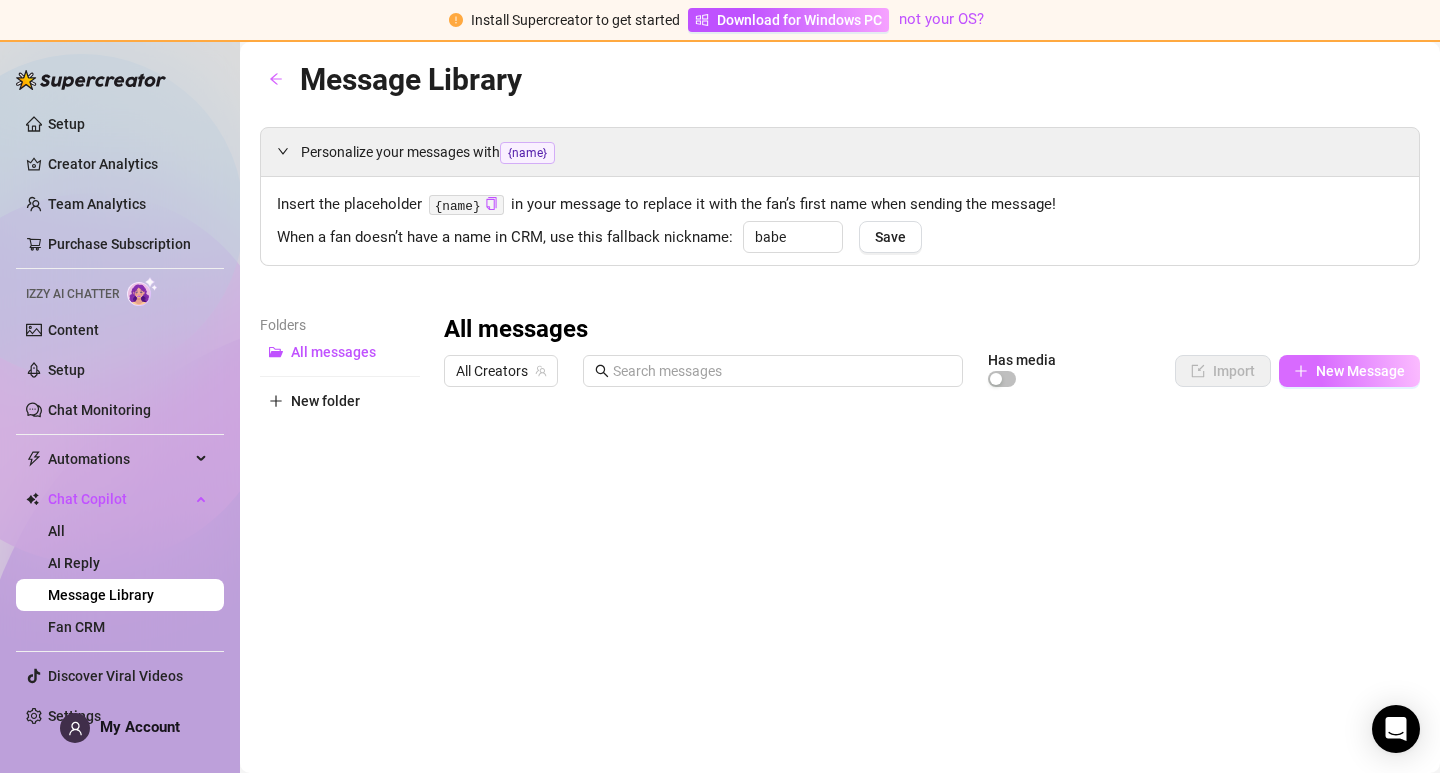 click on "New Message" at bounding box center (1349, 371) 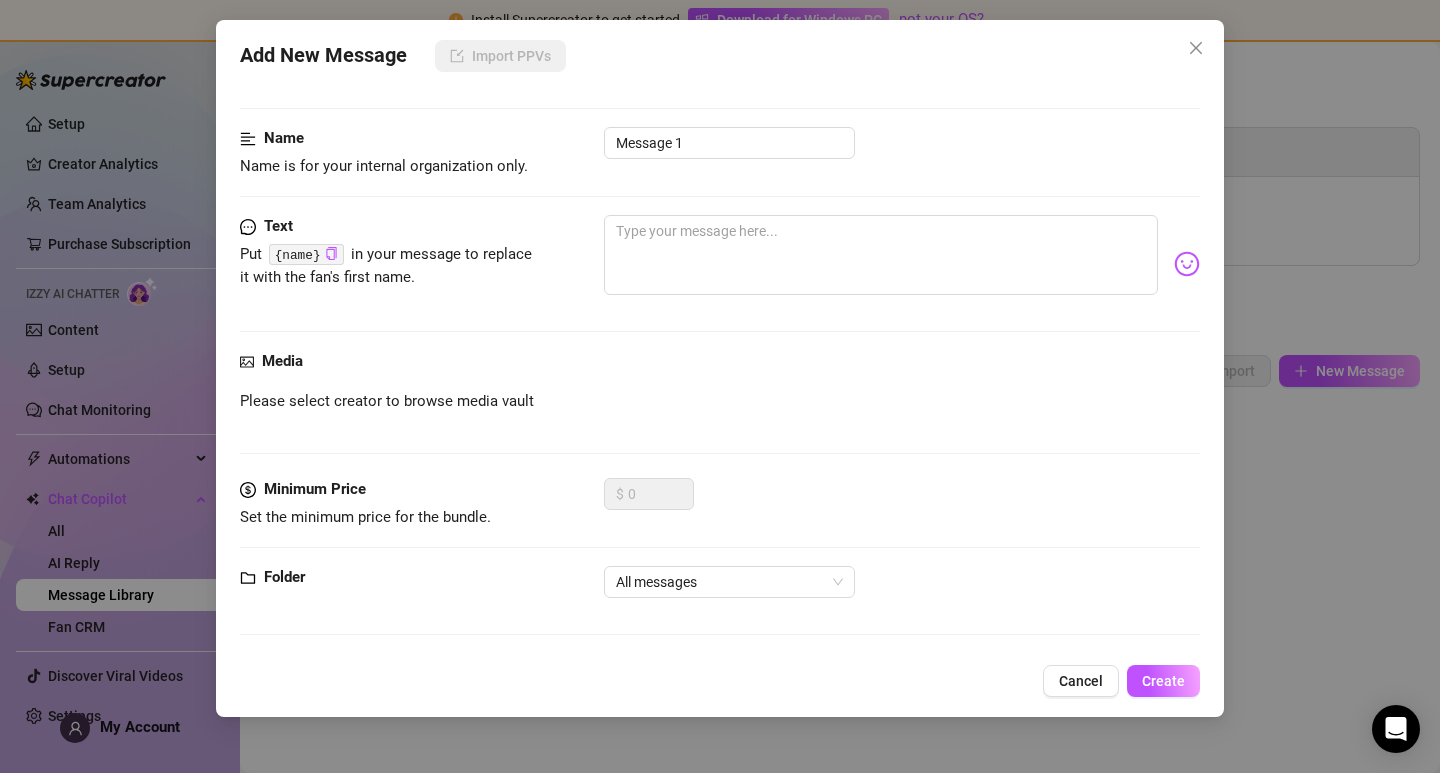 scroll, scrollTop: 0, scrollLeft: 0, axis: both 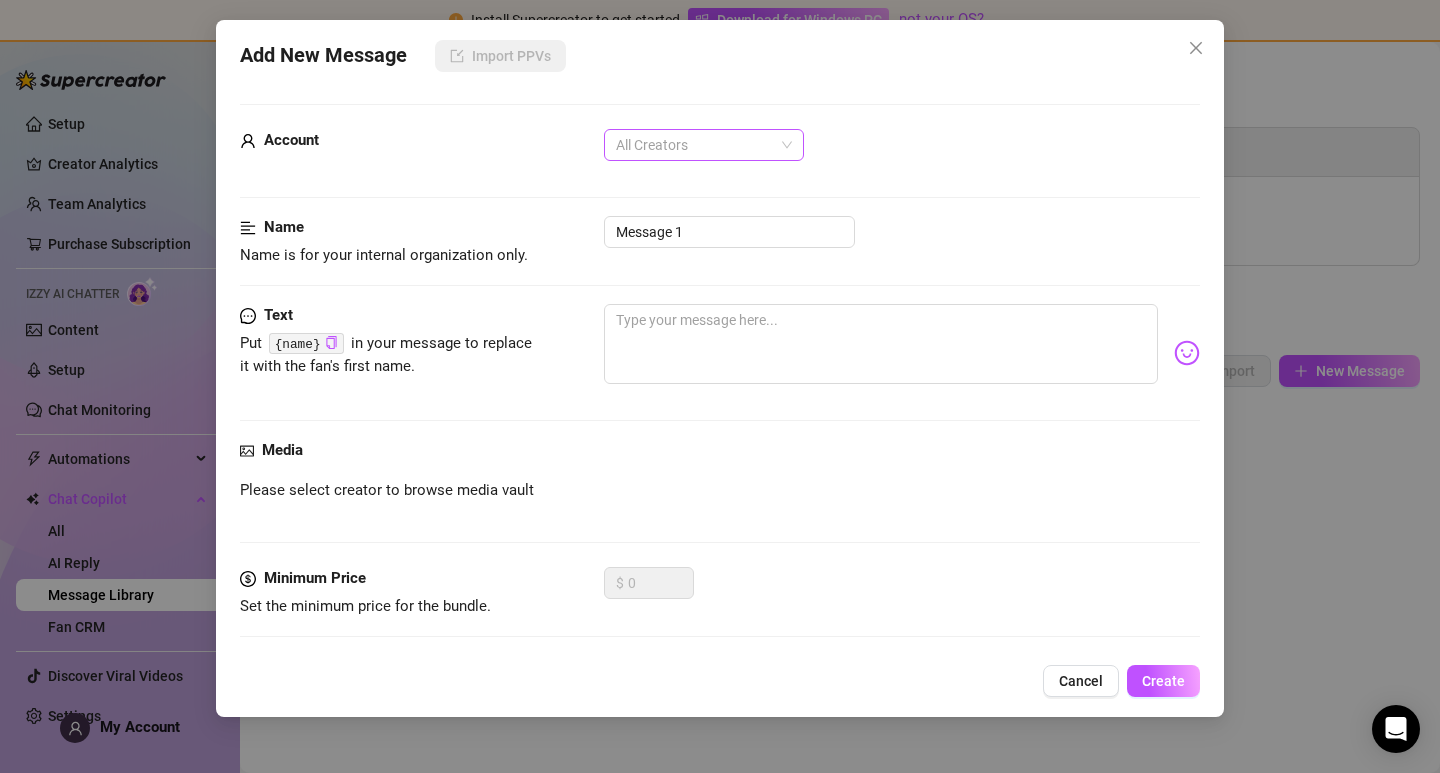 click on "All Creators" at bounding box center (704, 145) 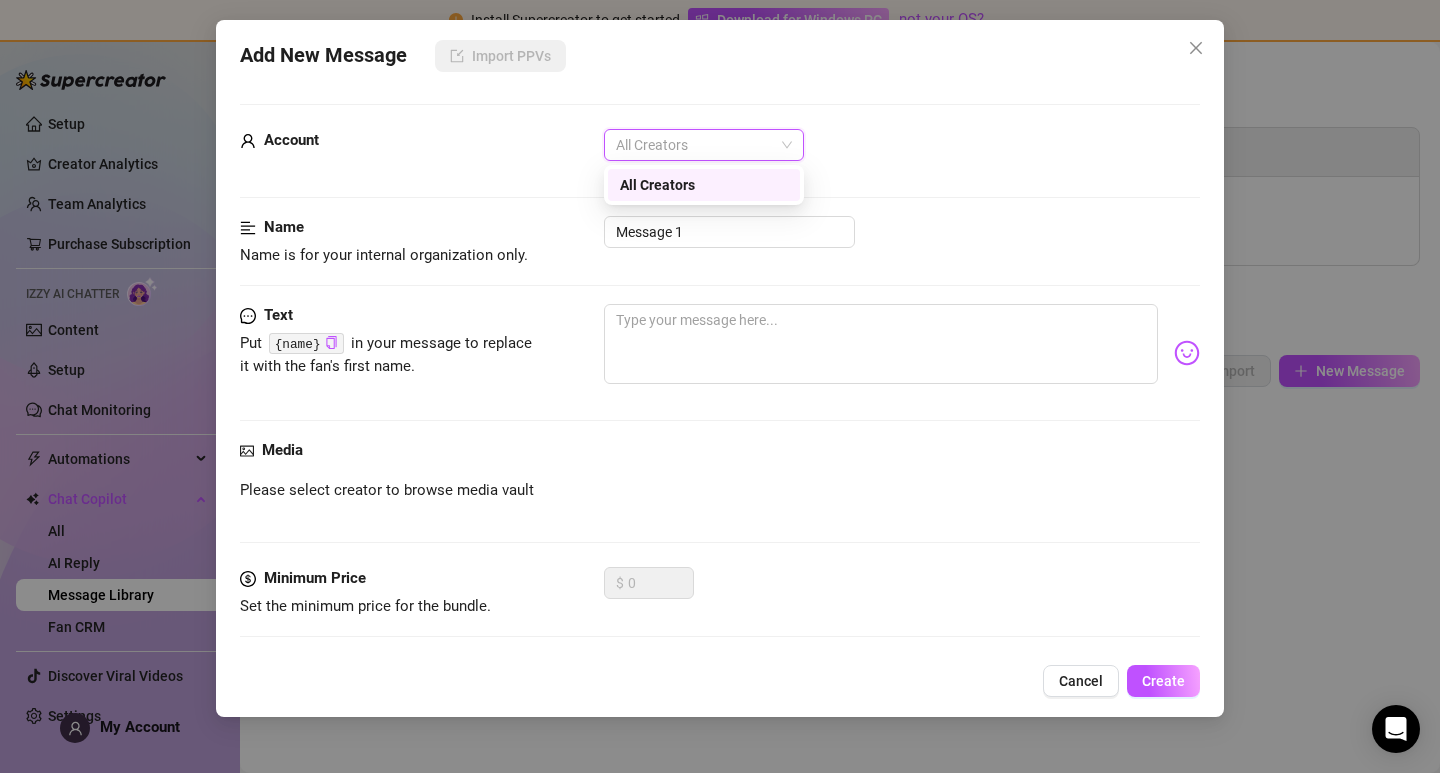 click on "Account All Creators" at bounding box center (720, 154) 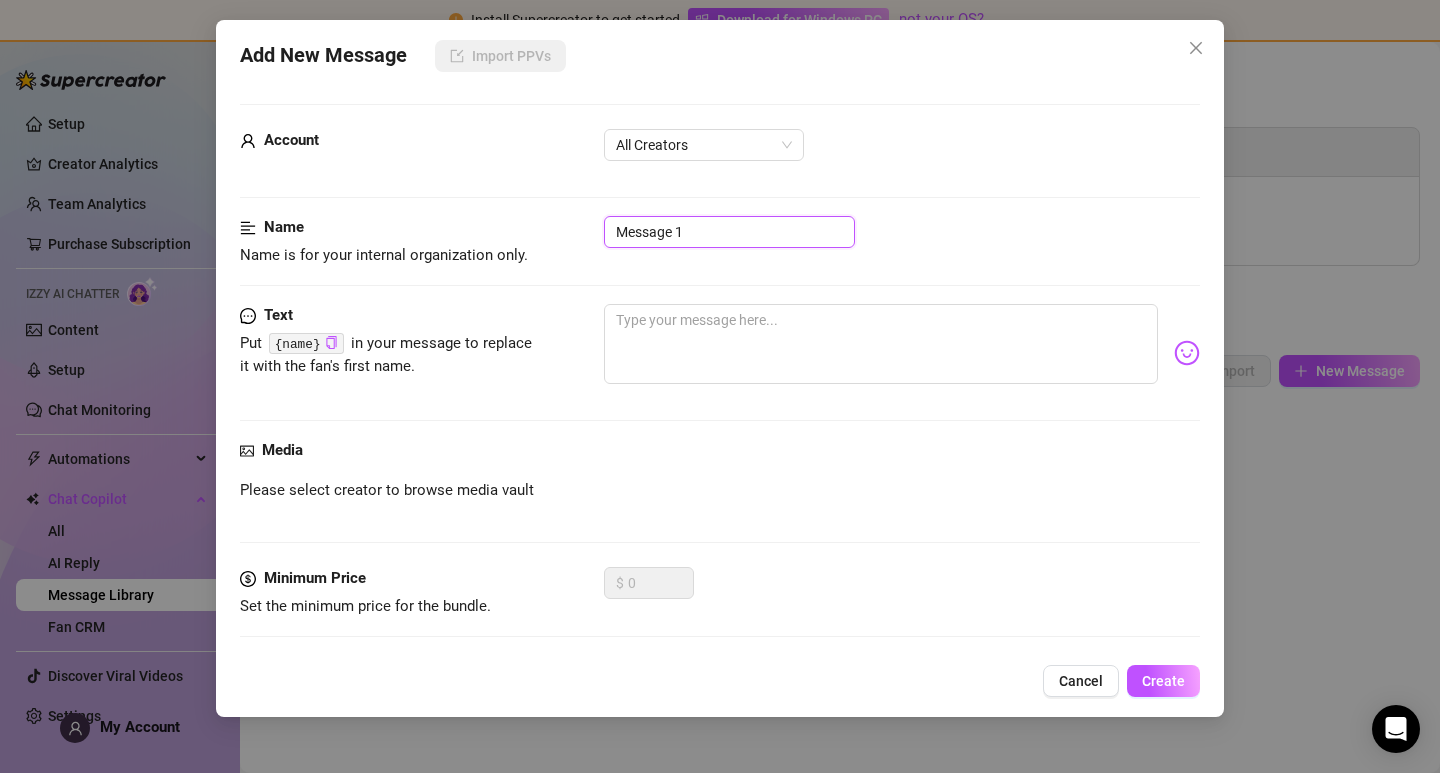click on "Message 1" at bounding box center [729, 232] 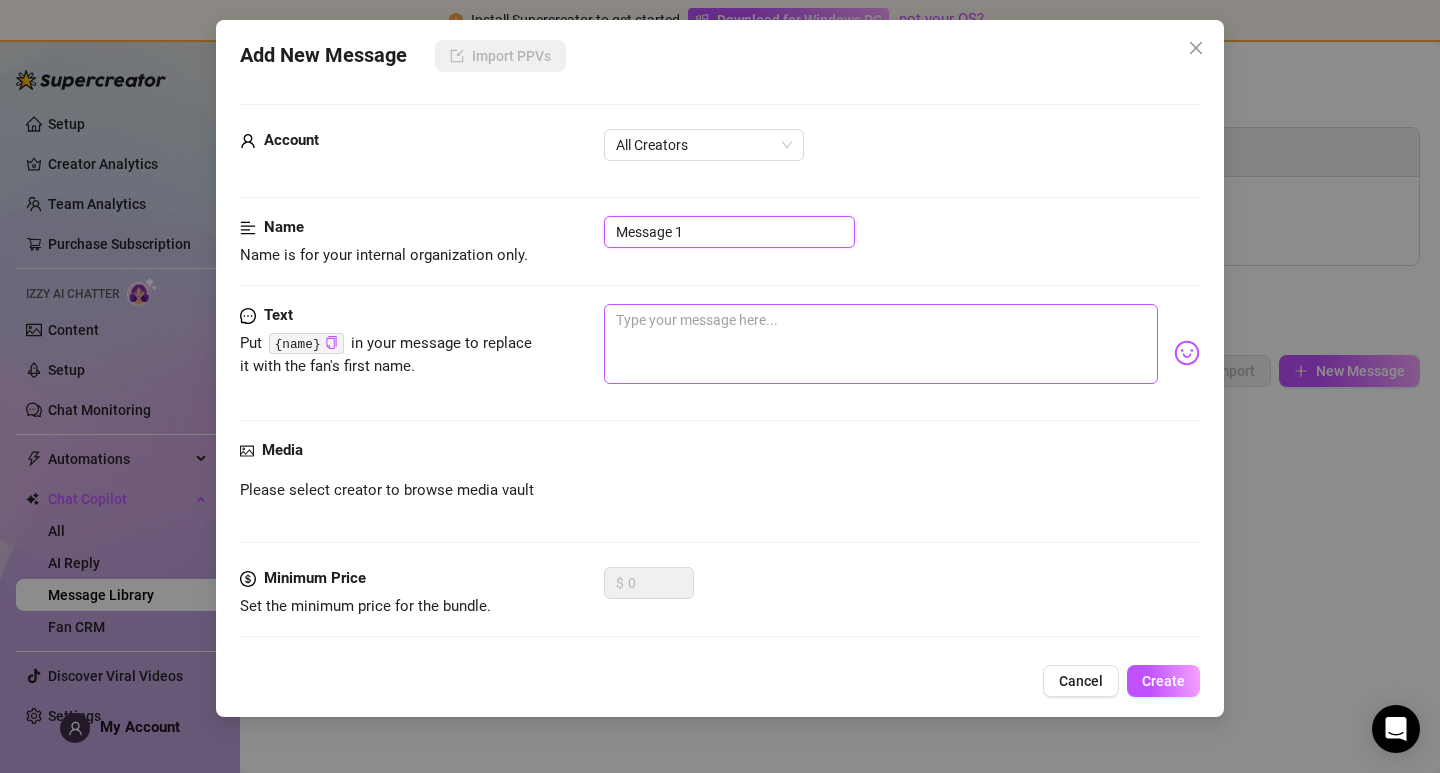 paste on "Buy Verified OnlyFans Creator Account" 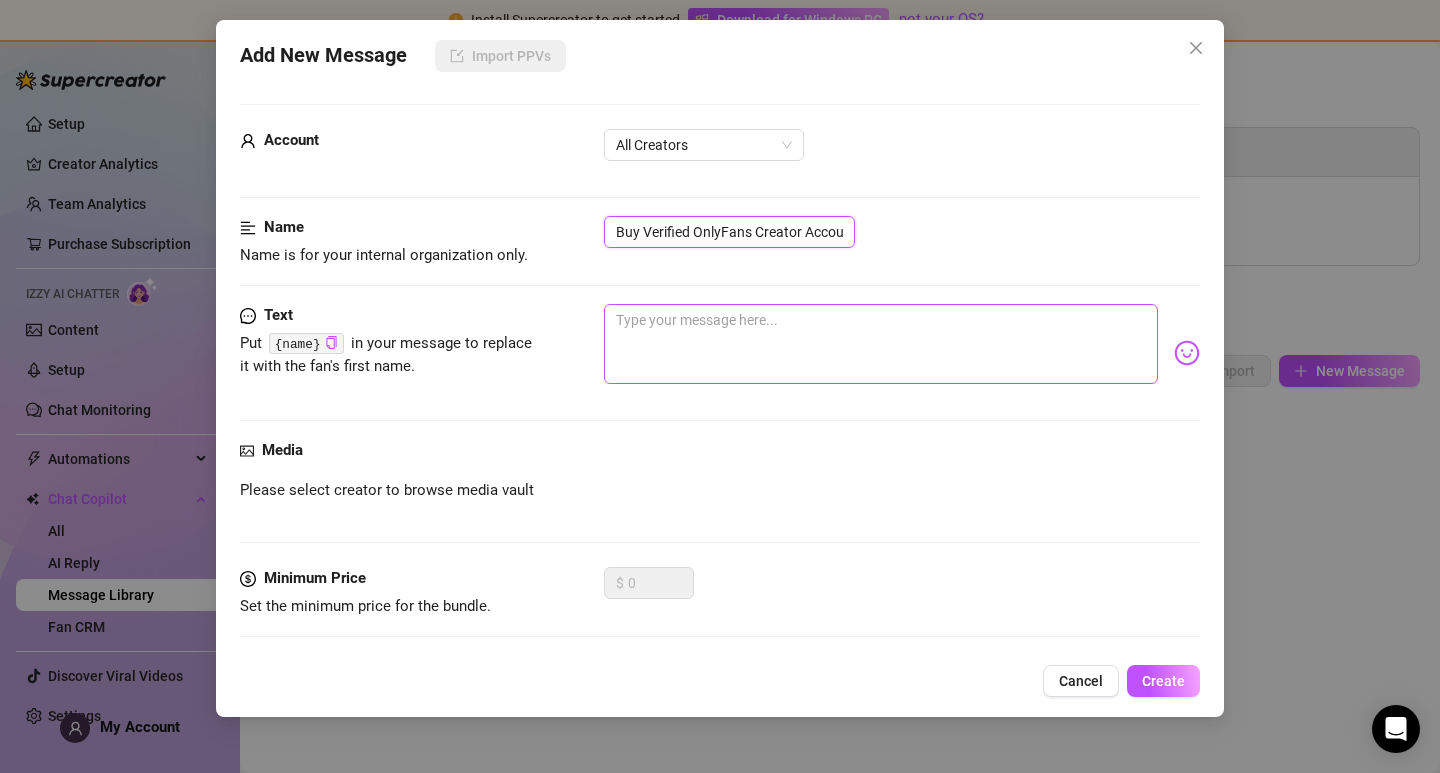 scroll, scrollTop: 0, scrollLeft: 12, axis: horizontal 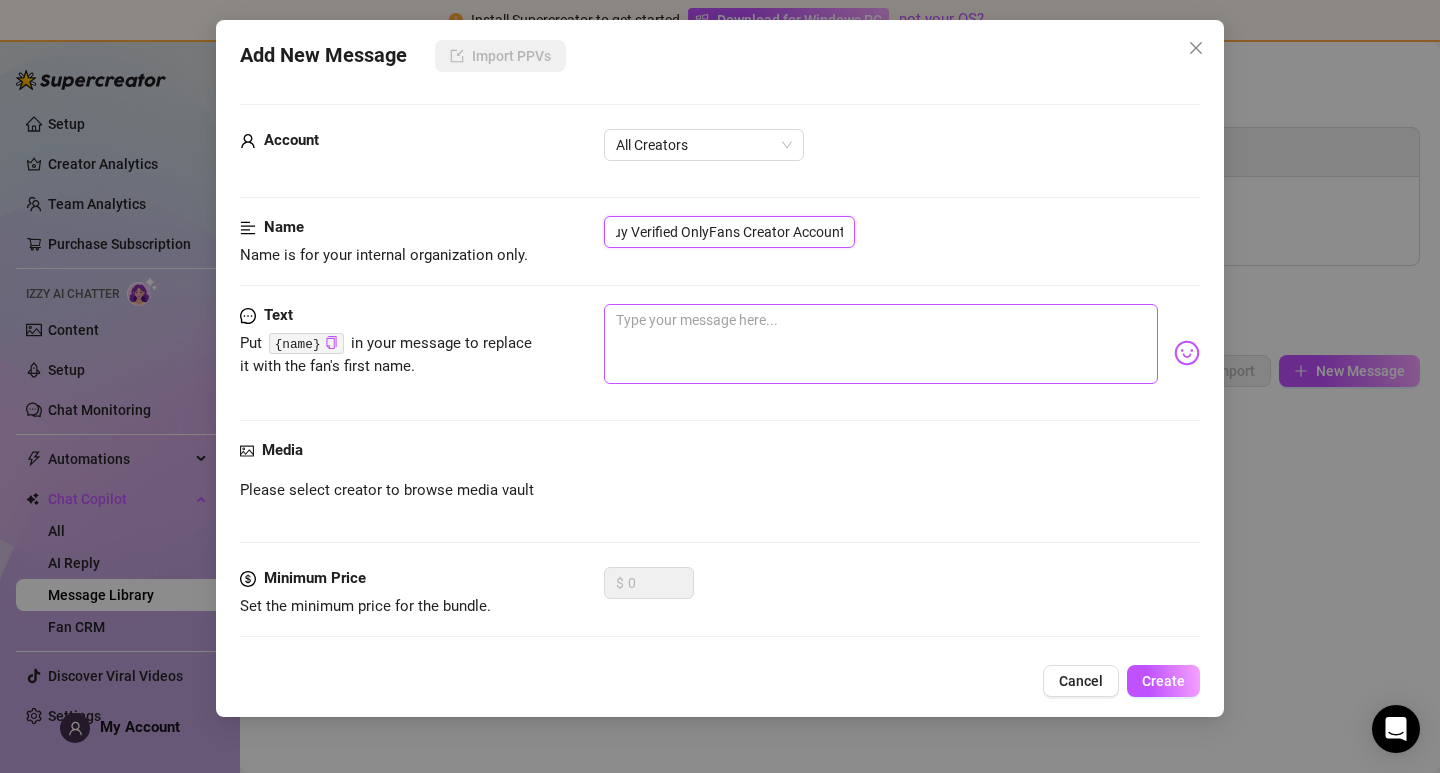type on "Buy Verified OnlyFans Creator Account" 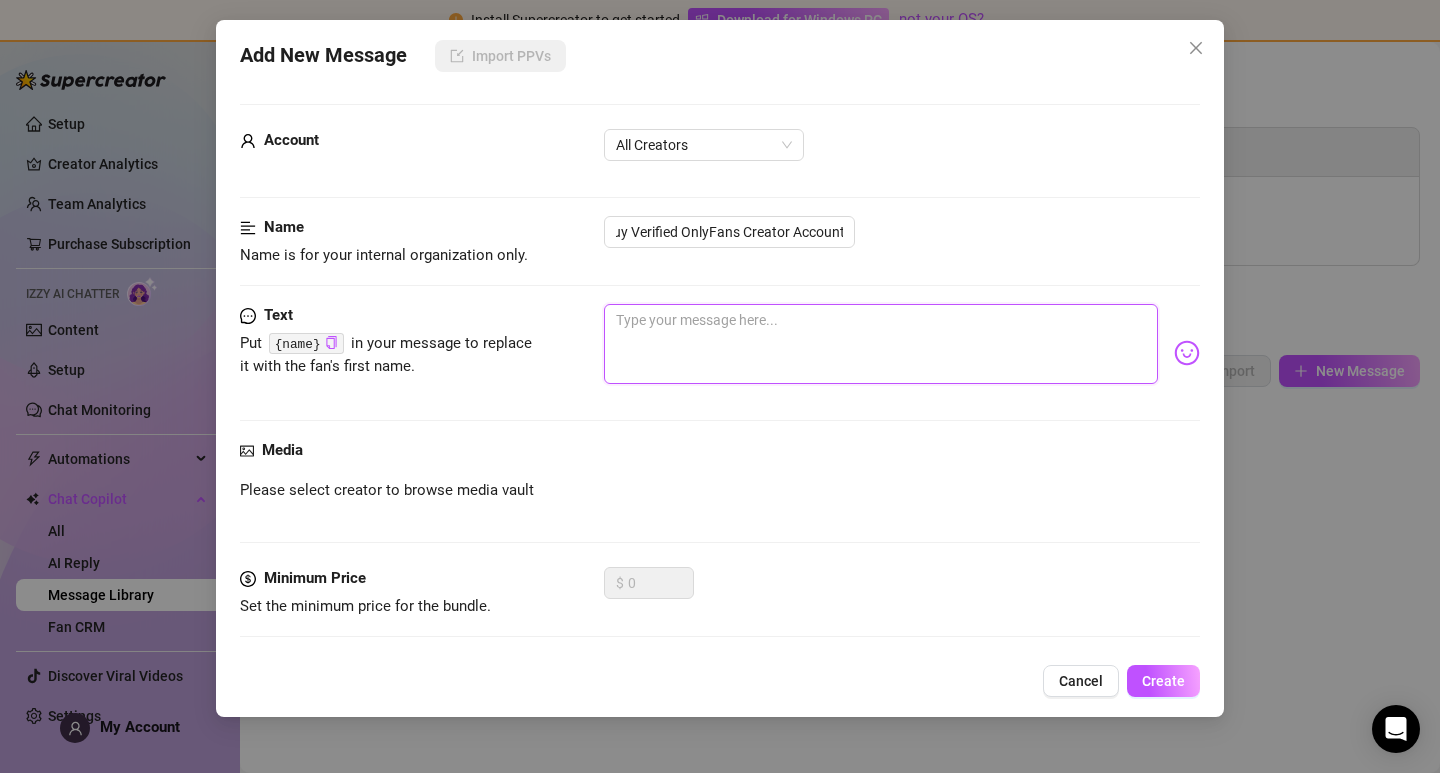 click at bounding box center (881, 344) 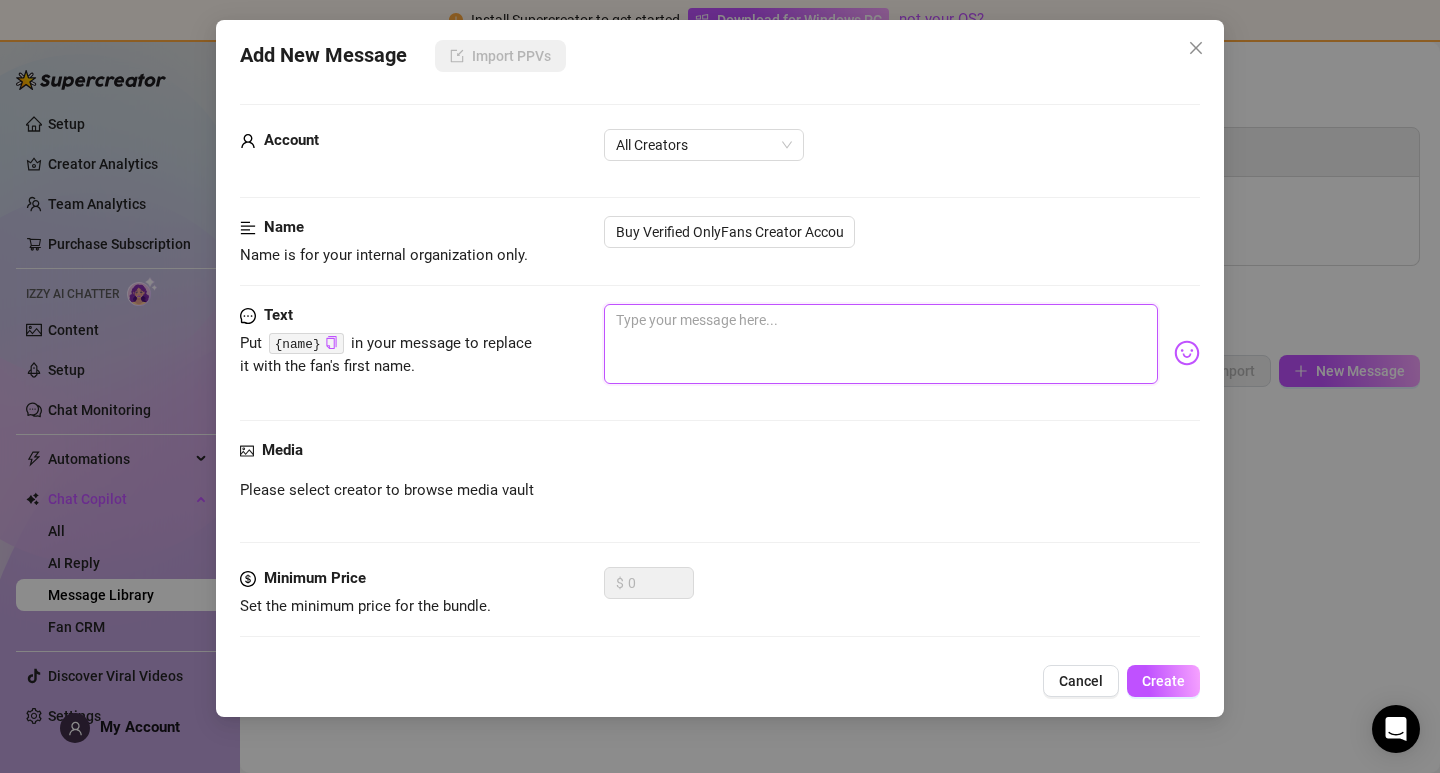 paste on "Buy verified onlyfans creator Account
Are you looking for a good quality account at a very low price, or have you been cheated elsewhere? Then you have come to the right place because our primary goal is to make every customer happy and work with them for a long time. We are giving good quality accounts at a very low price. With every account, we will provide you with all the documents and give you a verified-only fans creator account with a 100% guarantee. Please do not delay and contact us to Buy verified onlyfans creator Account." 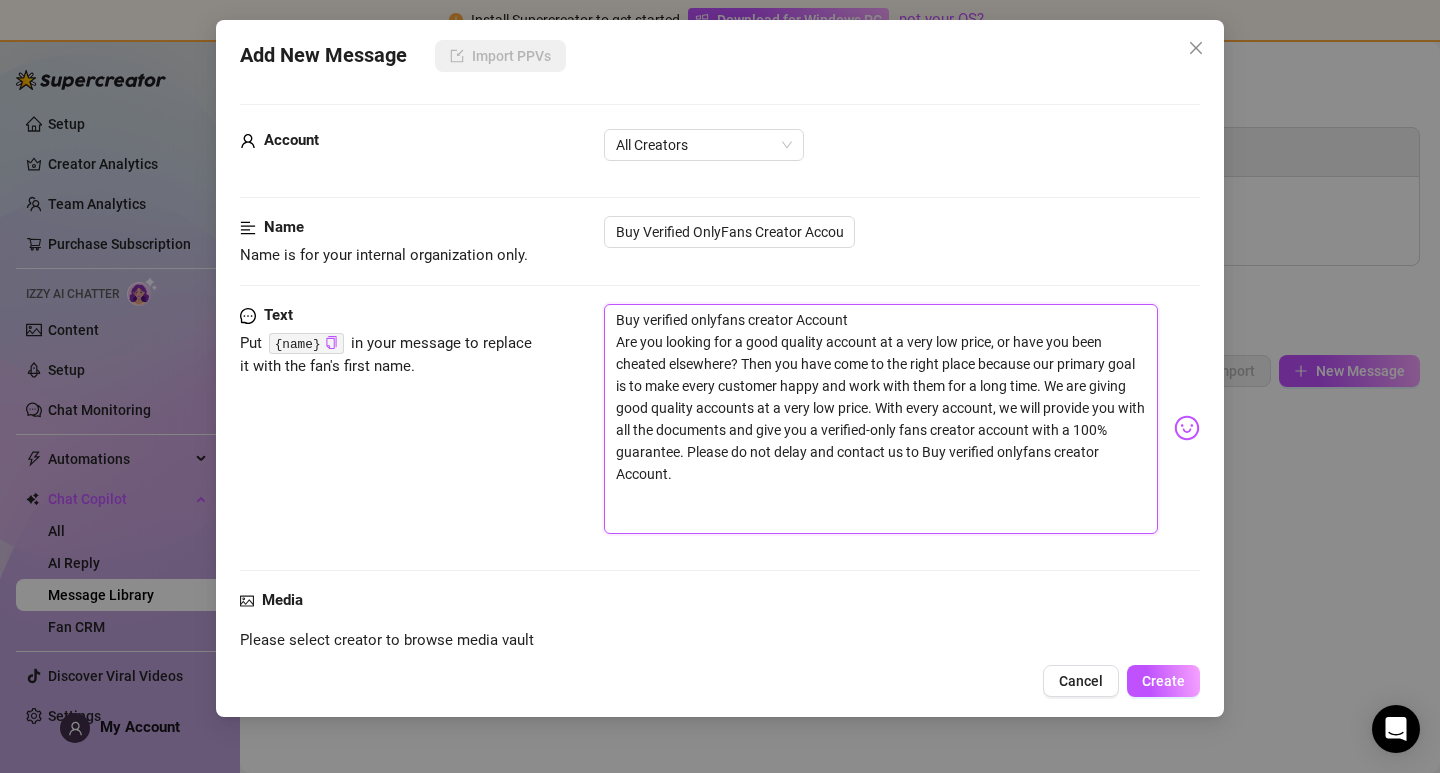 scroll, scrollTop: 0, scrollLeft: 0, axis: both 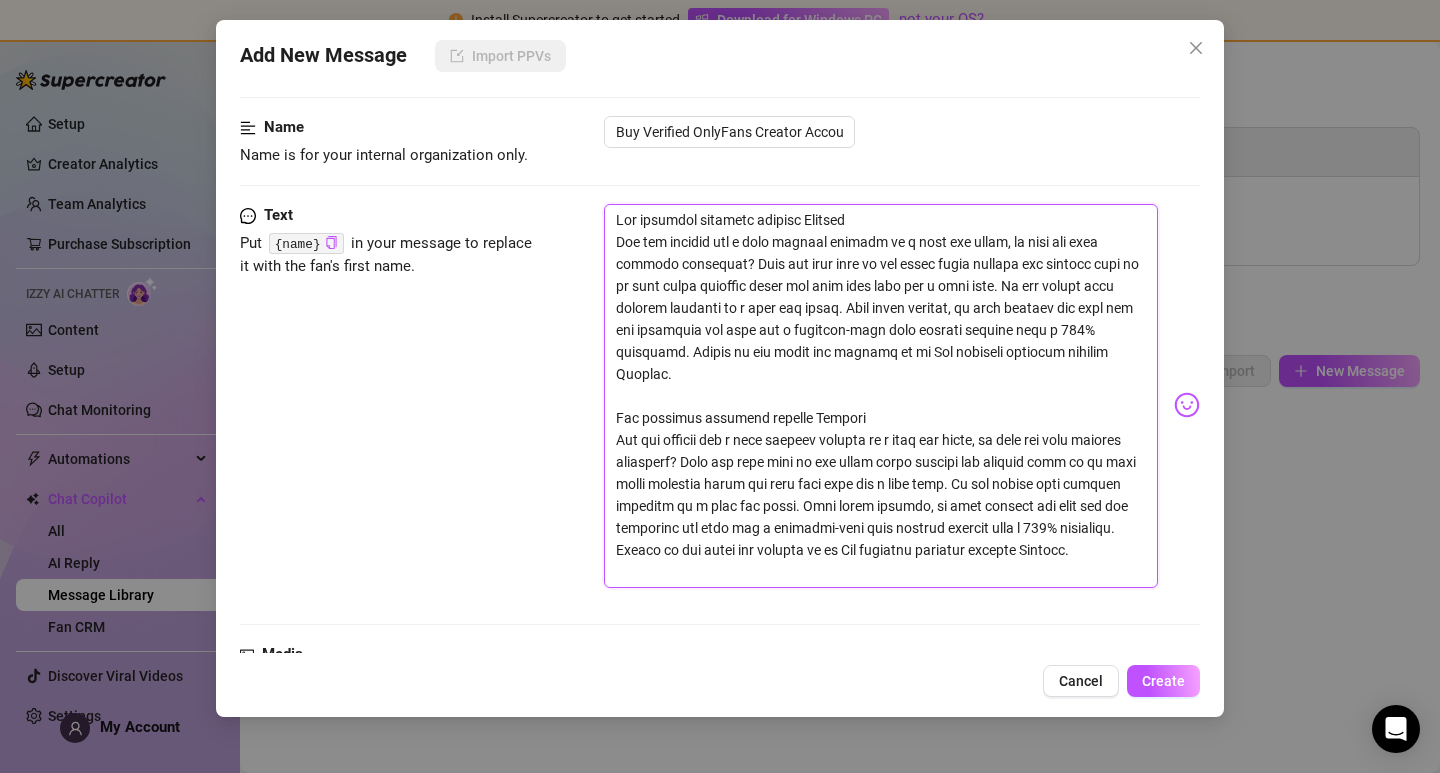 drag, startPoint x: 676, startPoint y: 527, endPoint x: 554, endPoint y: 417, distance: 164.26807 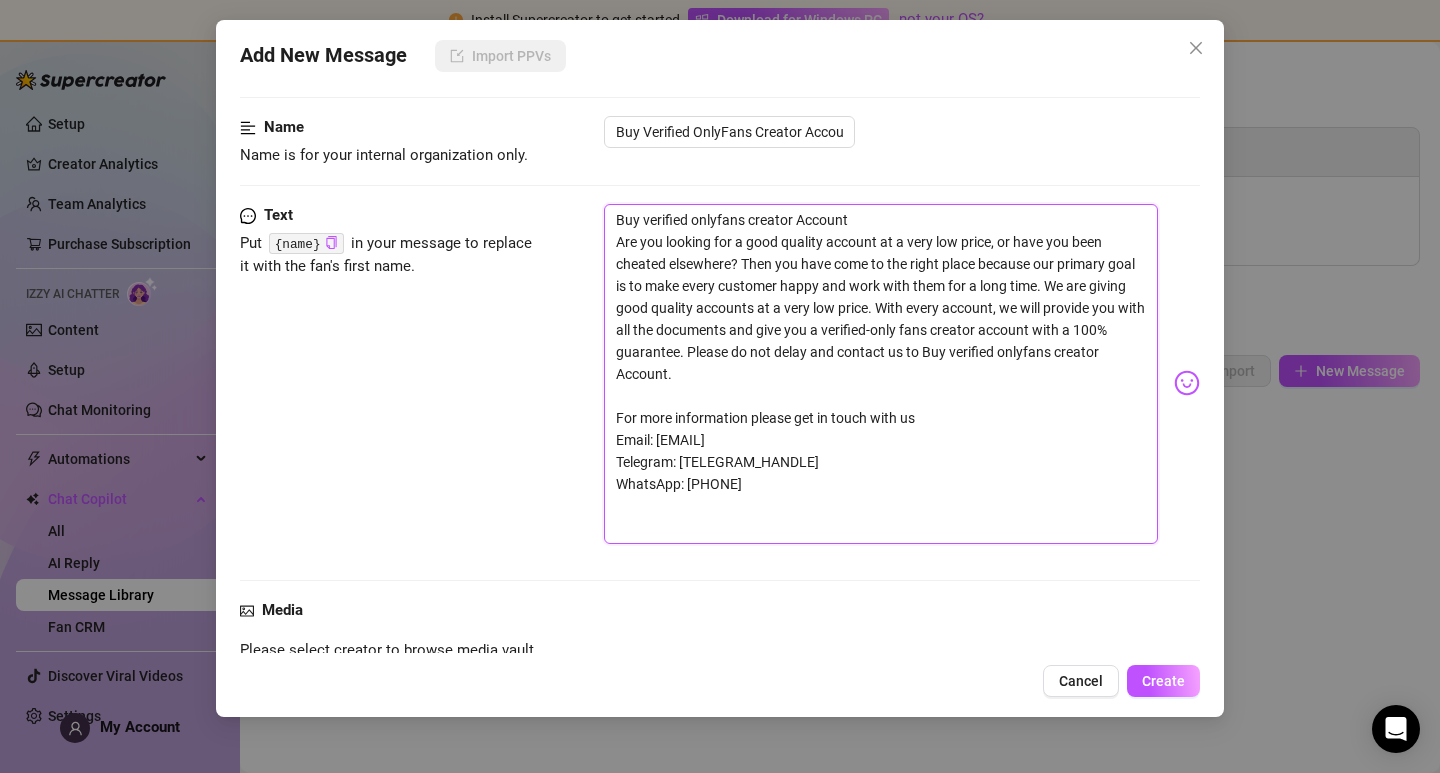 click on "Buy verified onlyfans creator Account
Are you looking for a good quality account at a very low price, or have you been cheated elsewhere? Then you have come to the right place because our primary goal is to make every customer happy and work with them for a long time. We are giving good quality accounts at a very low price. With every account, we will provide you with all the documents and give you a verified-only fans creator account with a 100% guarantee. Please do not delay and contact us to Buy verified onlyfans creator Account.
For more information please get in touch with us
Email: [EMAIL]
Telegram: [TELEGRAM_HANDLE]
WhatsApp: [PHONE]" at bounding box center (881, 374) 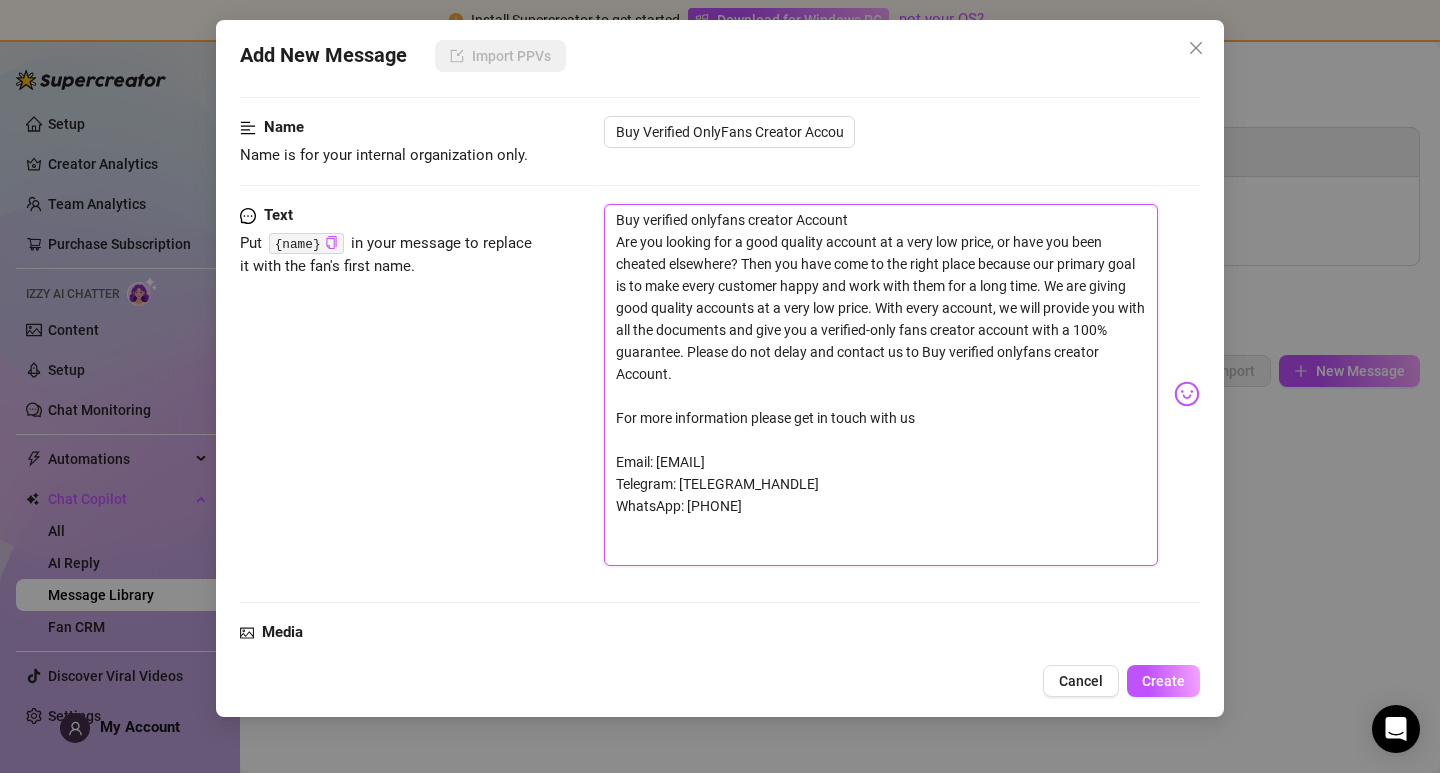 paste on "https://smmheropro.com/product/buy-verified-onlyfans-creator-account/" 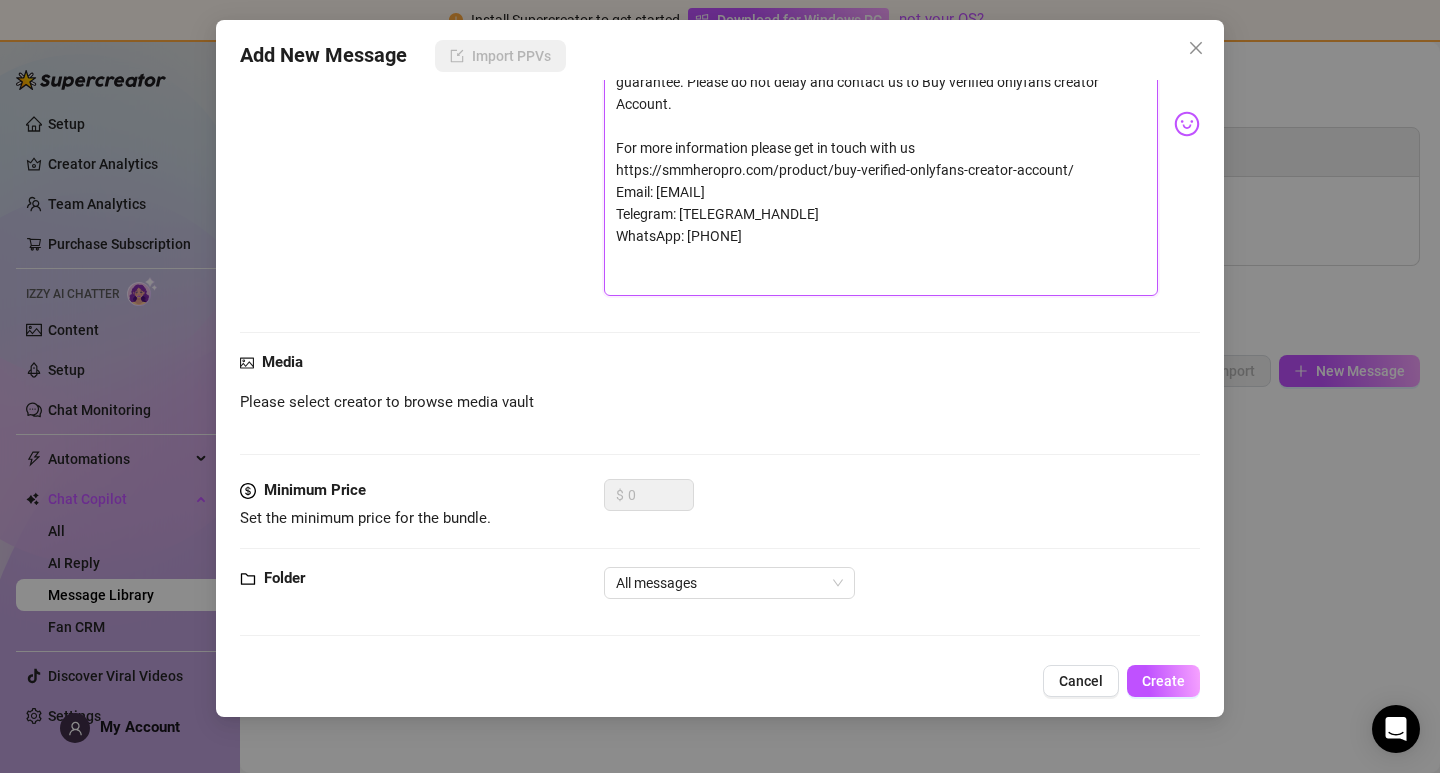 scroll, scrollTop: 371, scrollLeft: 0, axis: vertical 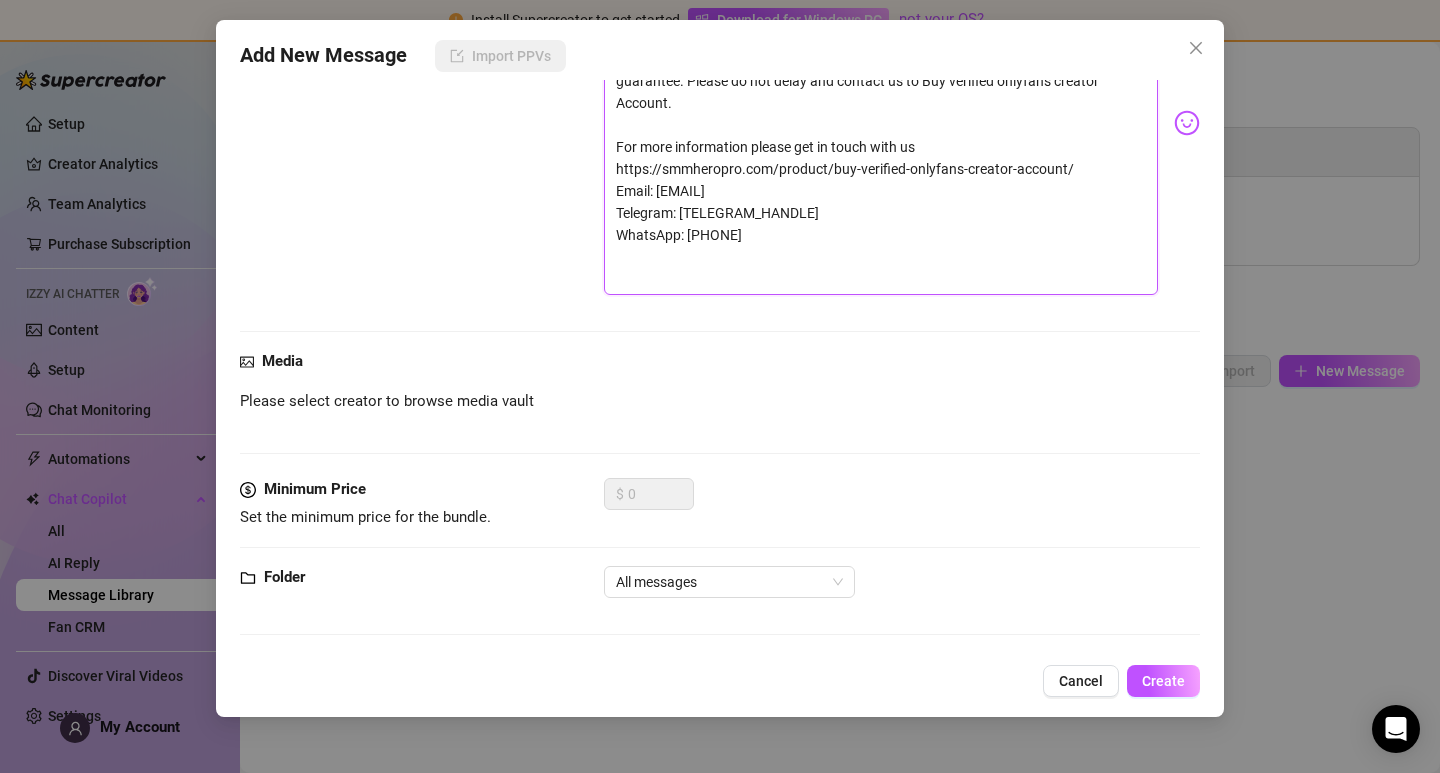 type on "Buy verified onlyfans creator Account
Are you looking for a good quality account at a very low price, or have you been cheated elsewhere? Then you have come to the right place because our primary goal is to make every customer happy and work with them for a long time. We are giving good quality accounts at a very low price. With every account, we will provide you with all the documents and give you a verified-only fans creator account with a 100% guarantee. Please do not delay and contact us to Buy verified onlyfans creator Account.
For more information please get in touch with us
https://smmheropro.com/product/buy-verified-onlyfans-creator-account/
Email: [EMAIL]
Telegram: [TELEGRAM_HANDLE]
WhatsApp: [PHONE]" 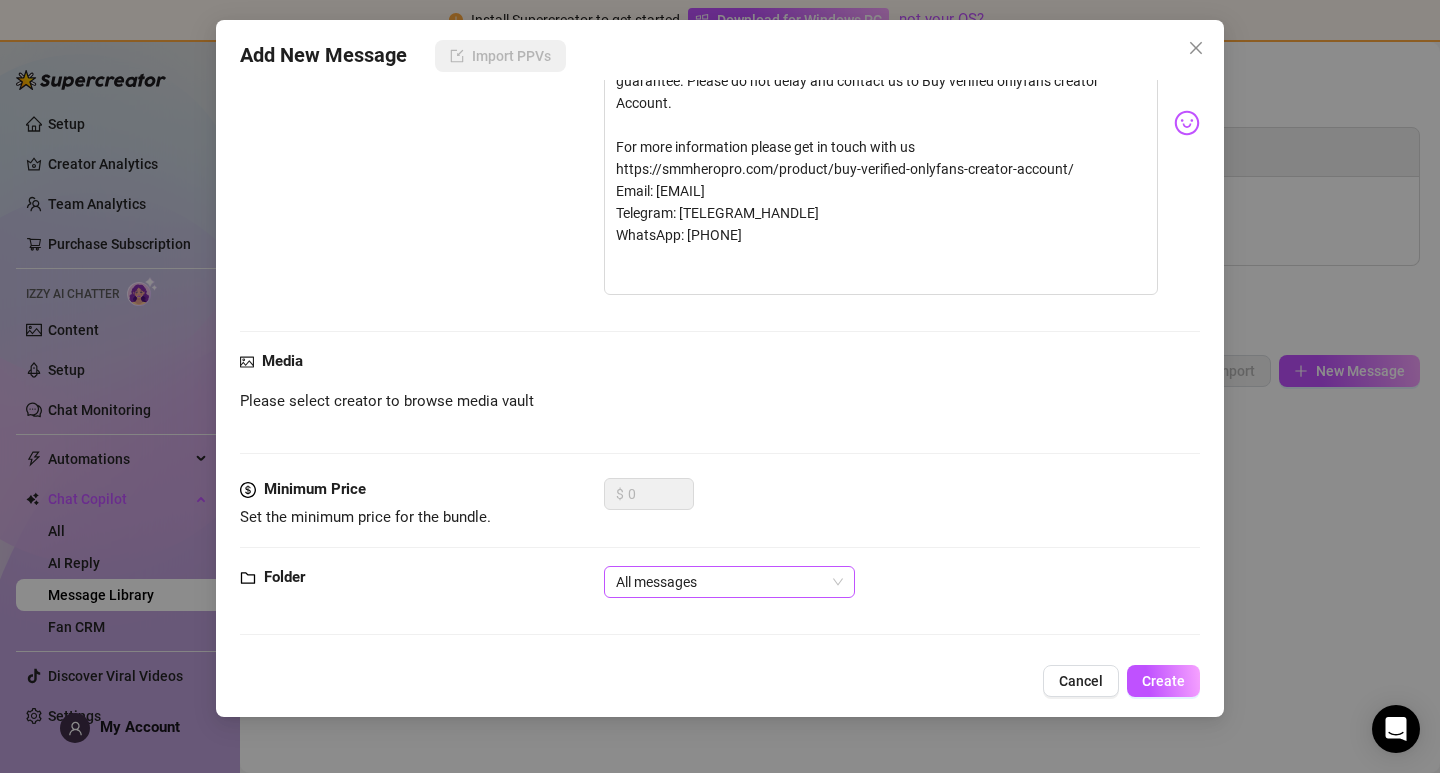 click on "All messages" at bounding box center [729, 582] 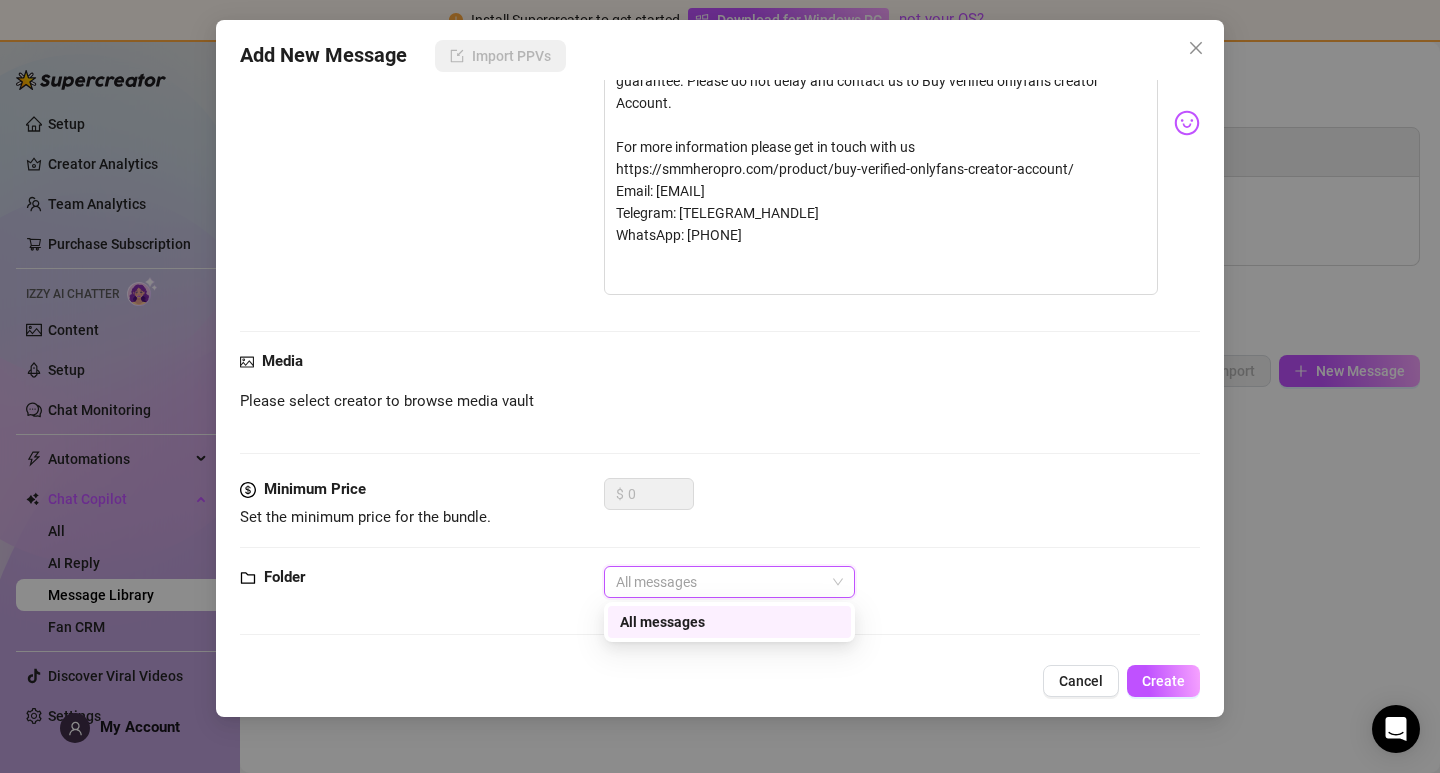 click on "$ 0" at bounding box center [902, 503] 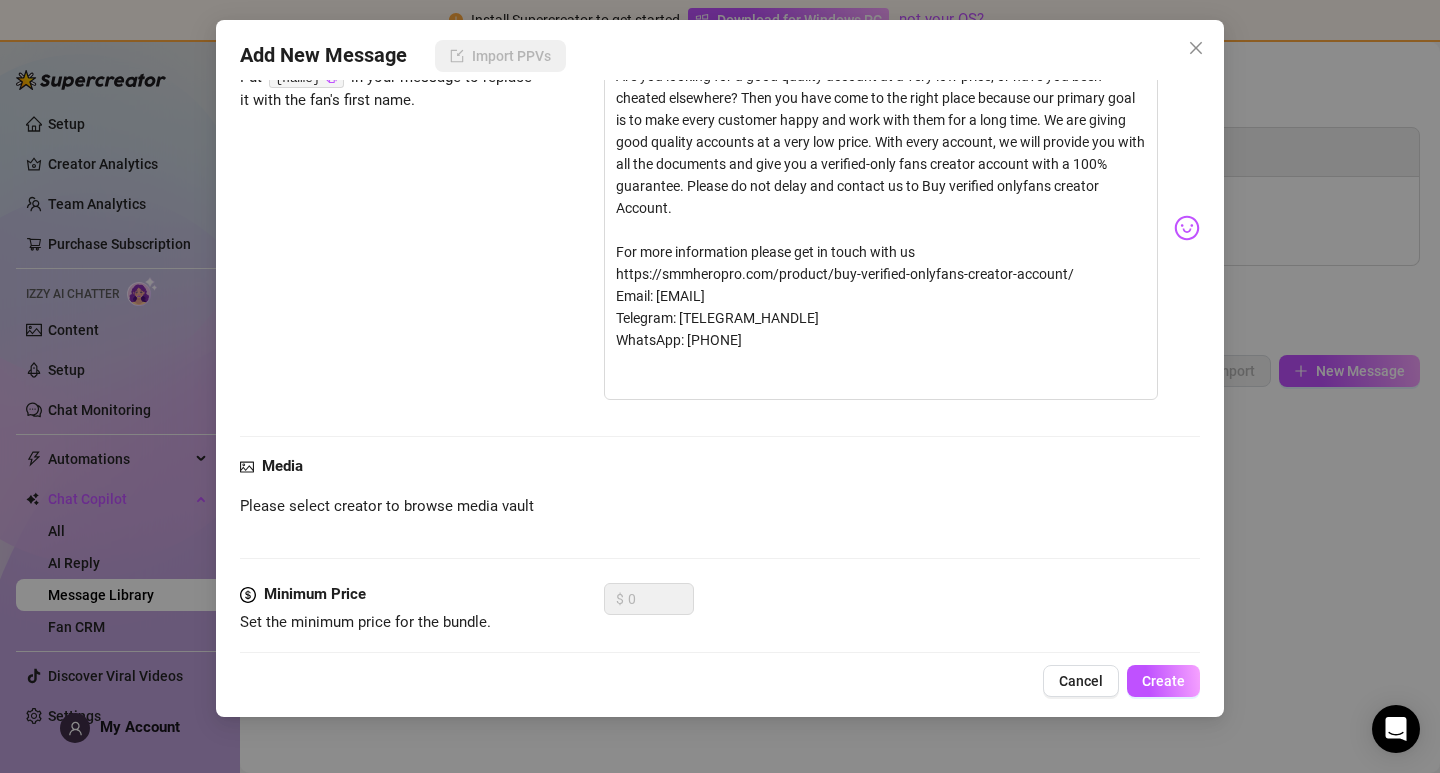 scroll, scrollTop: 371, scrollLeft: 0, axis: vertical 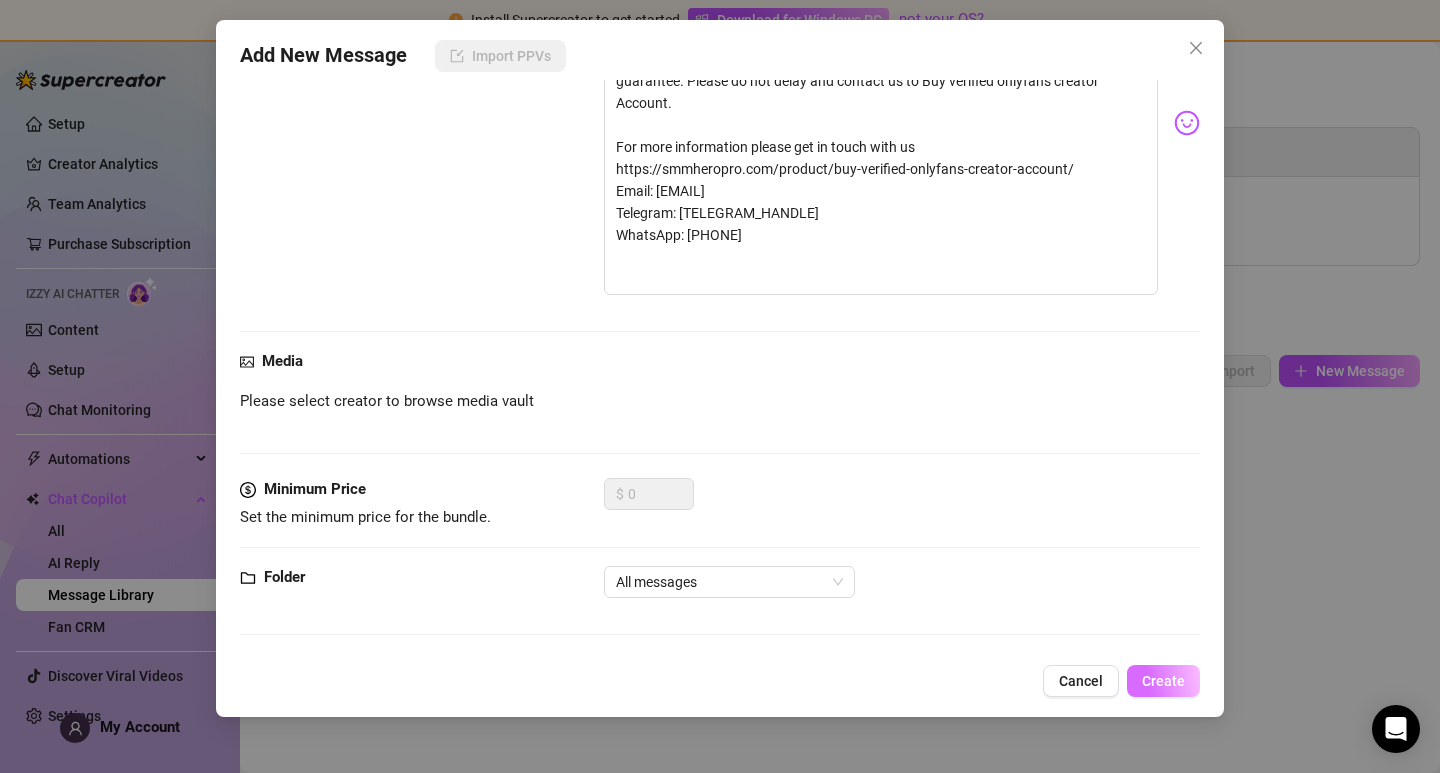click on "Create" at bounding box center (1163, 681) 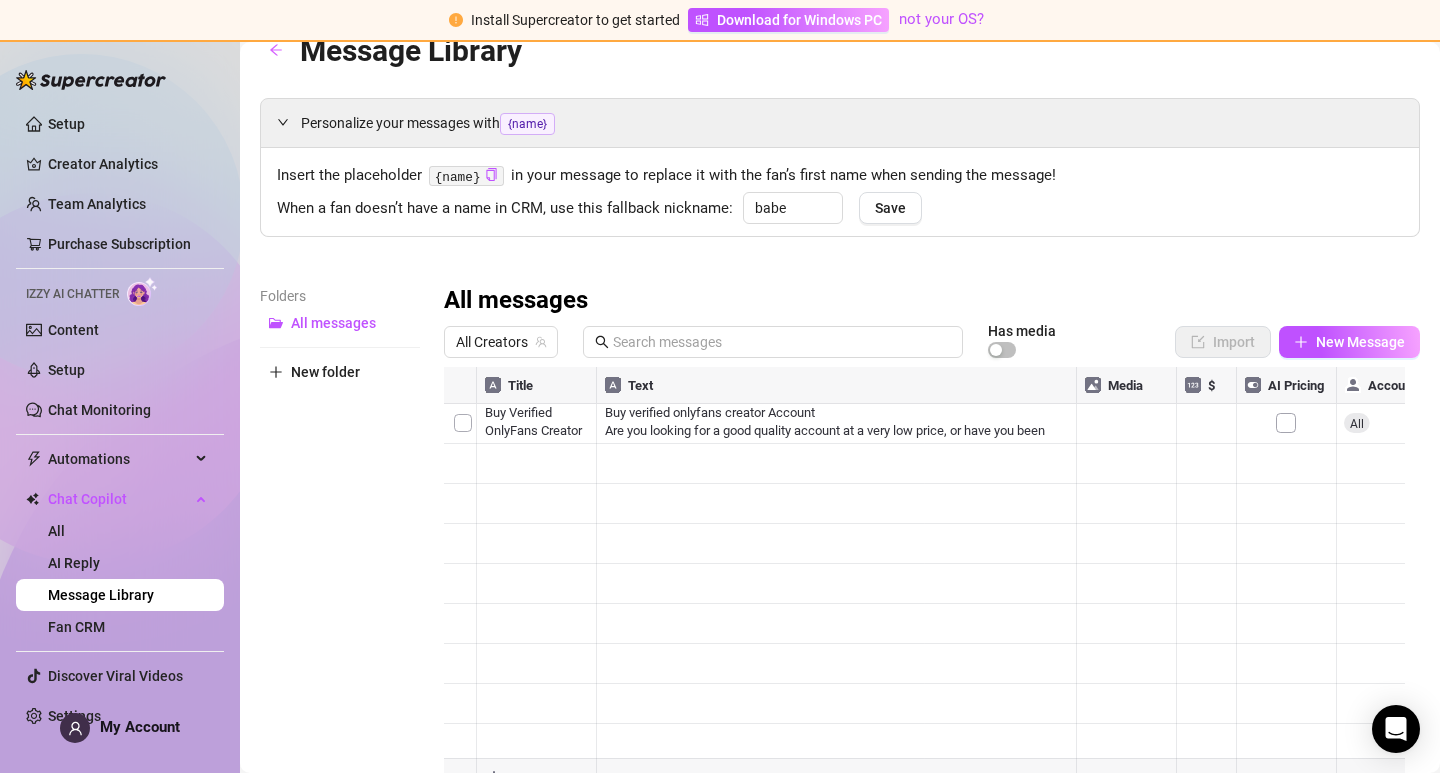 scroll, scrollTop: 0, scrollLeft: 0, axis: both 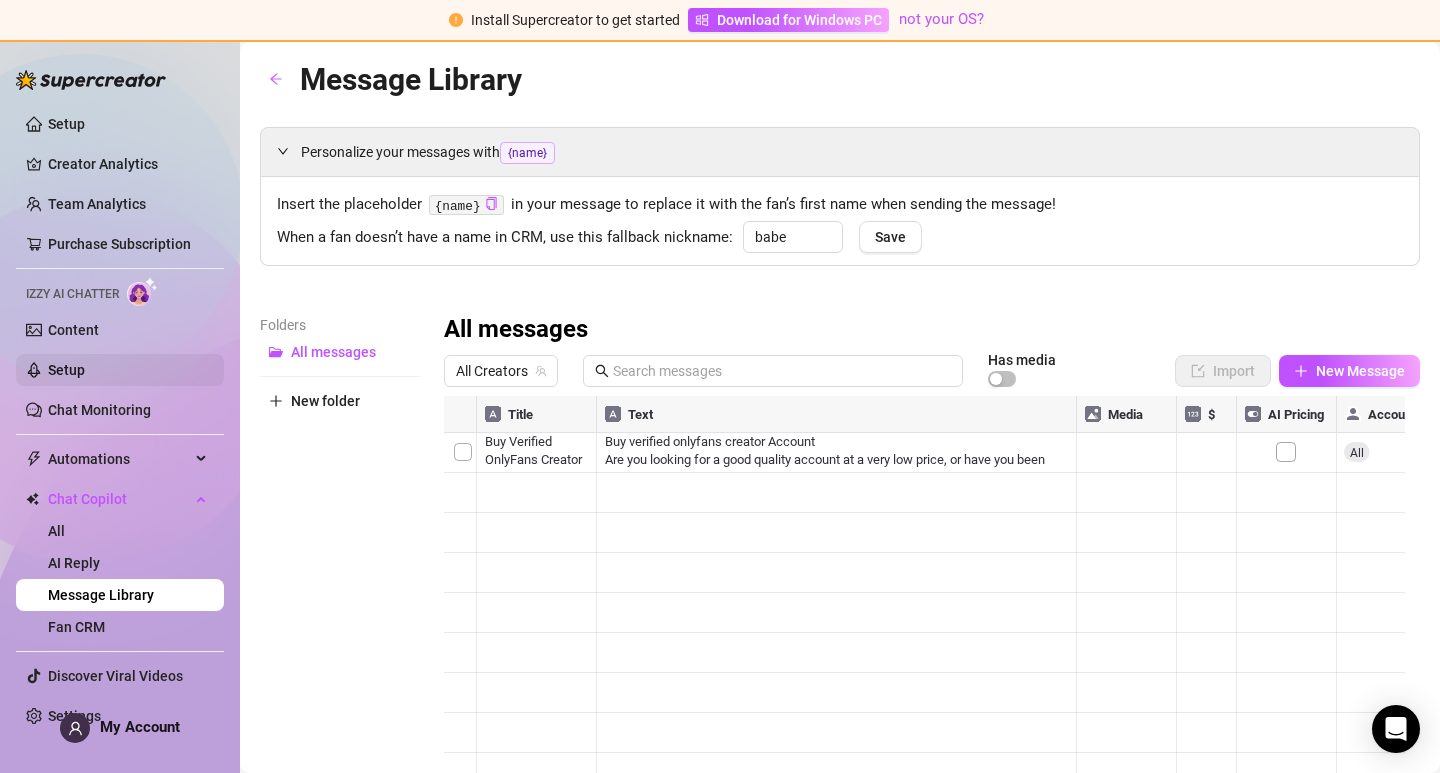 click on "Setup" at bounding box center [66, 370] 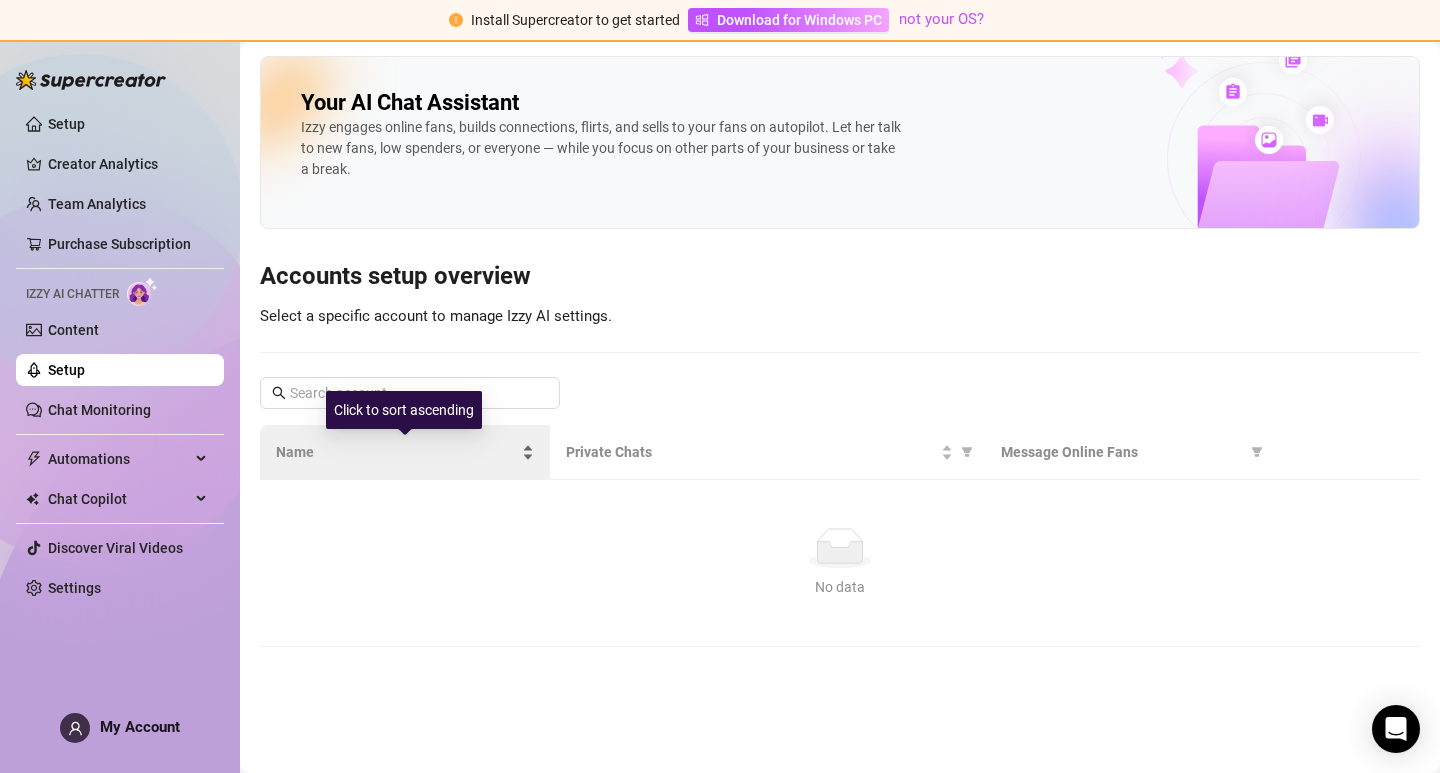 click on "Name" at bounding box center (397, 452) 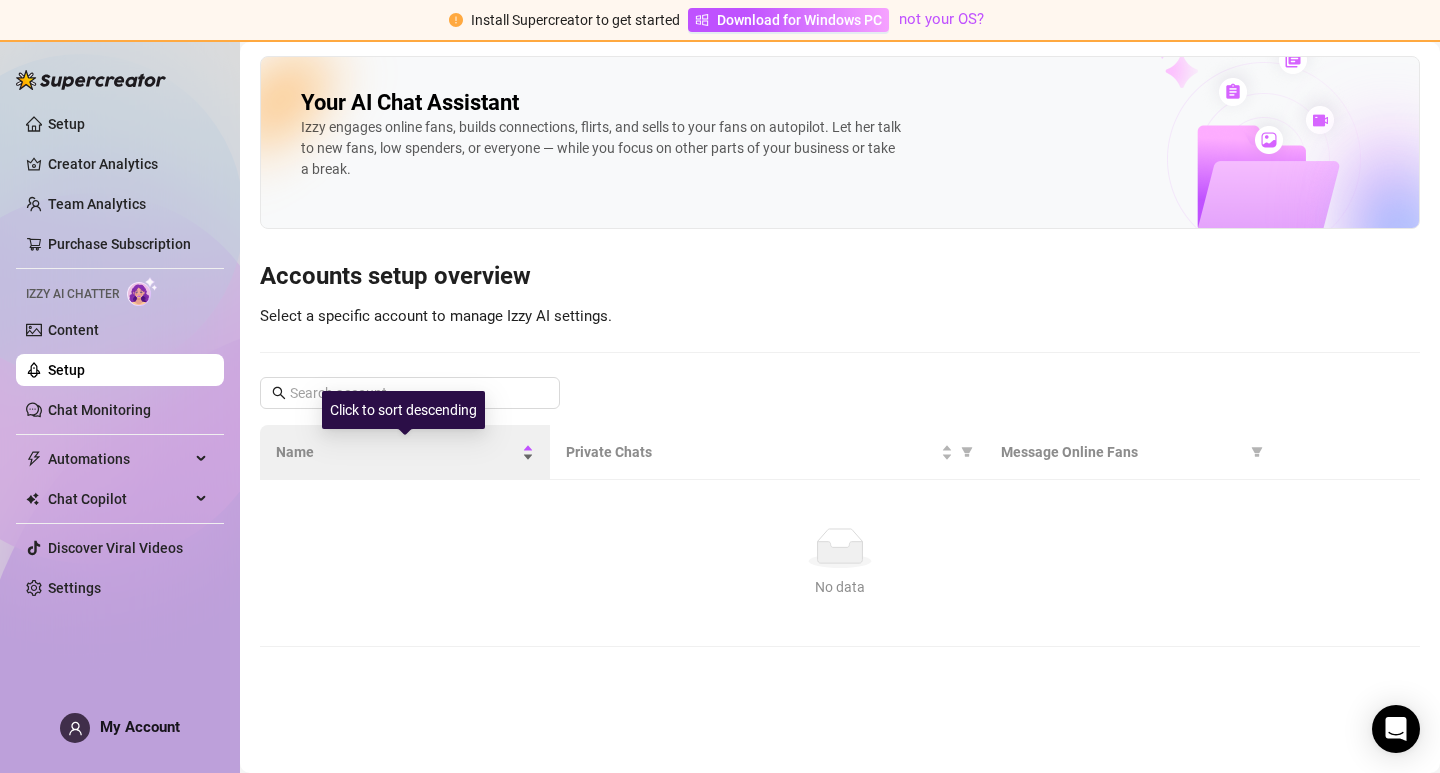 click on "Name" at bounding box center (397, 452) 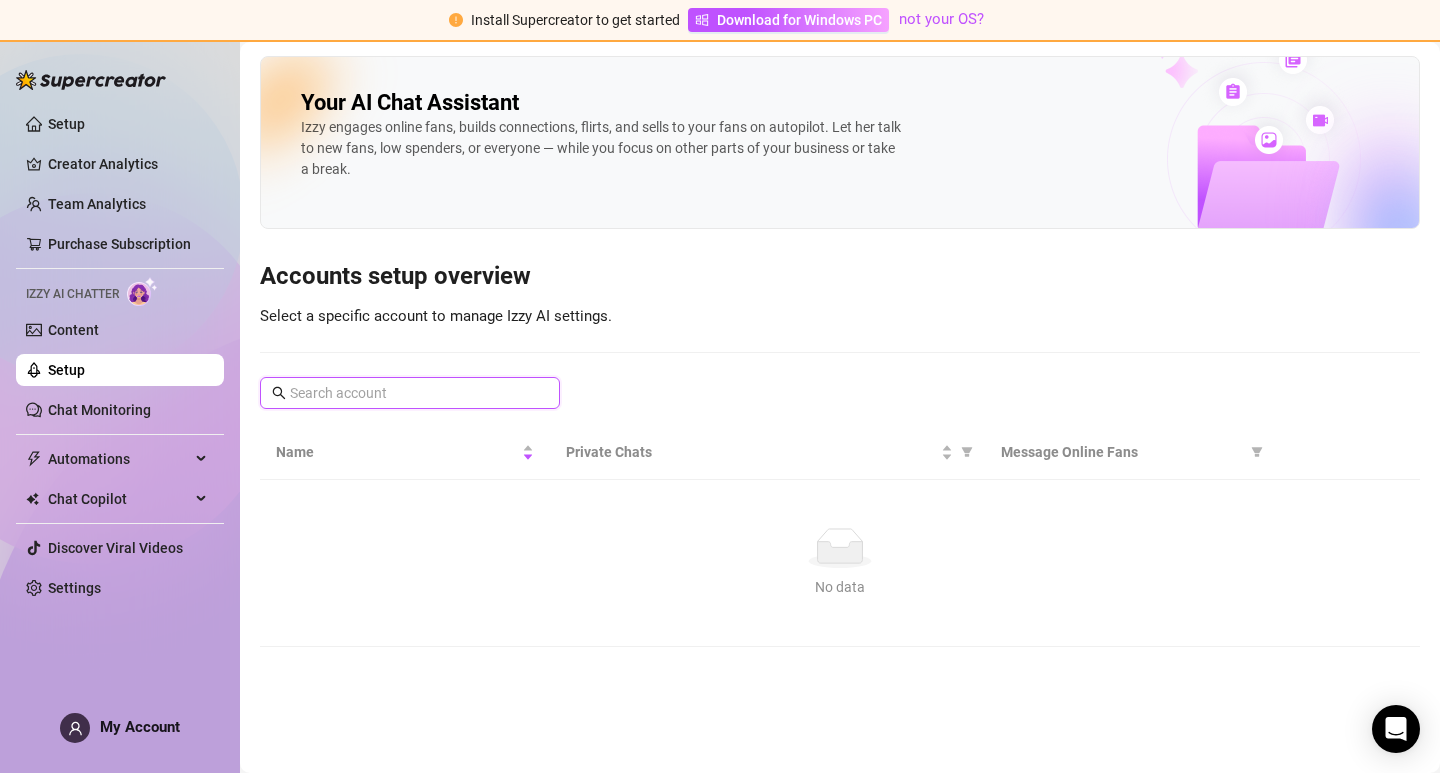 click at bounding box center [411, 393] 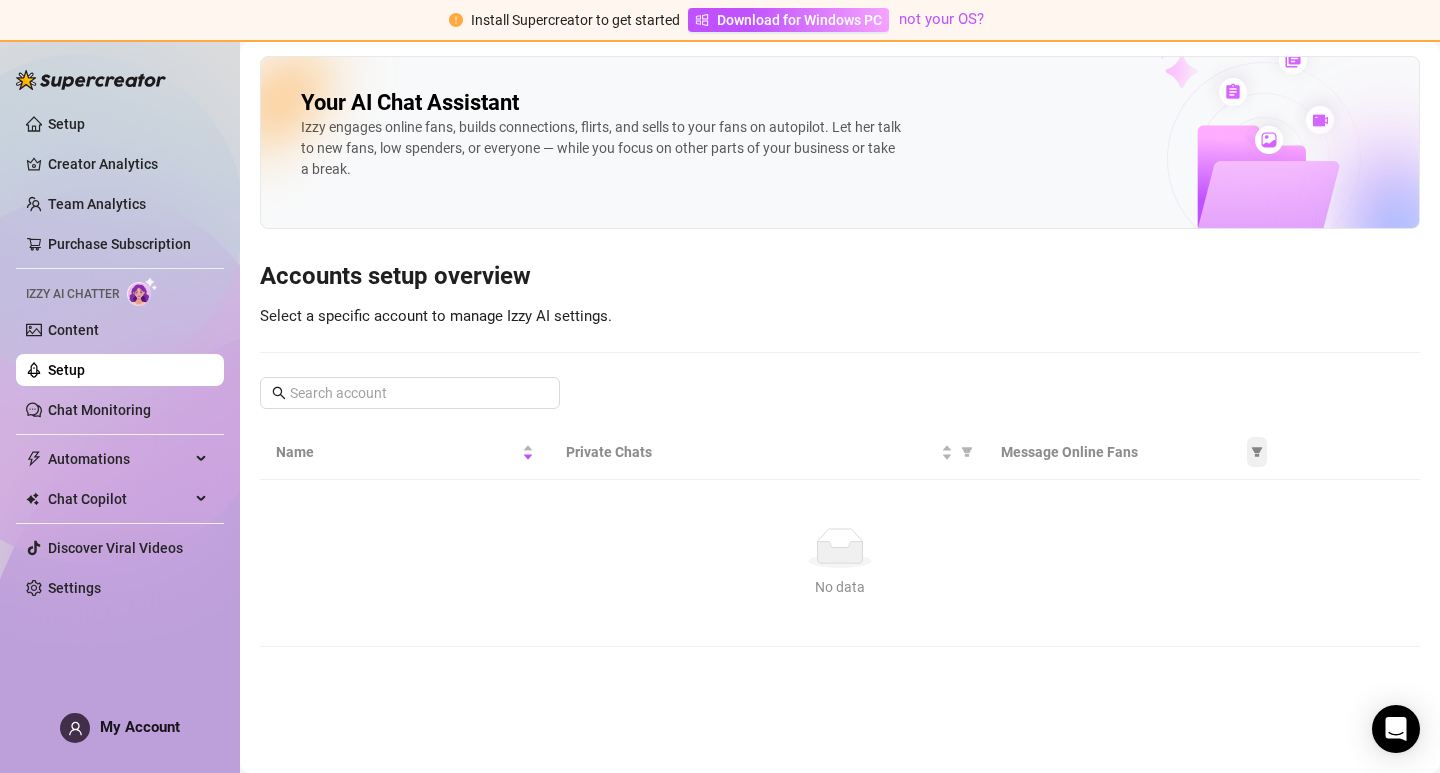 click at bounding box center (1257, 452) 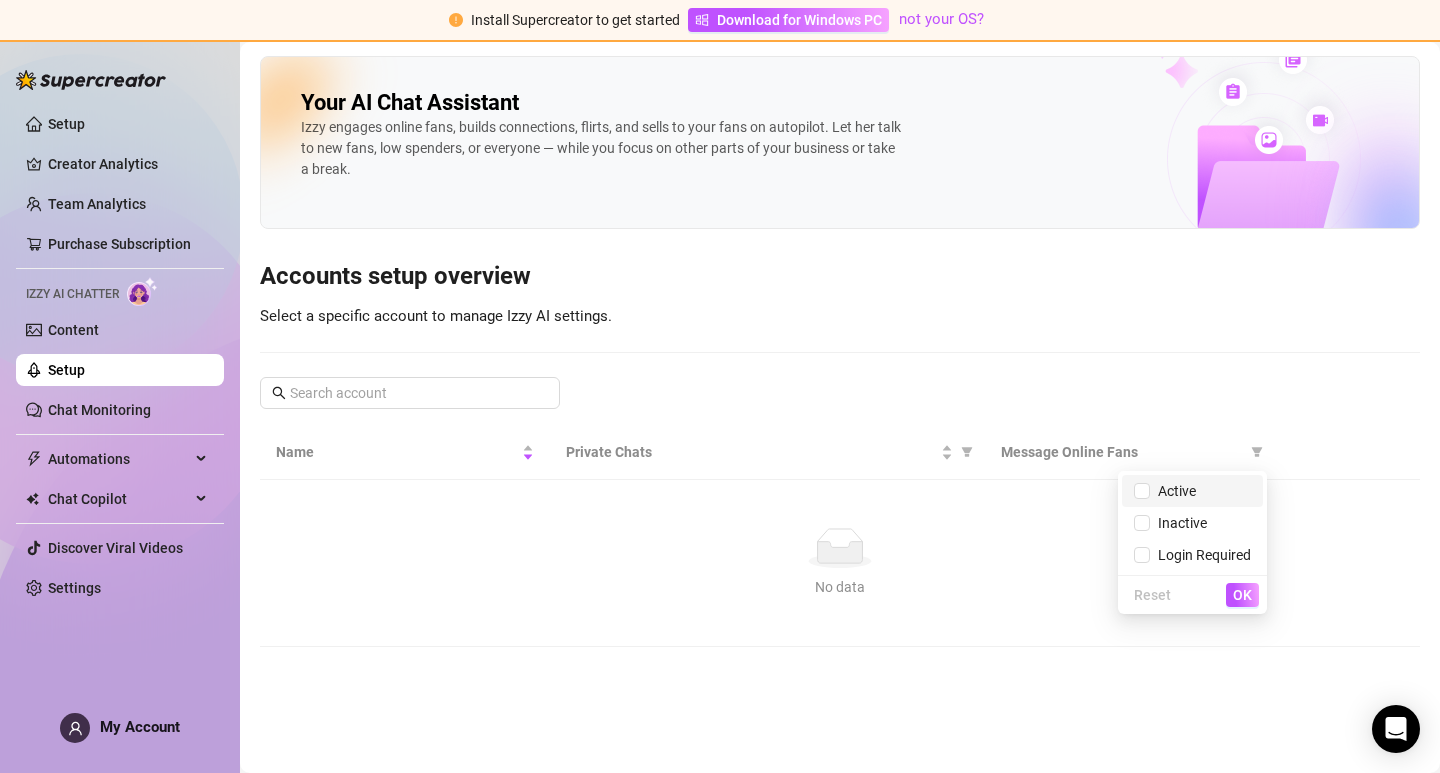 click on "Active" at bounding box center [1192, 491] 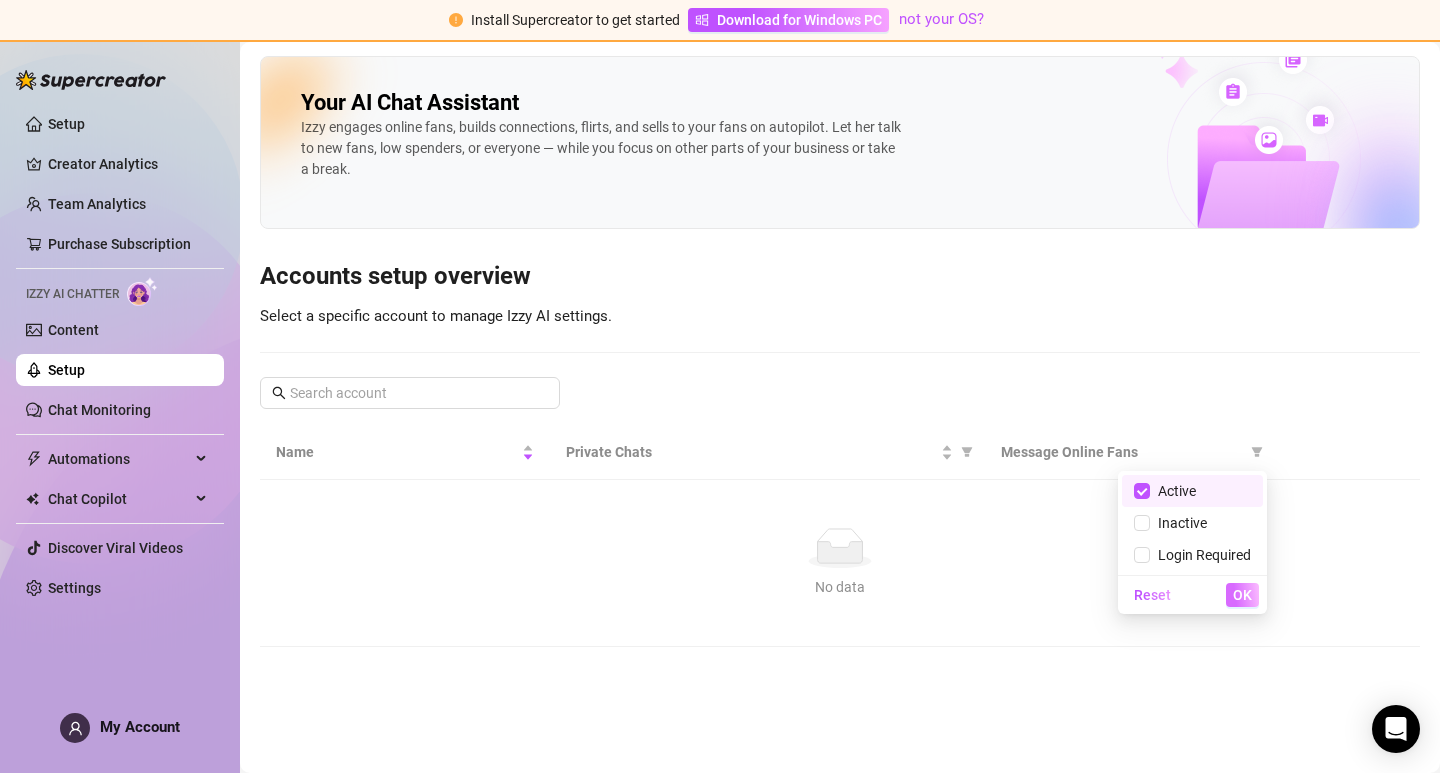 click on "OK" at bounding box center [1242, 595] 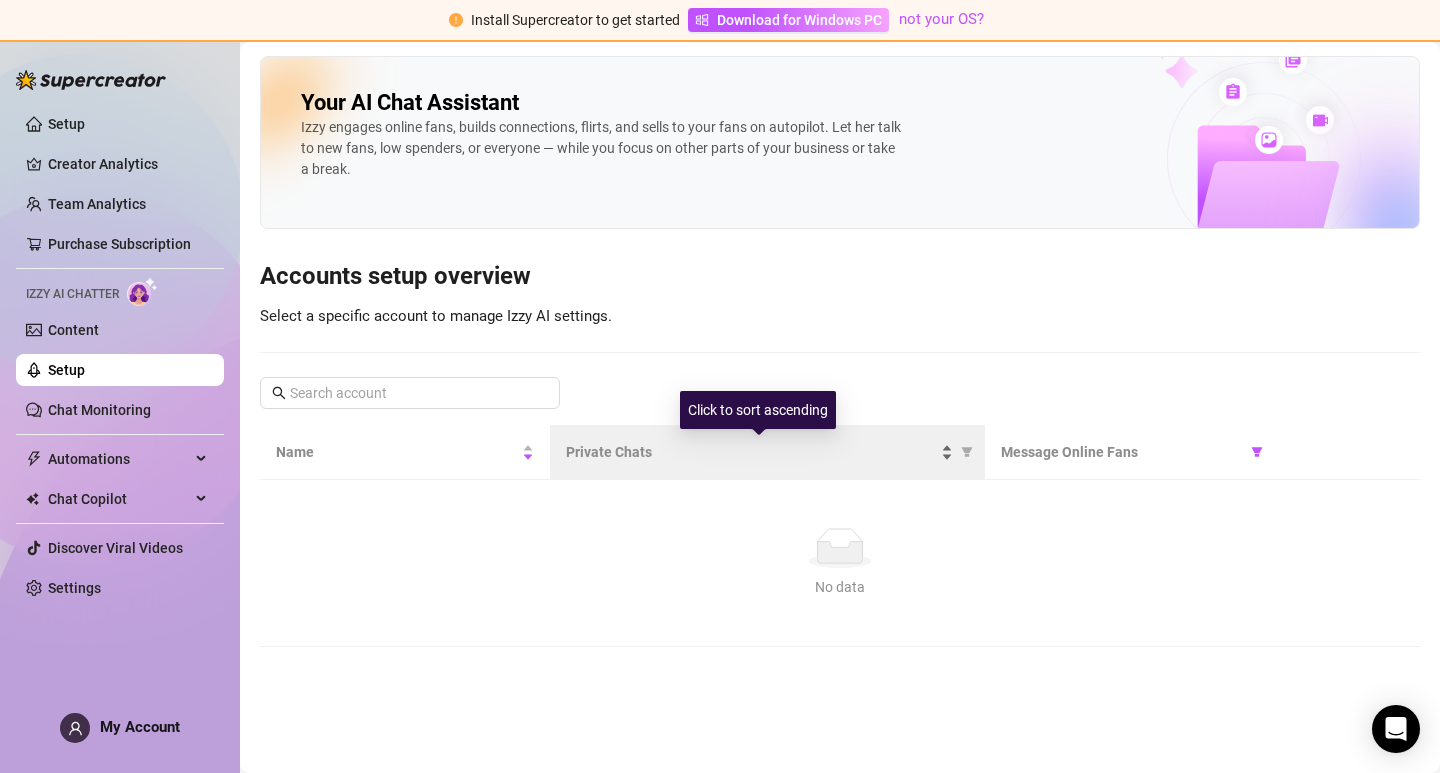 click on "Private Chats" at bounding box center [751, 452] 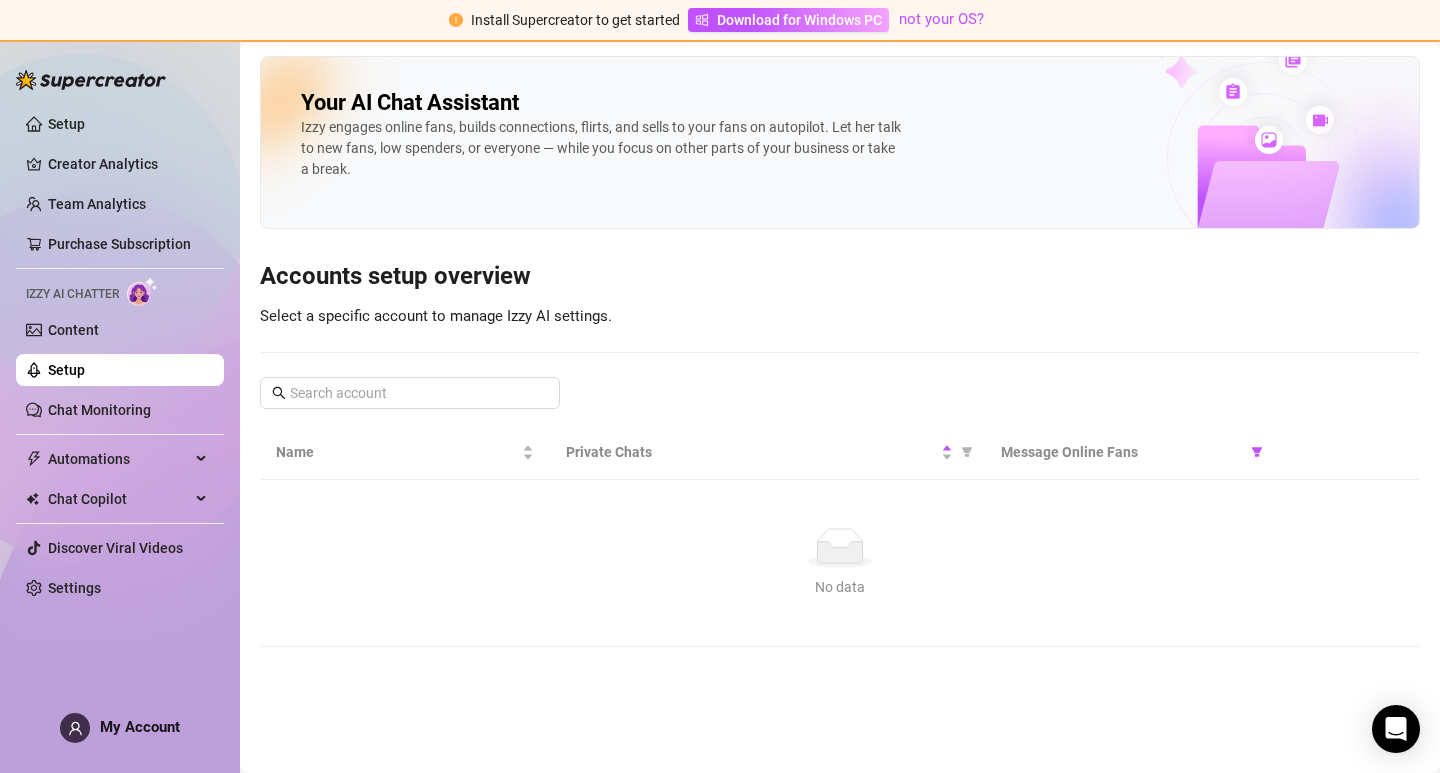 click on "No data No data" at bounding box center [840, 563] 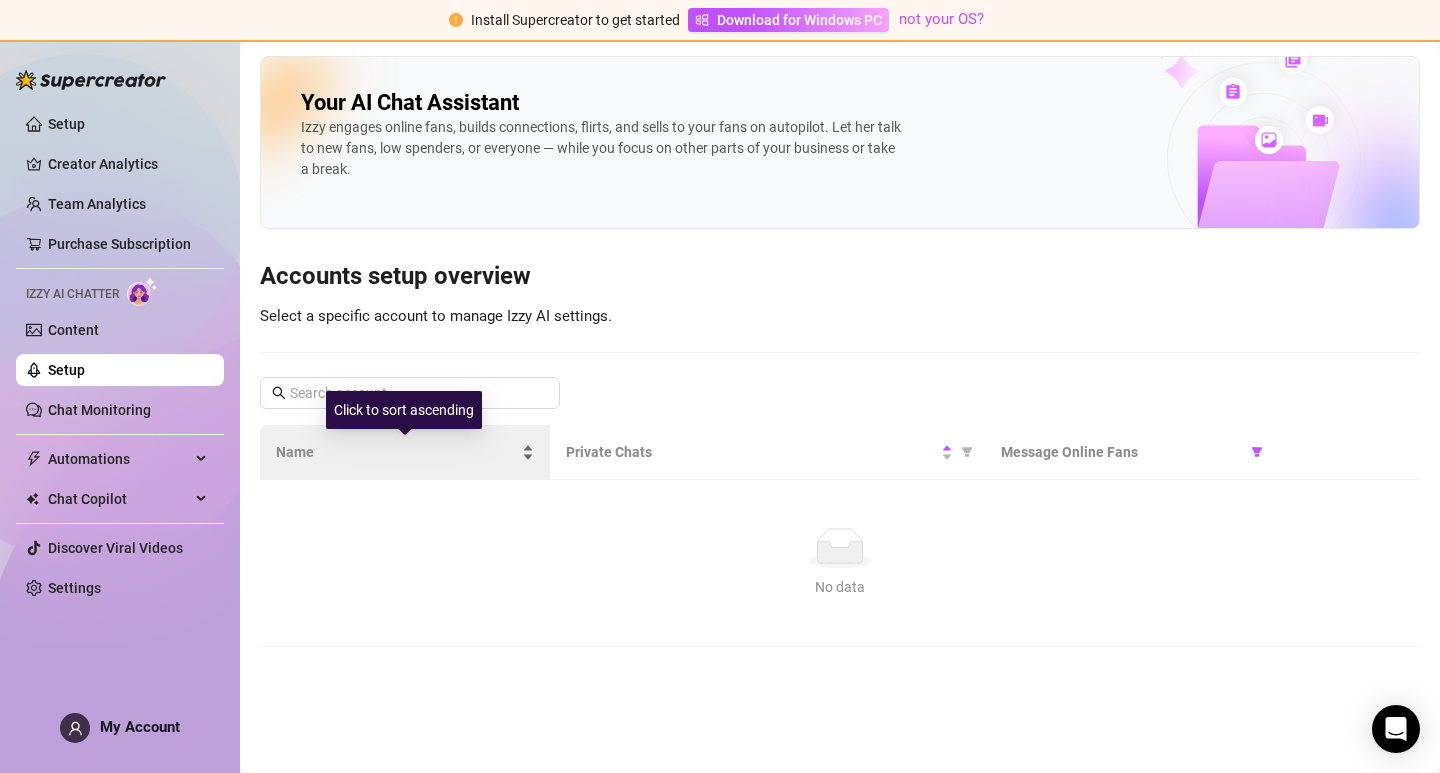 click on "Name" at bounding box center [405, 452] 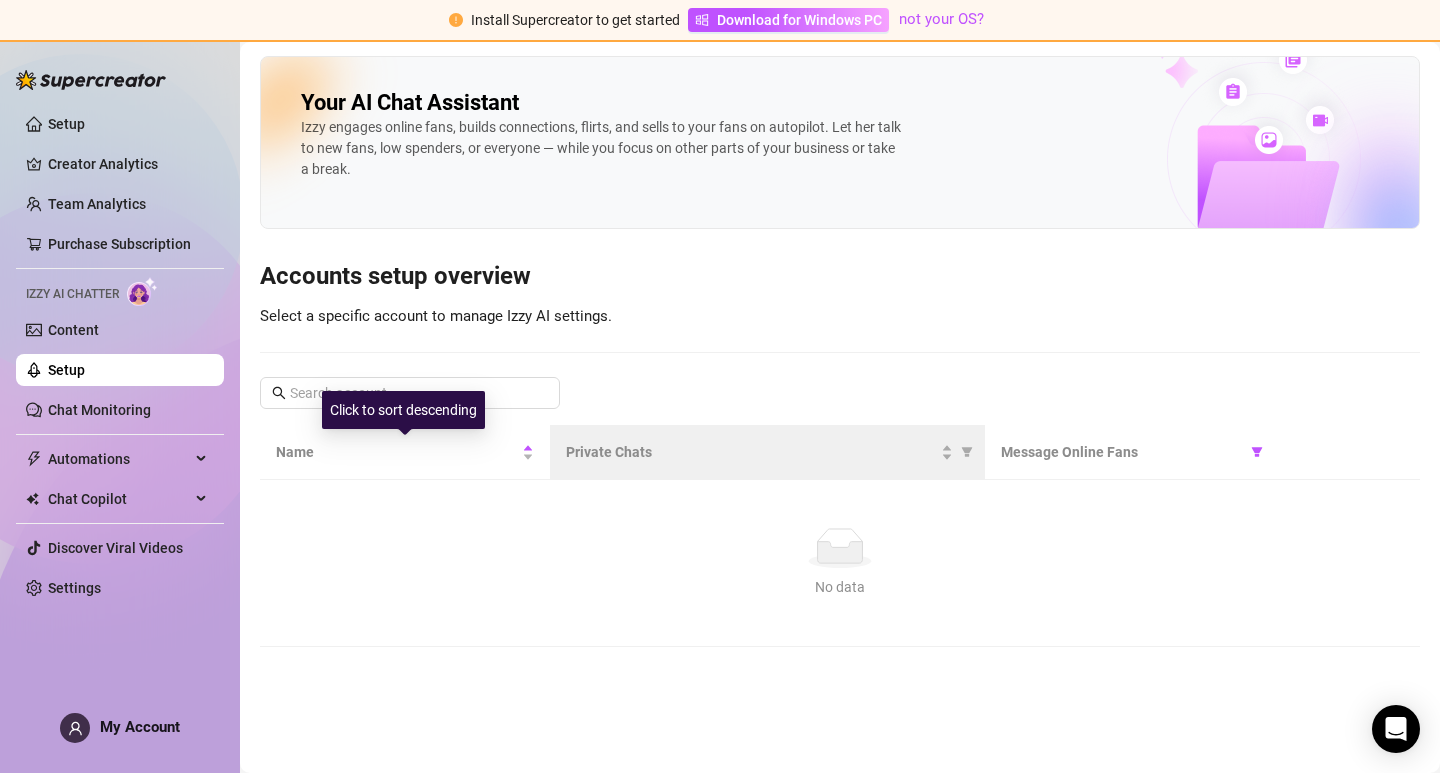 click on "Private Chats" at bounding box center (767, 452) 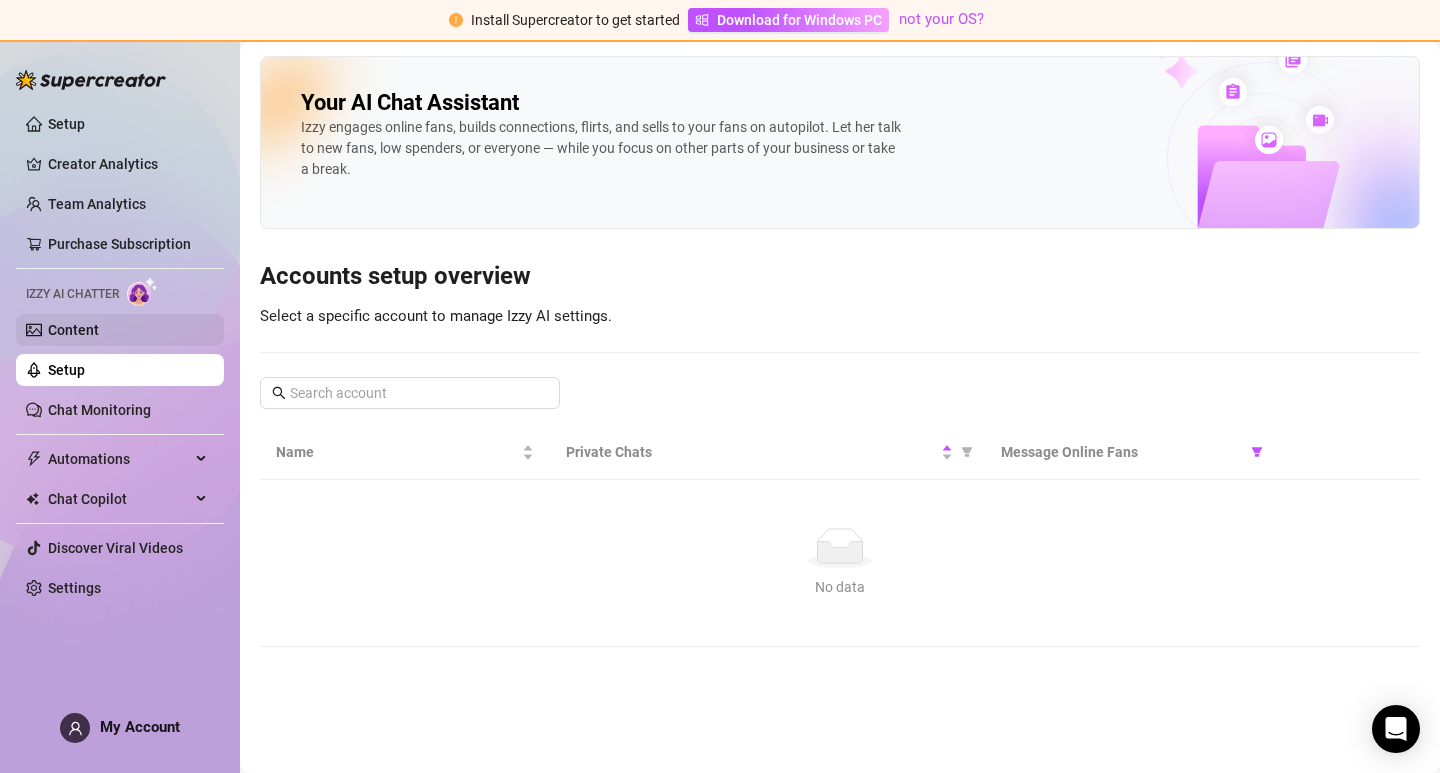 click on "Content" at bounding box center (73, 330) 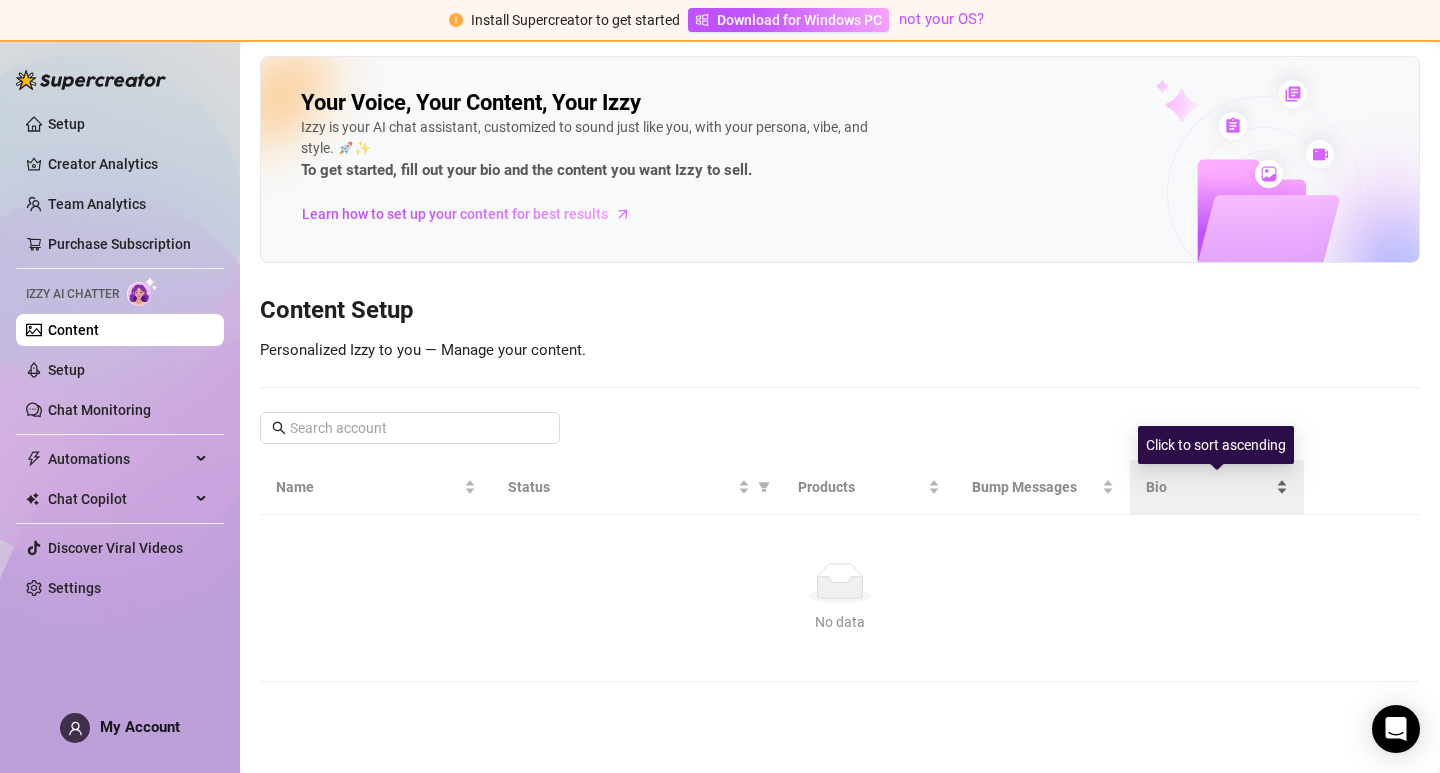 click on "Bio" at bounding box center (1217, 487) 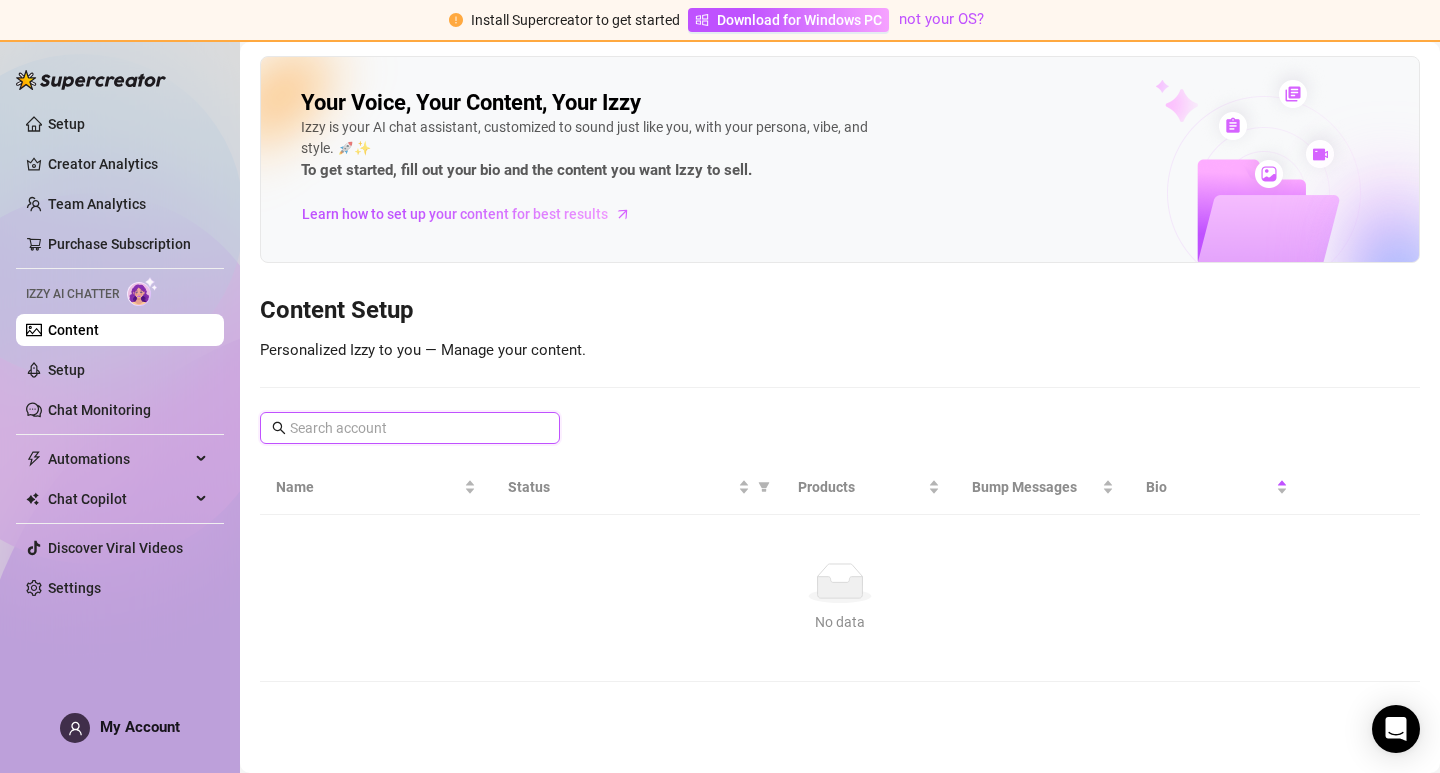click at bounding box center (411, 428) 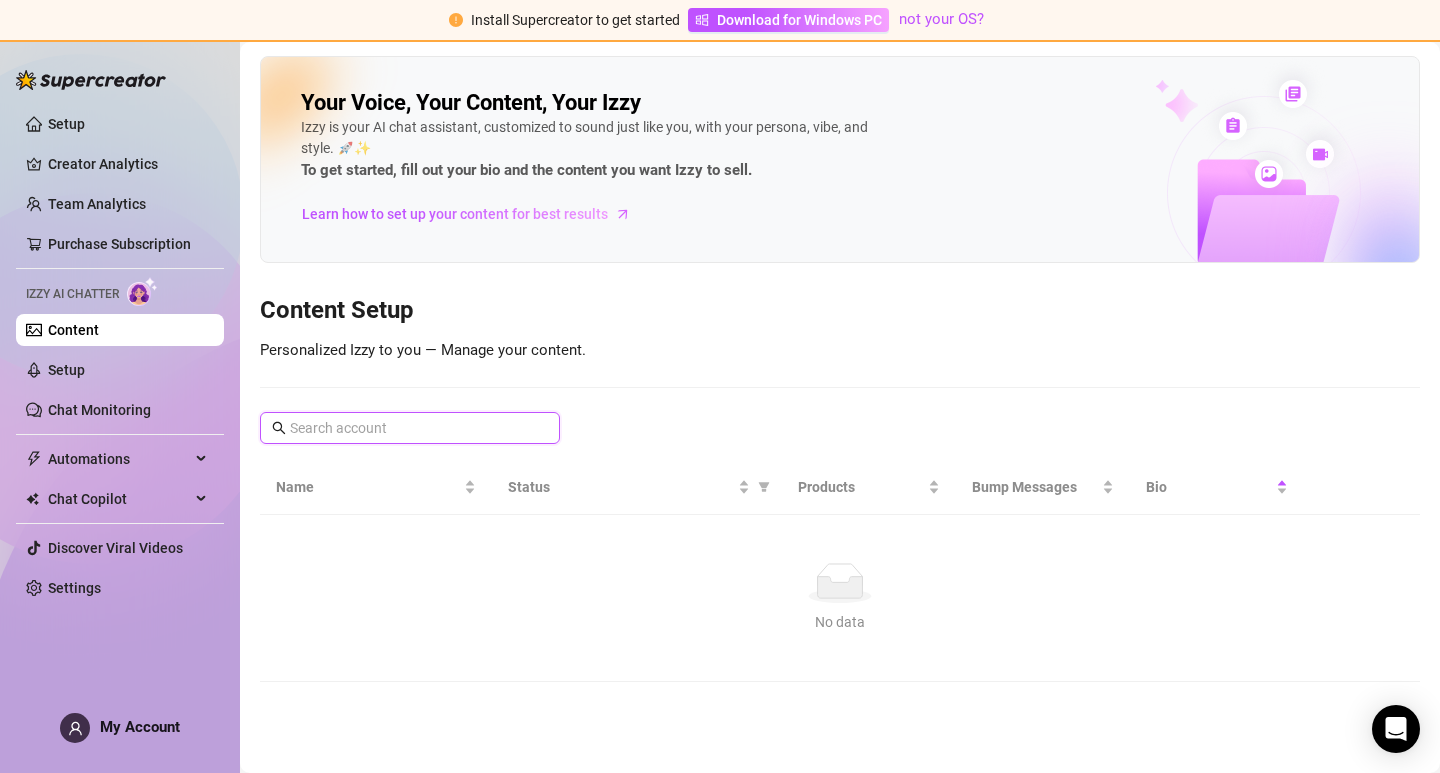 paste on "Buy Verified OnlyFans Creator Account" 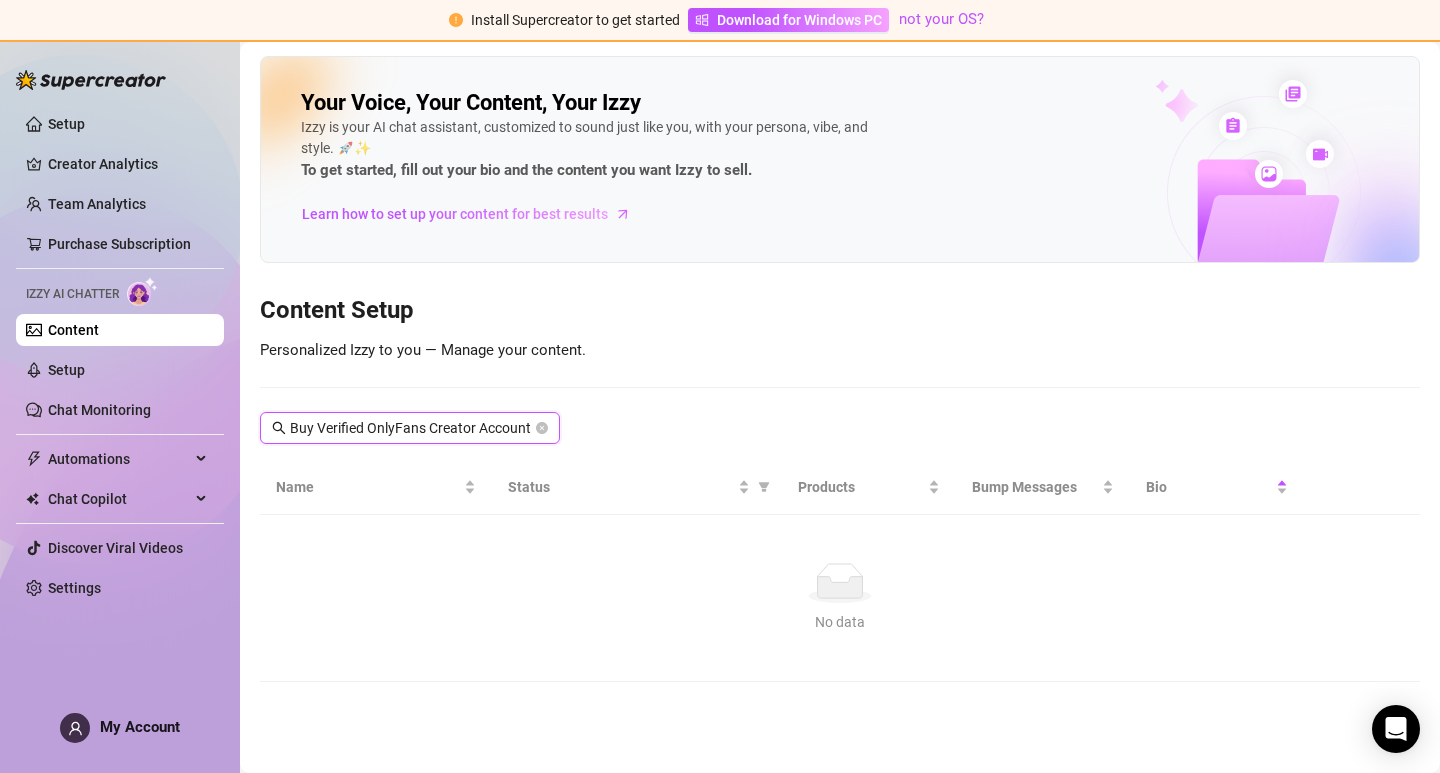 type on "Buy Verified OnlyFans Creator Account" 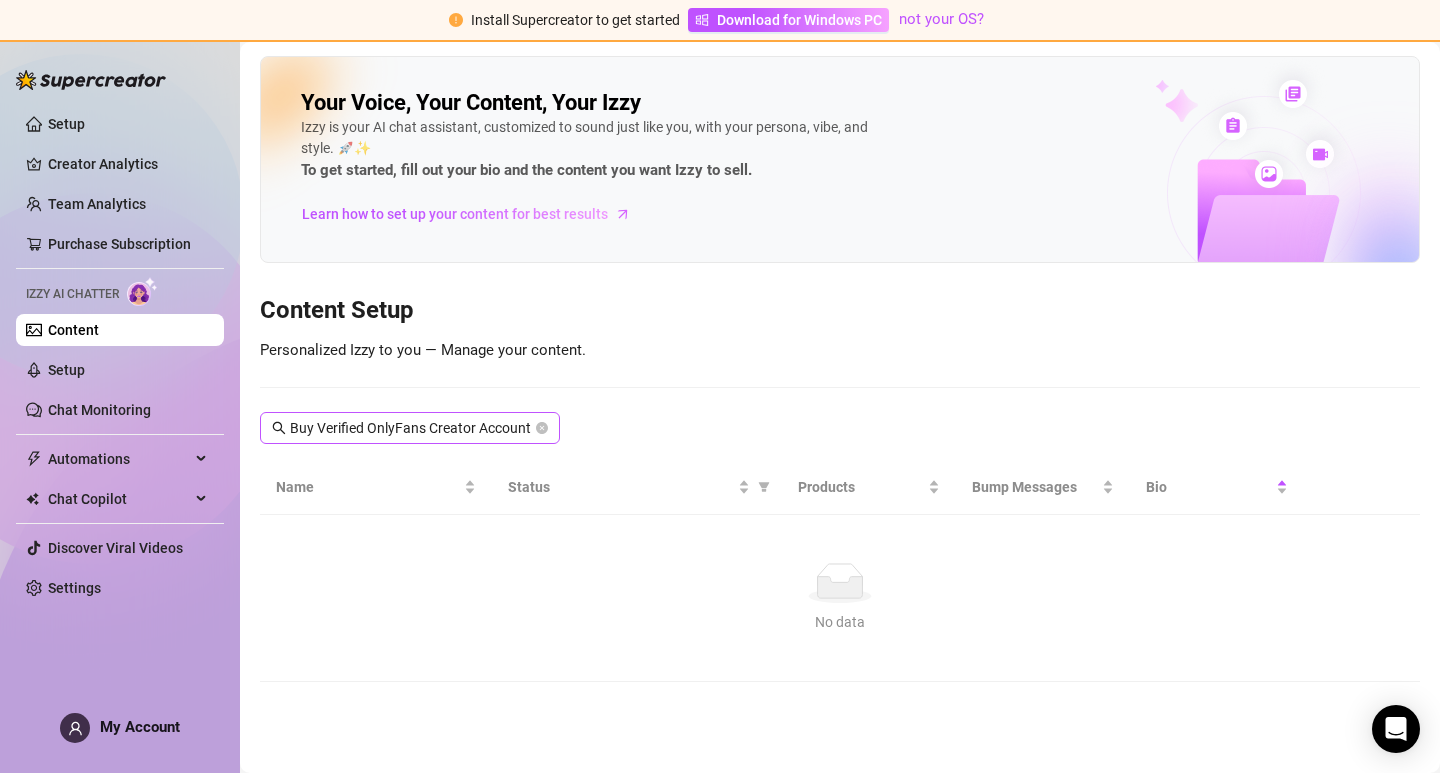 click on "Buy Verified OnlyFans Creator Account" at bounding box center [410, 428] 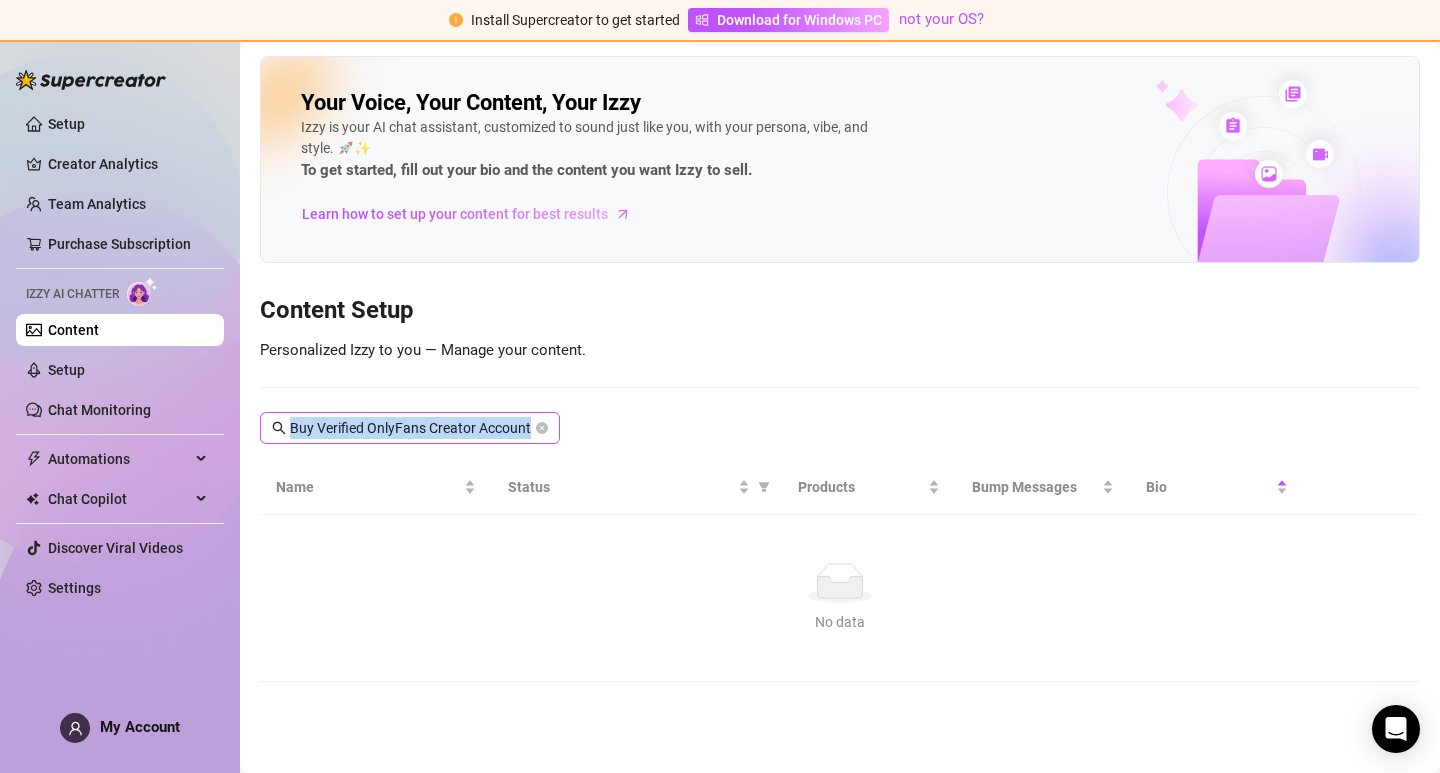 click on "Buy Verified OnlyFans Creator Account" at bounding box center [410, 428] 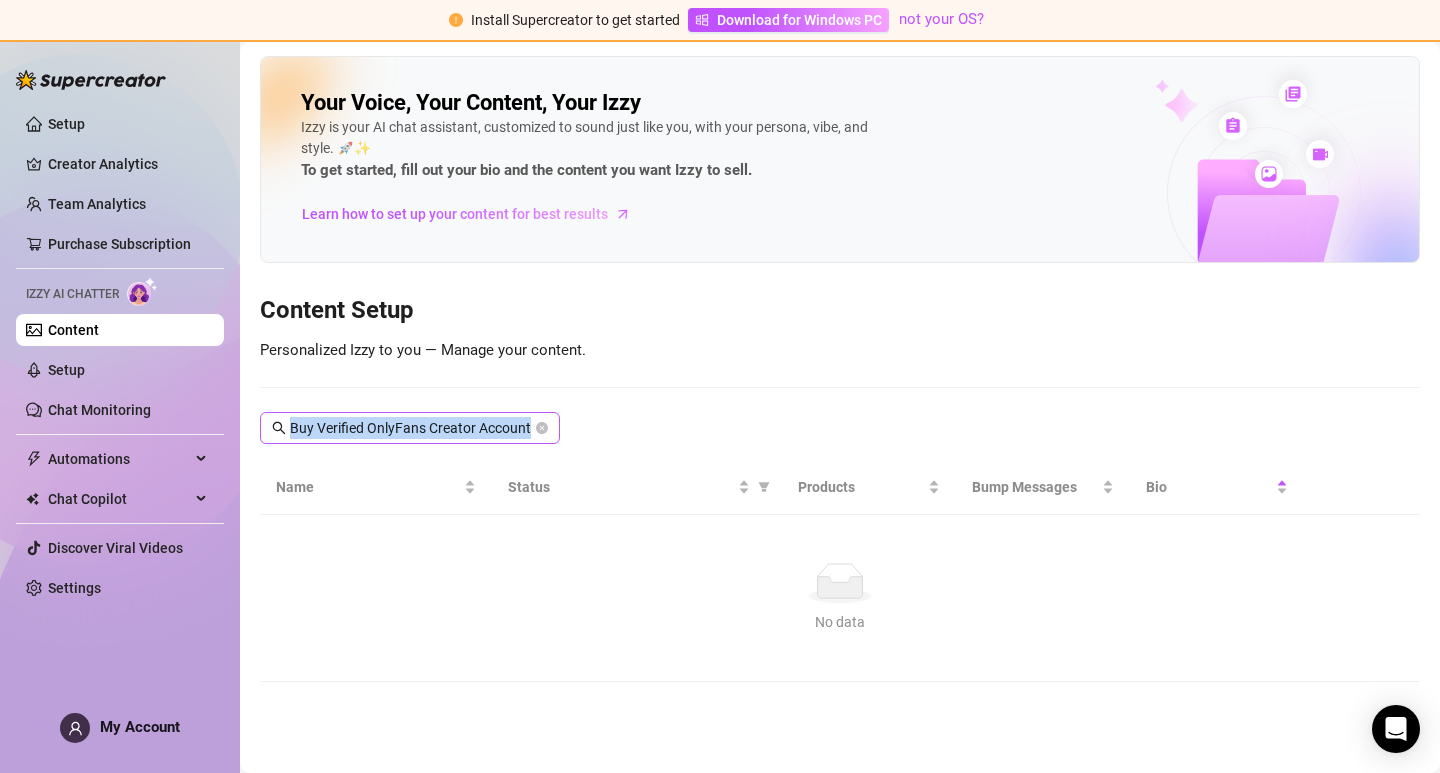 click on "Buy Verified OnlyFans Creator Account" at bounding box center [410, 428] 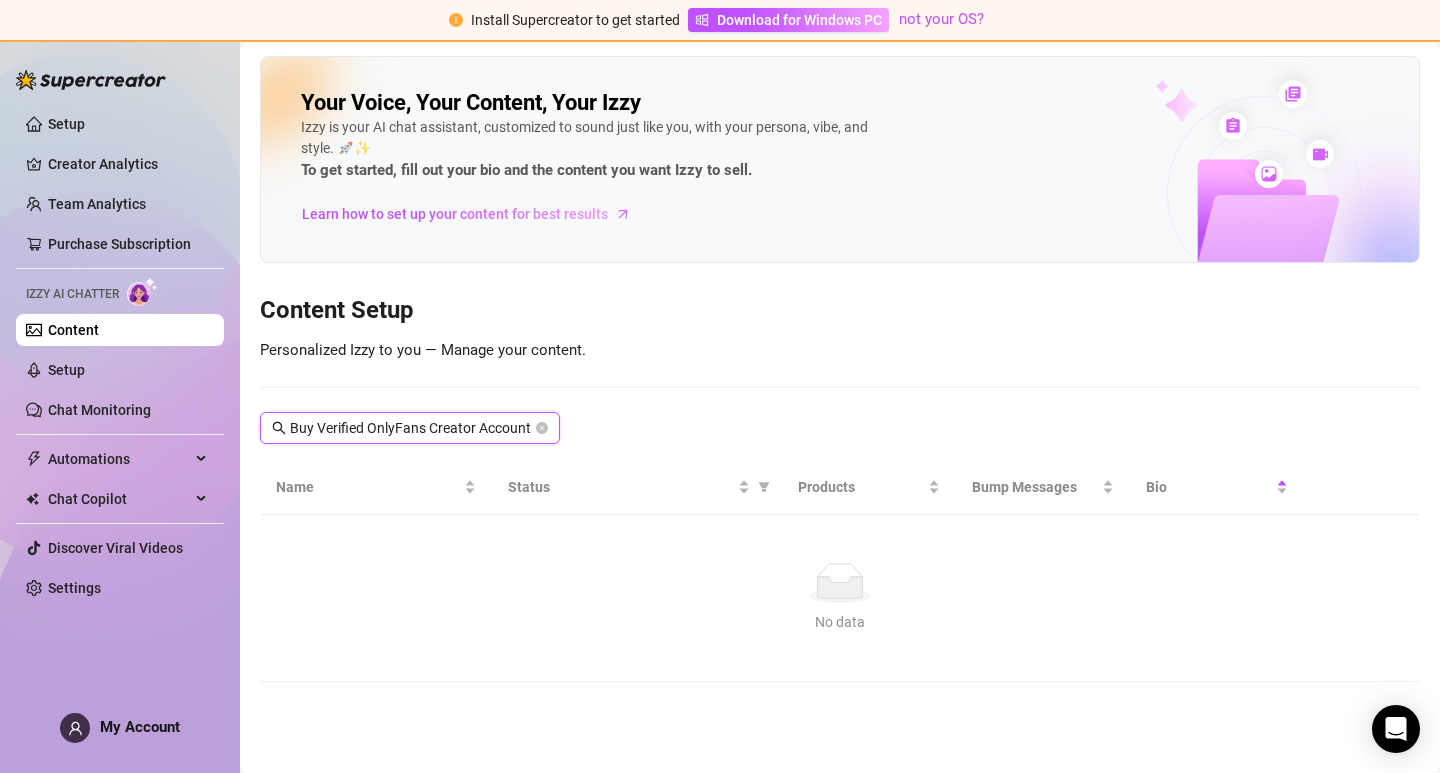 click on "Buy Verified OnlyFans Creator Account" at bounding box center (411, 428) 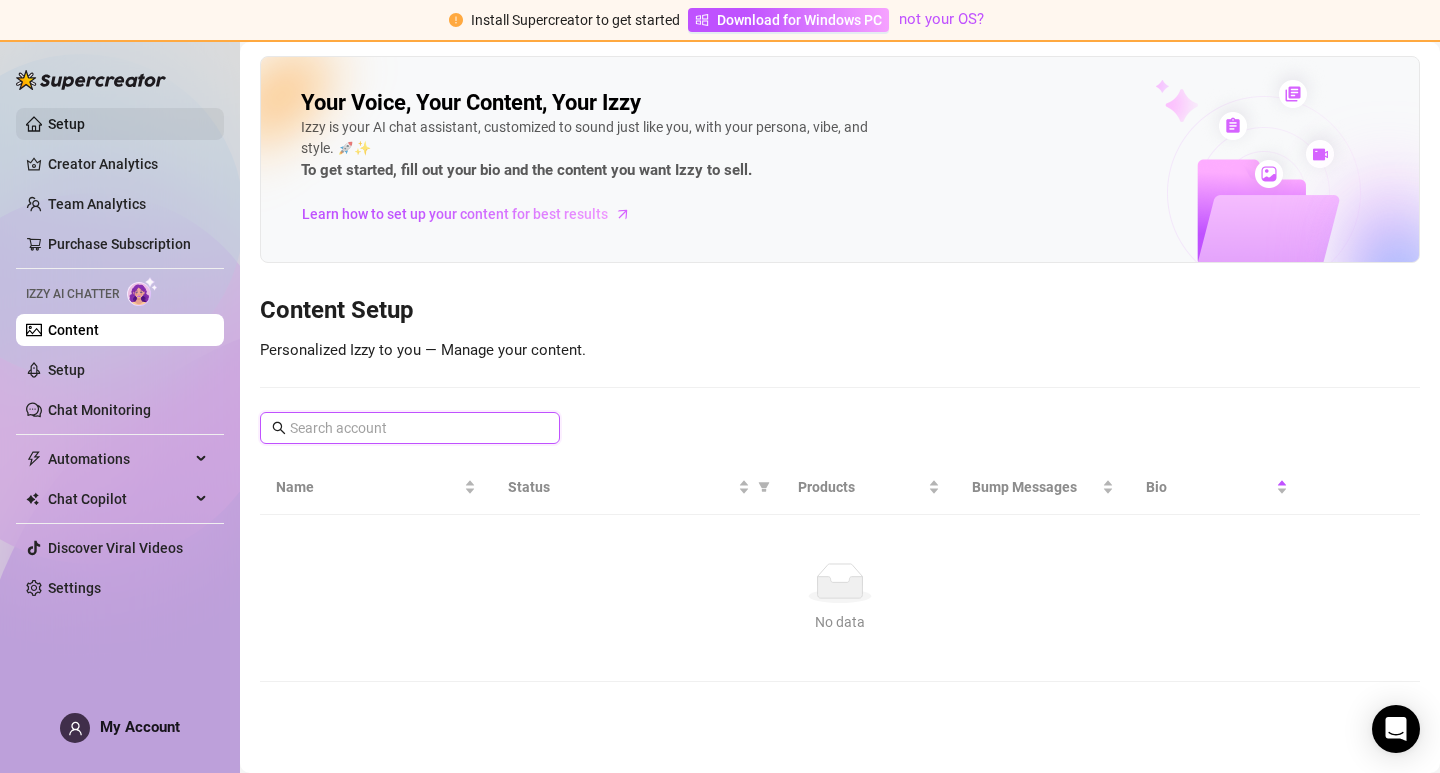 type 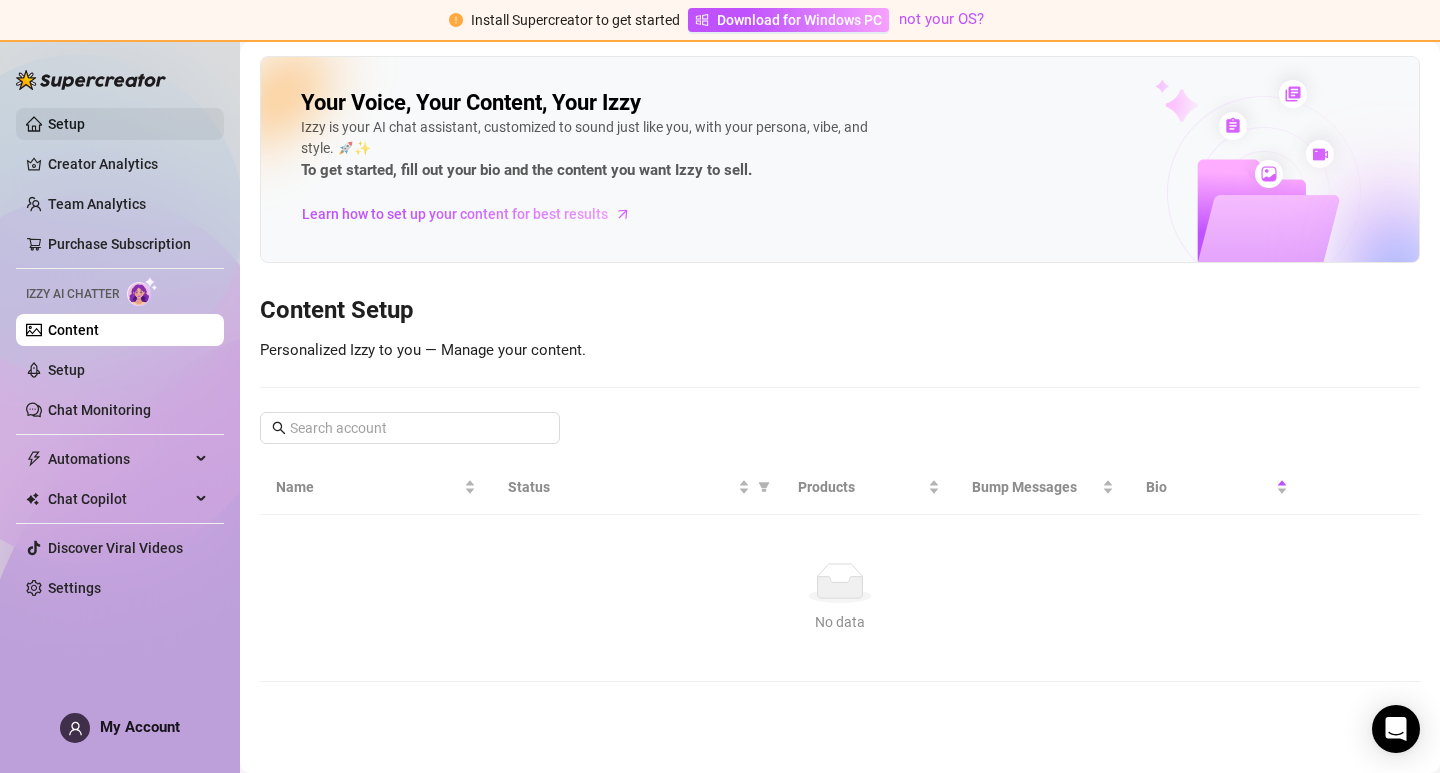 click on "Setup" at bounding box center [66, 124] 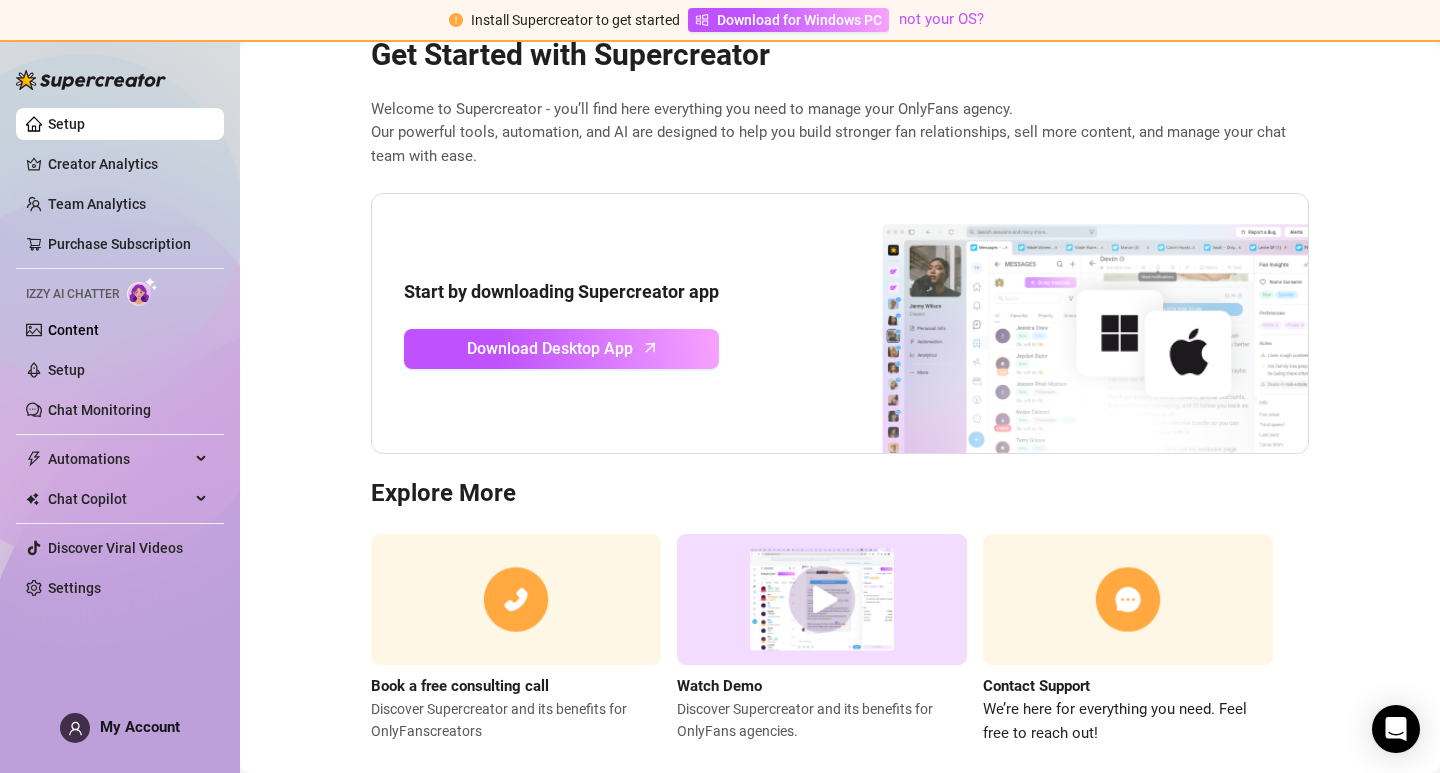 scroll, scrollTop: 94, scrollLeft: 0, axis: vertical 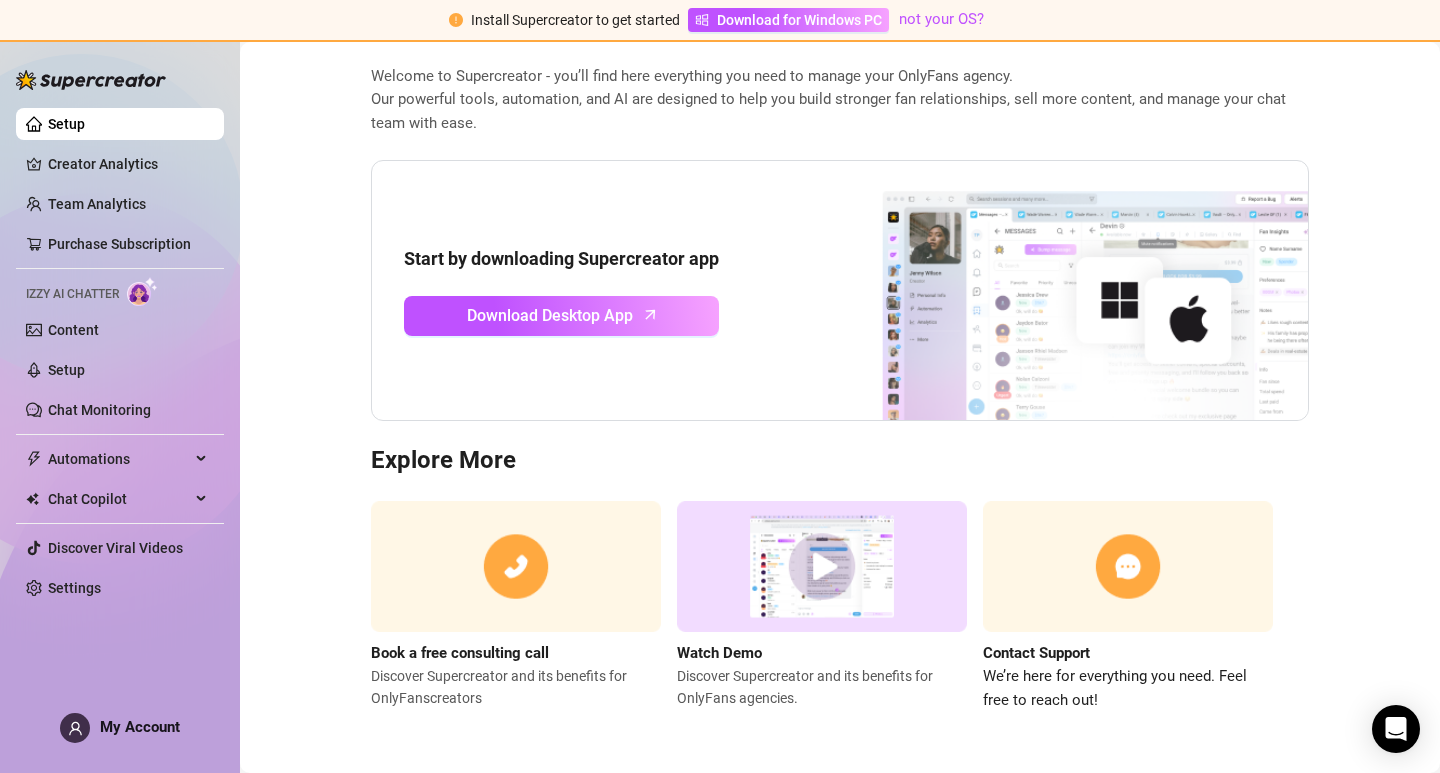 click at bounding box center [822, 566] 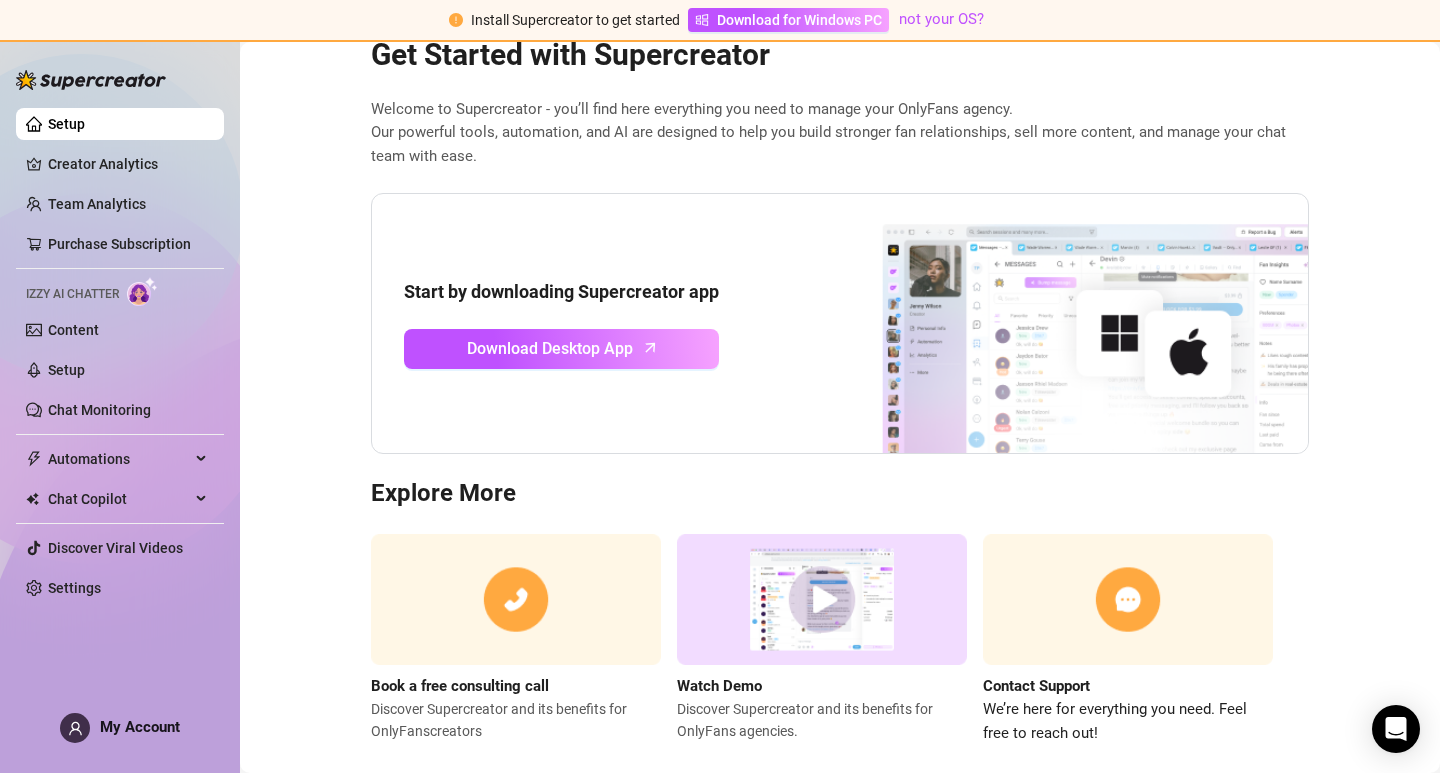 scroll, scrollTop: 94, scrollLeft: 0, axis: vertical 